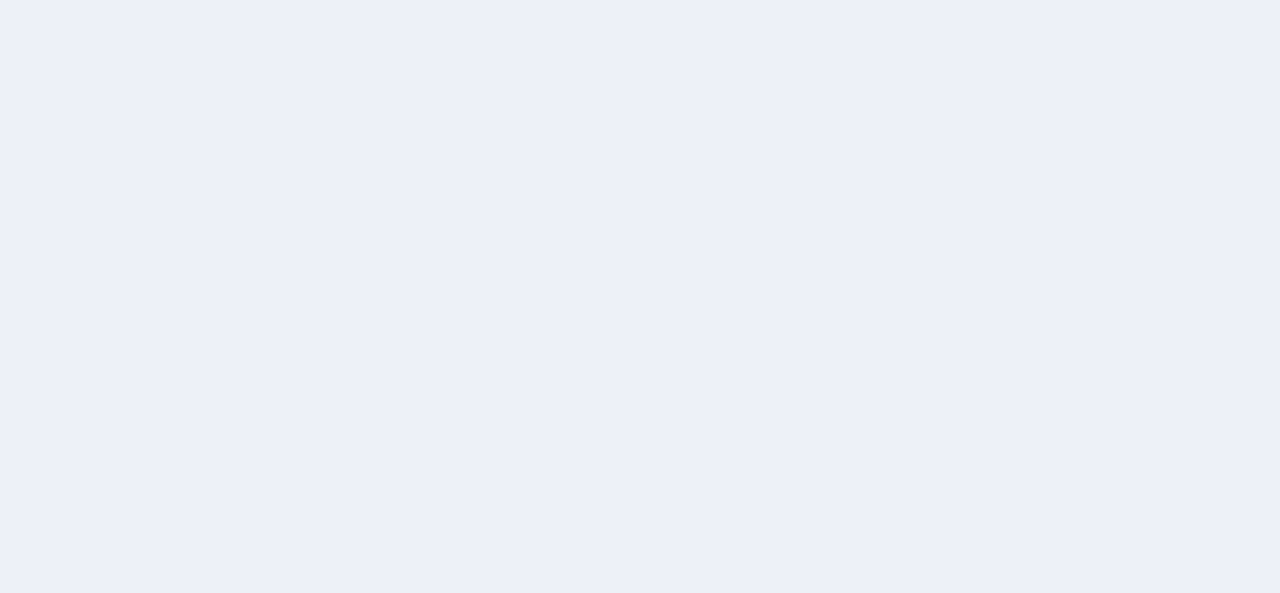 scroll, scrollTop: 0, scrollLeft: 0, axis: both 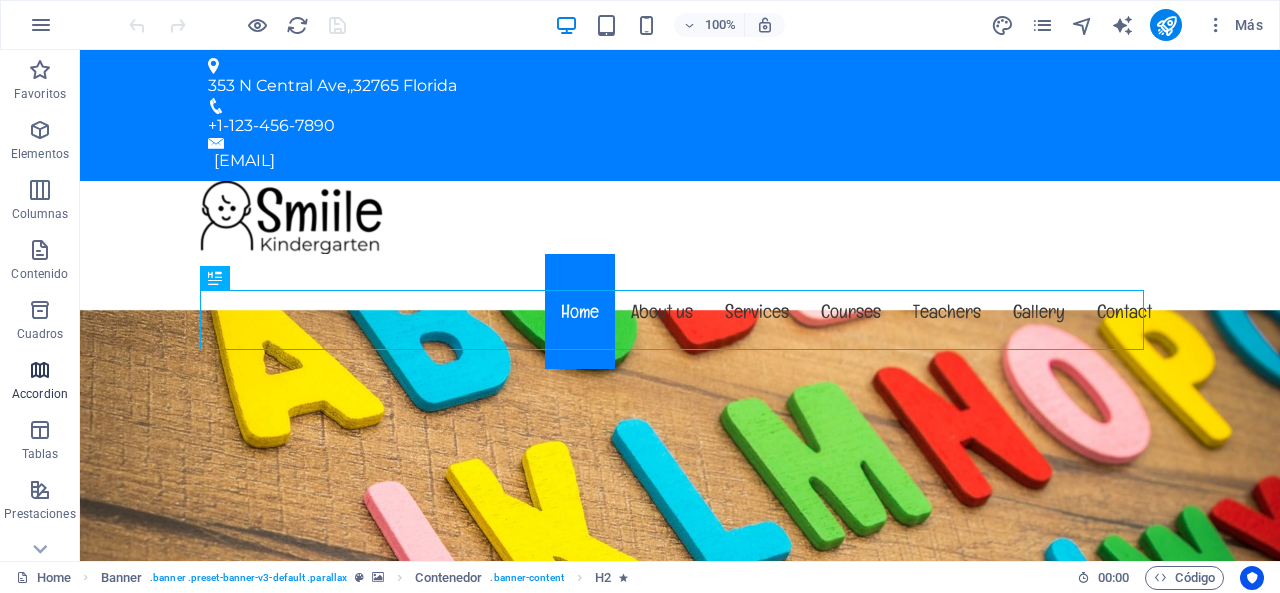 click at bounding box center (40, 370) 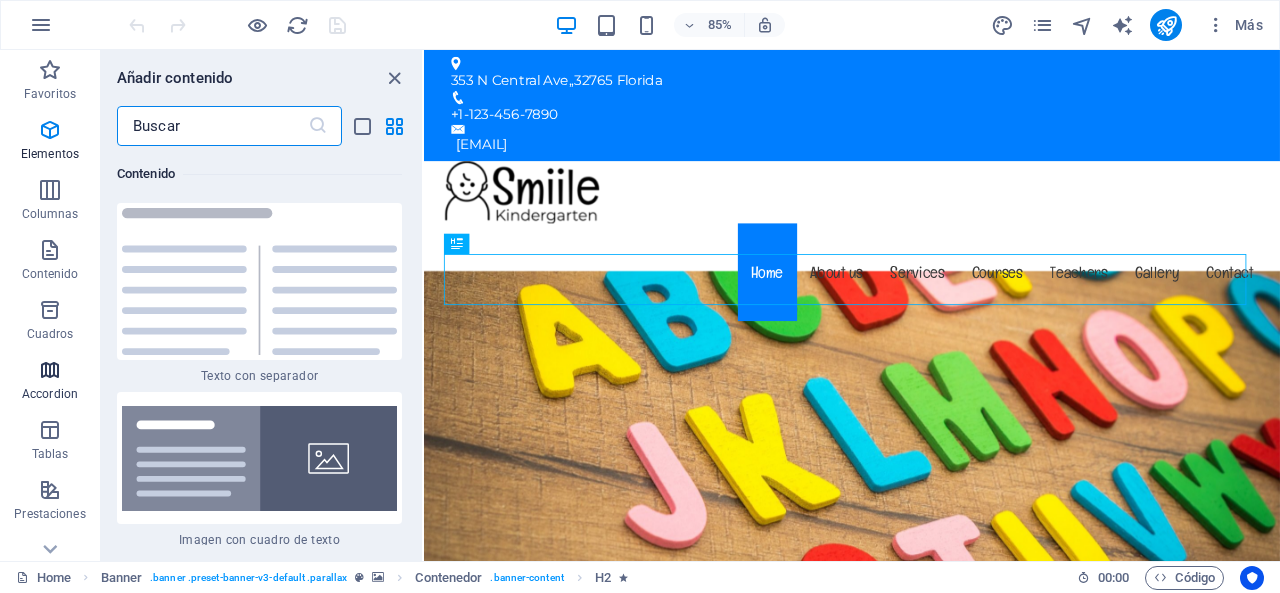 scroll, scrollTop: 11469, scrollLeft: 0, axis: vertical 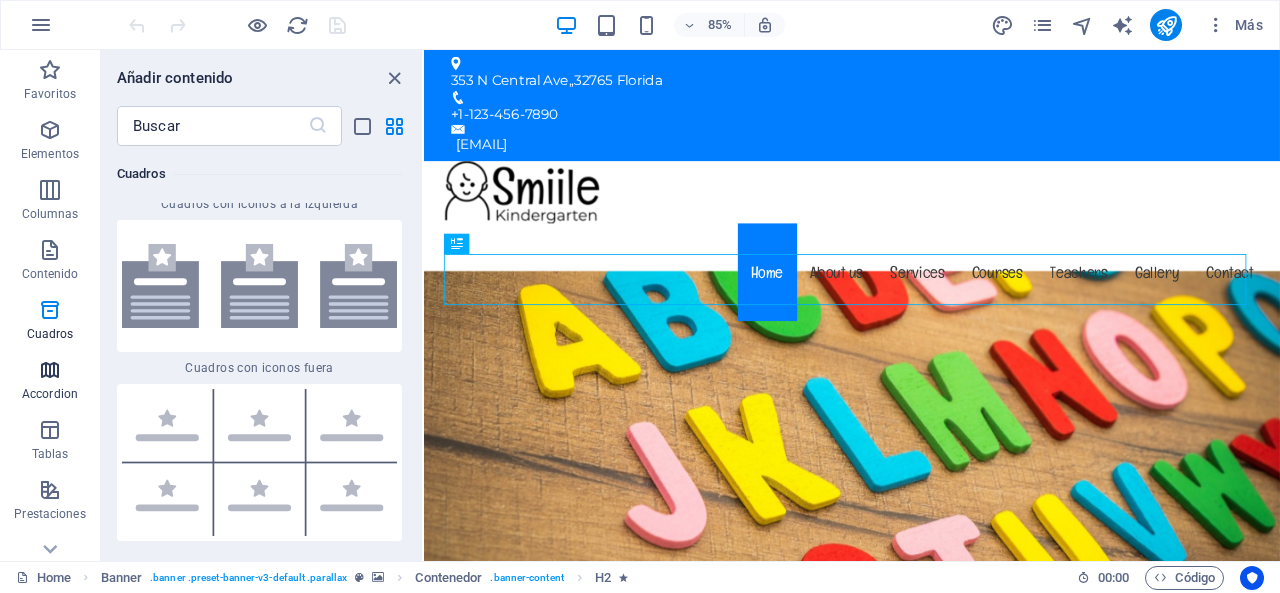 click on "Accordion" at bounding box center (50, 394) 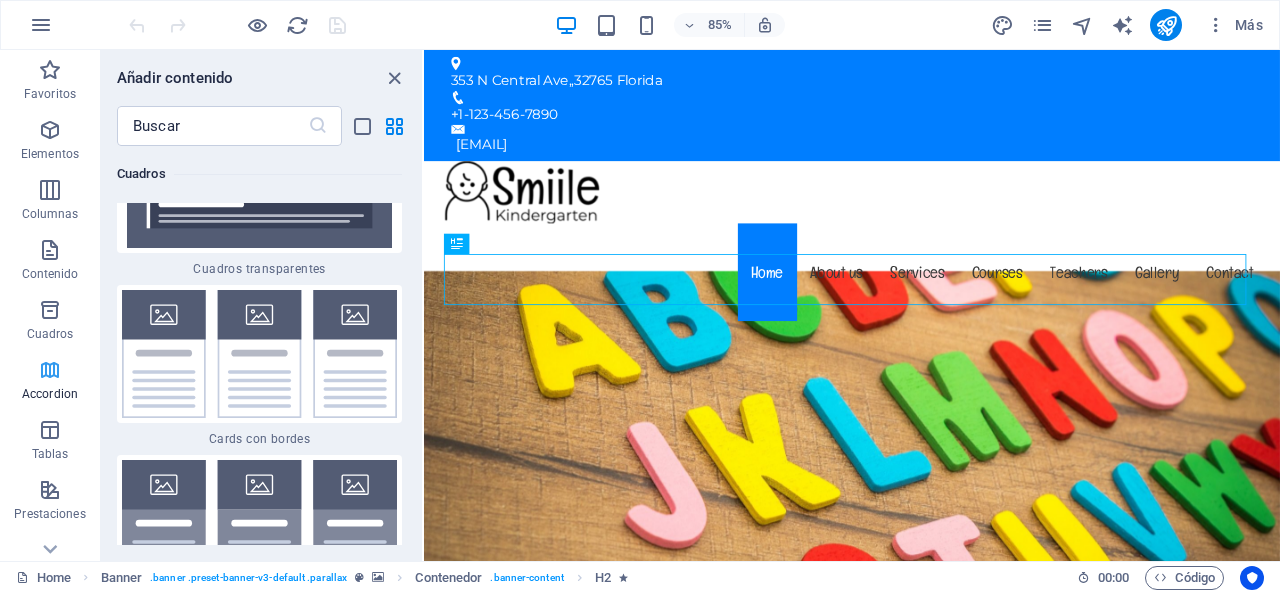 scroll, scrollTop: 12449, scrollLeft: 0, axis: vertical 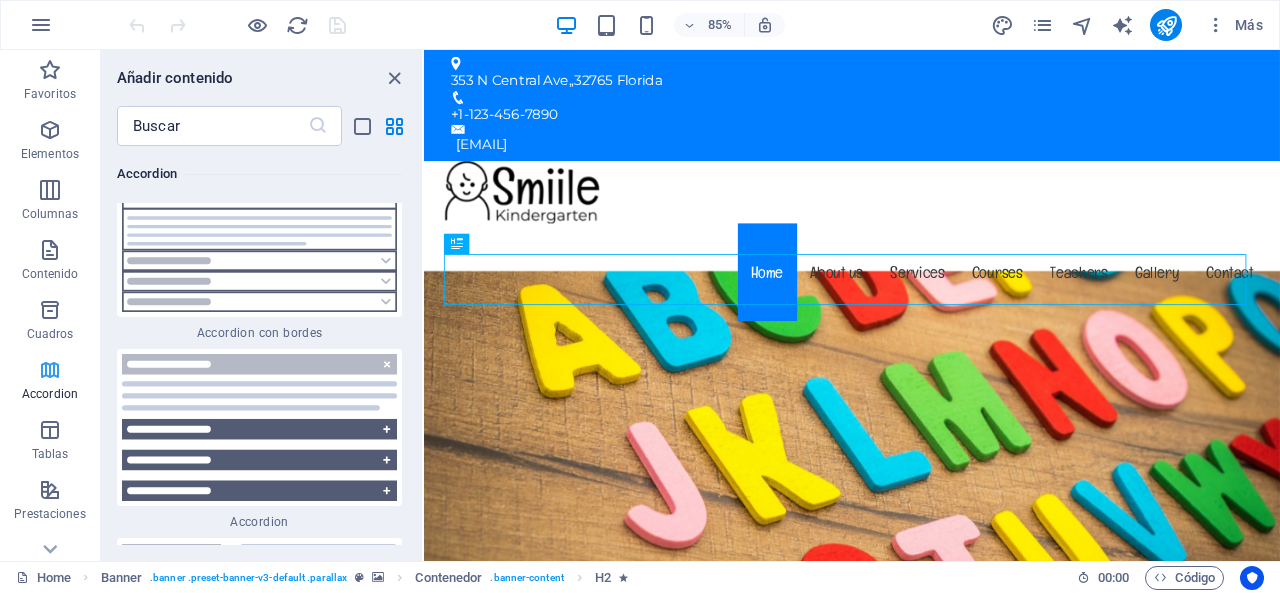 click on "Accordion" at bounding box center [50, 394] 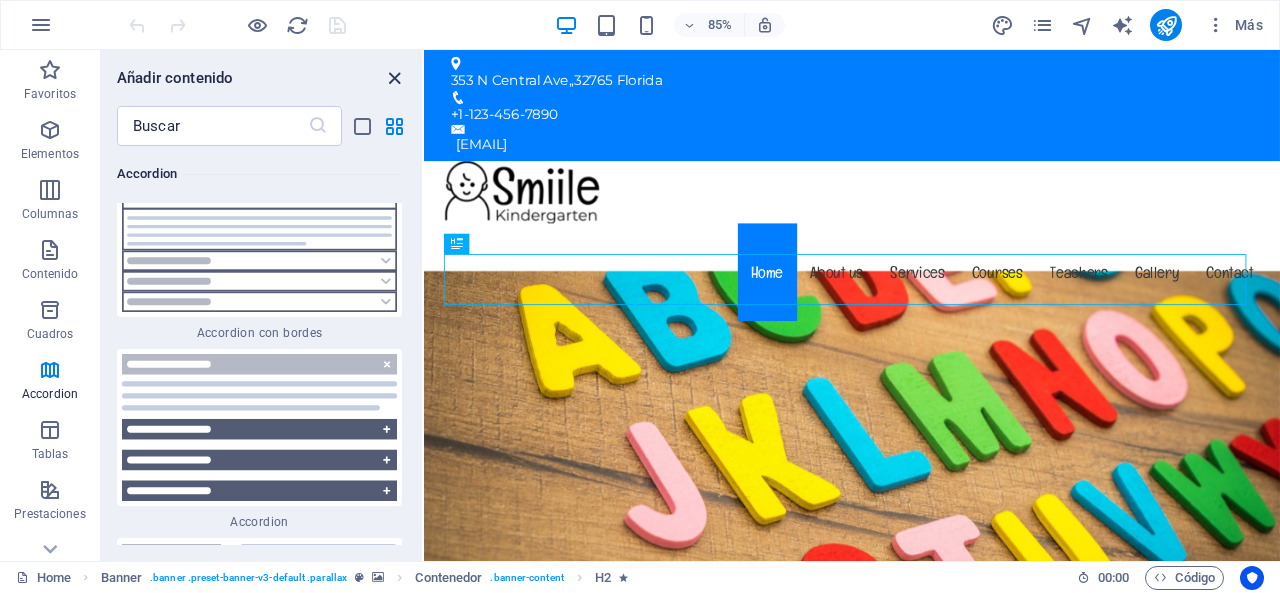 click at bounding box center (394, 78) 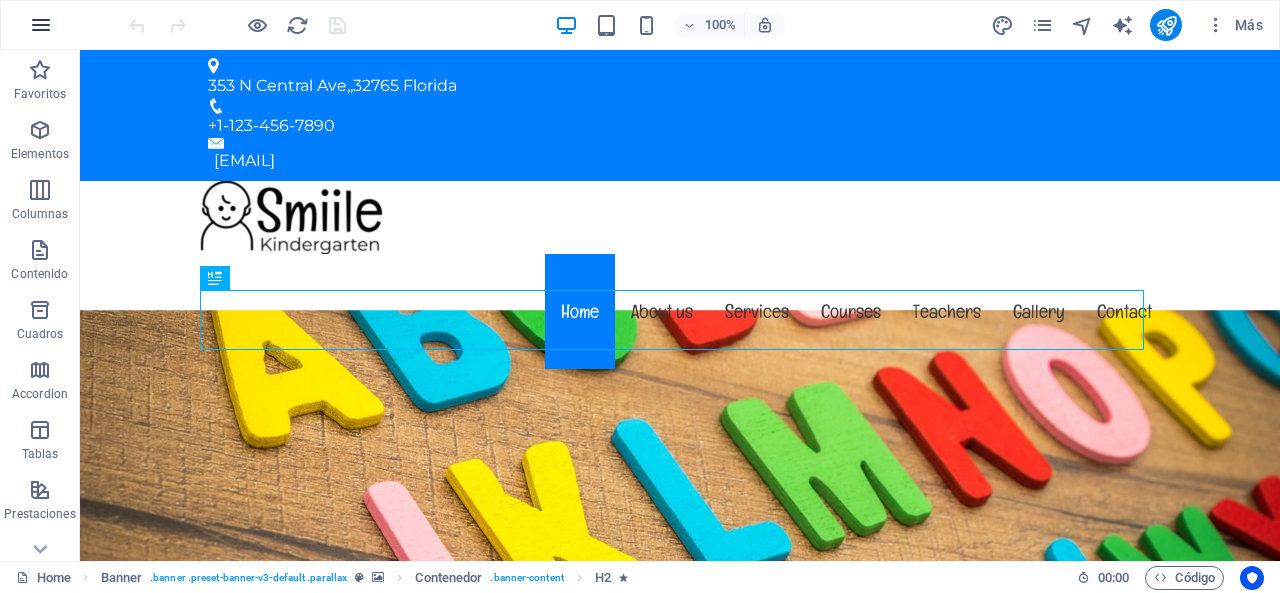 click at bounding box center [41, 25] 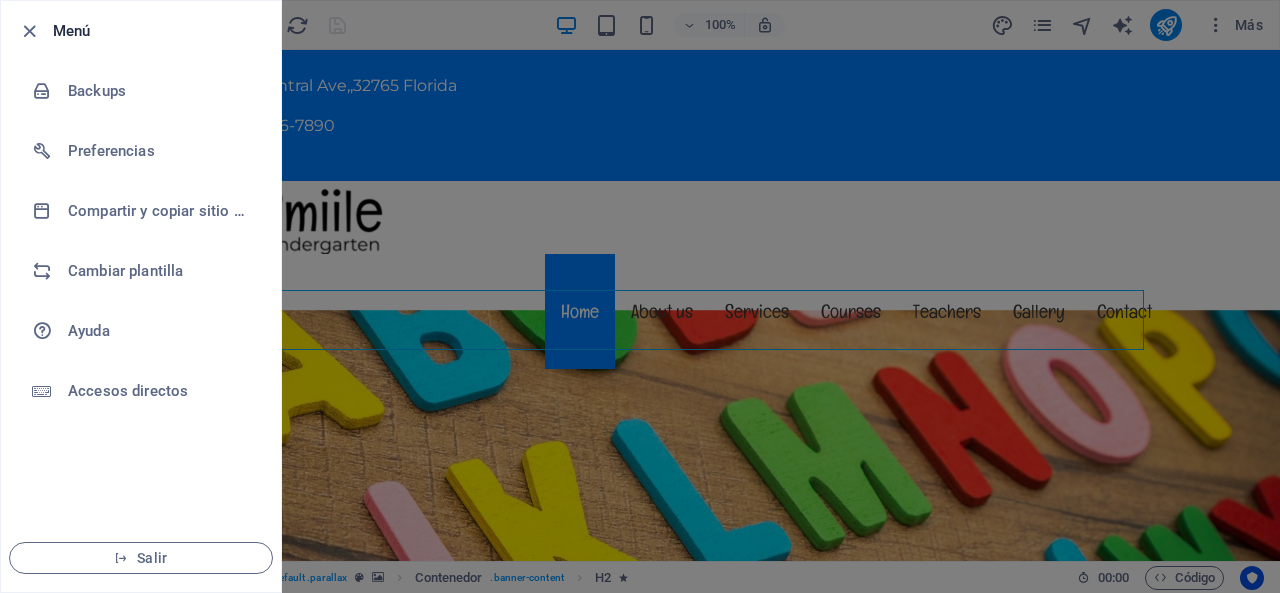 click at bounding box center (640, 296) 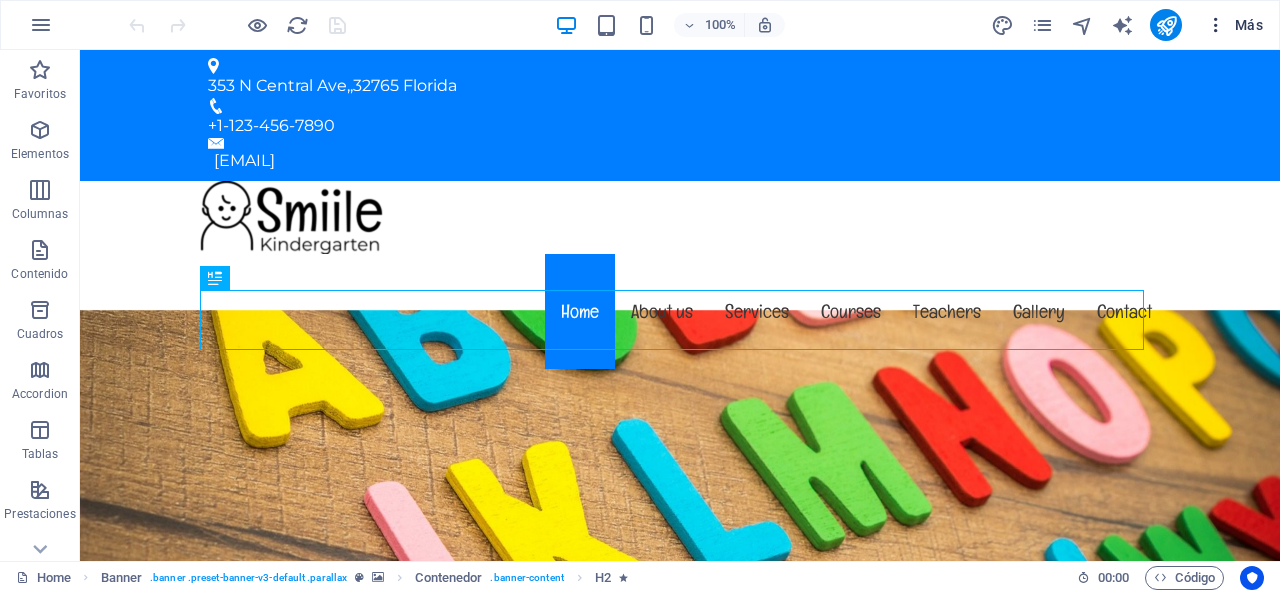 click on "Más" at bounding box center [1234, 25] 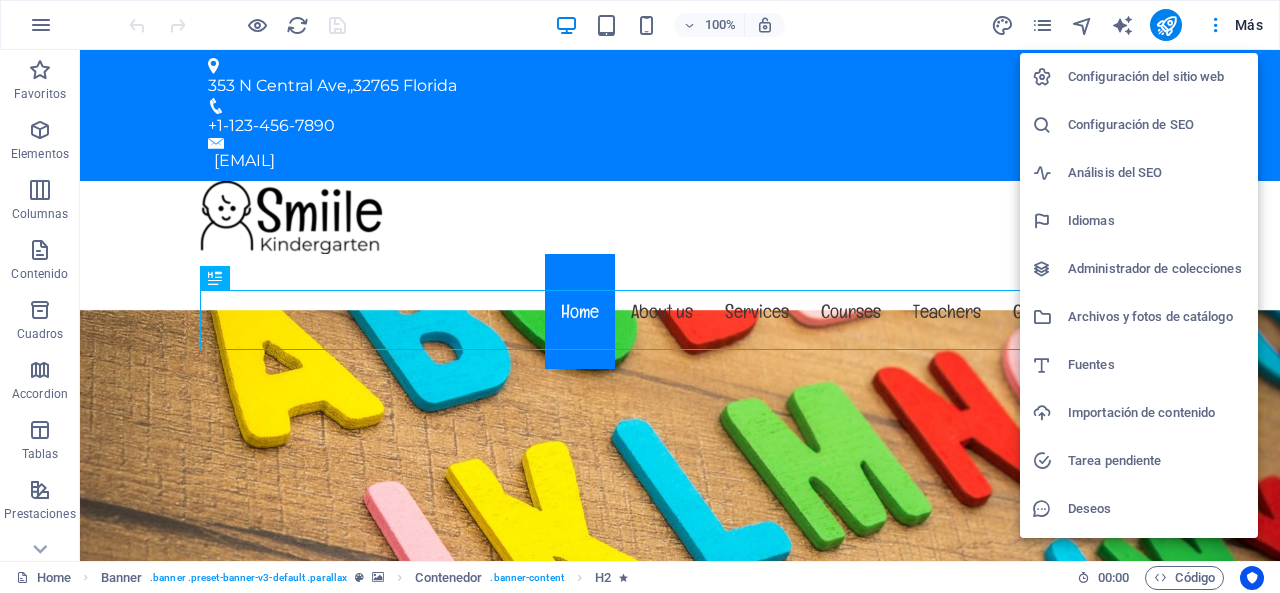 click at bounding box center [640, 296] 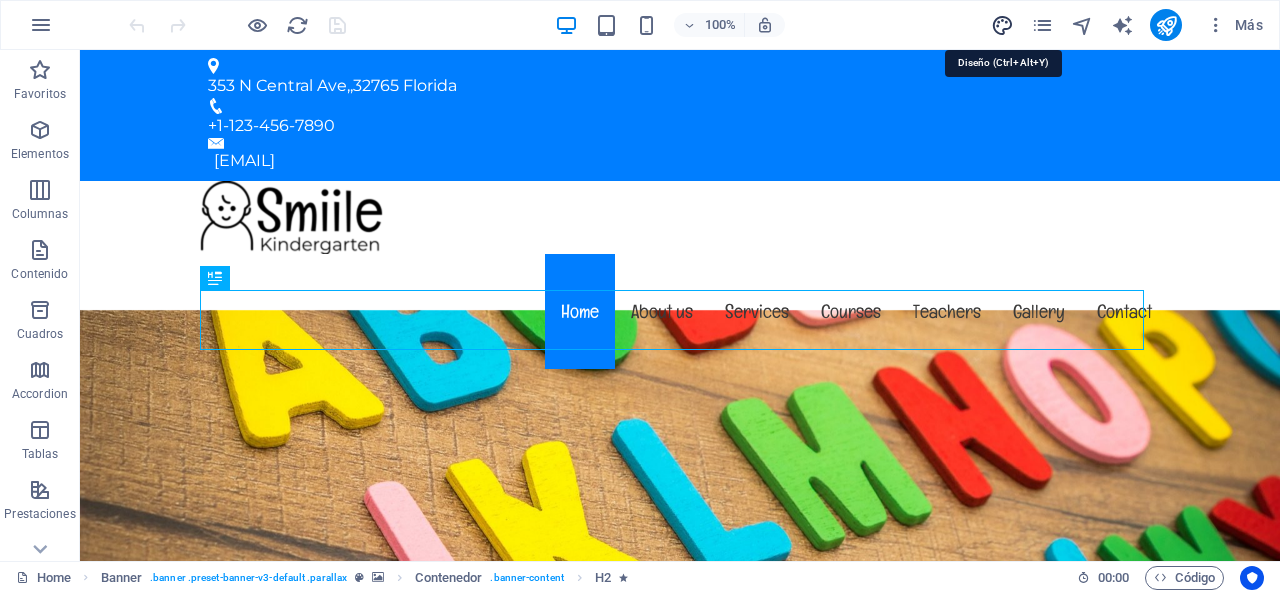 click at bounding box center [1002, 25] 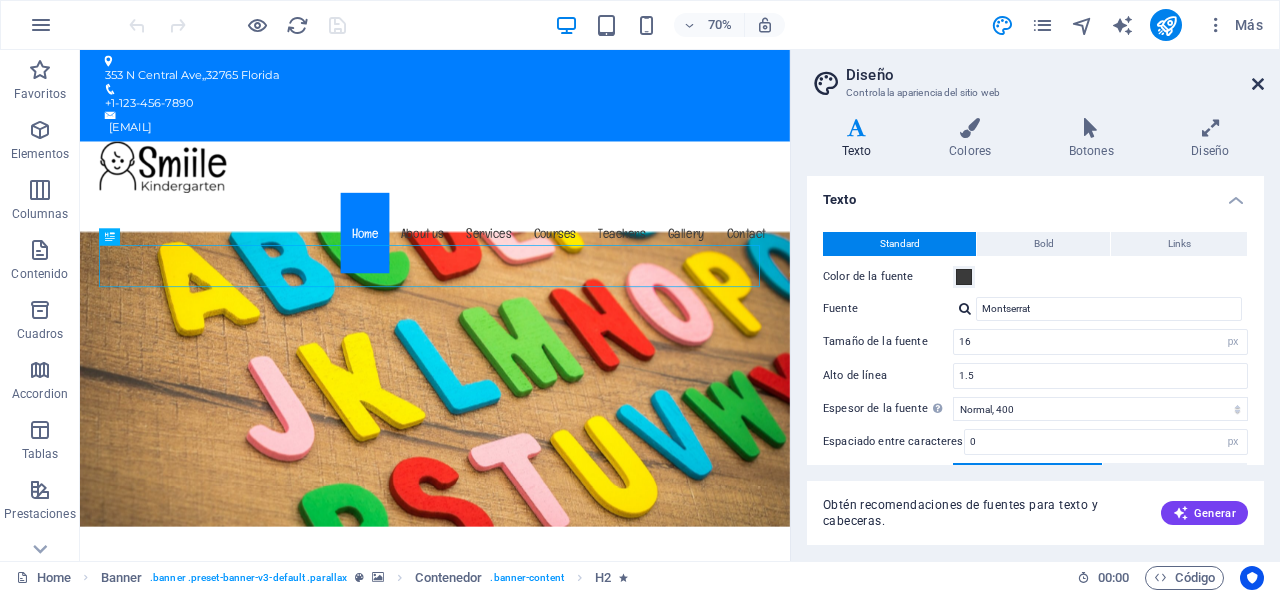 click at bounding box center (1258, 84) 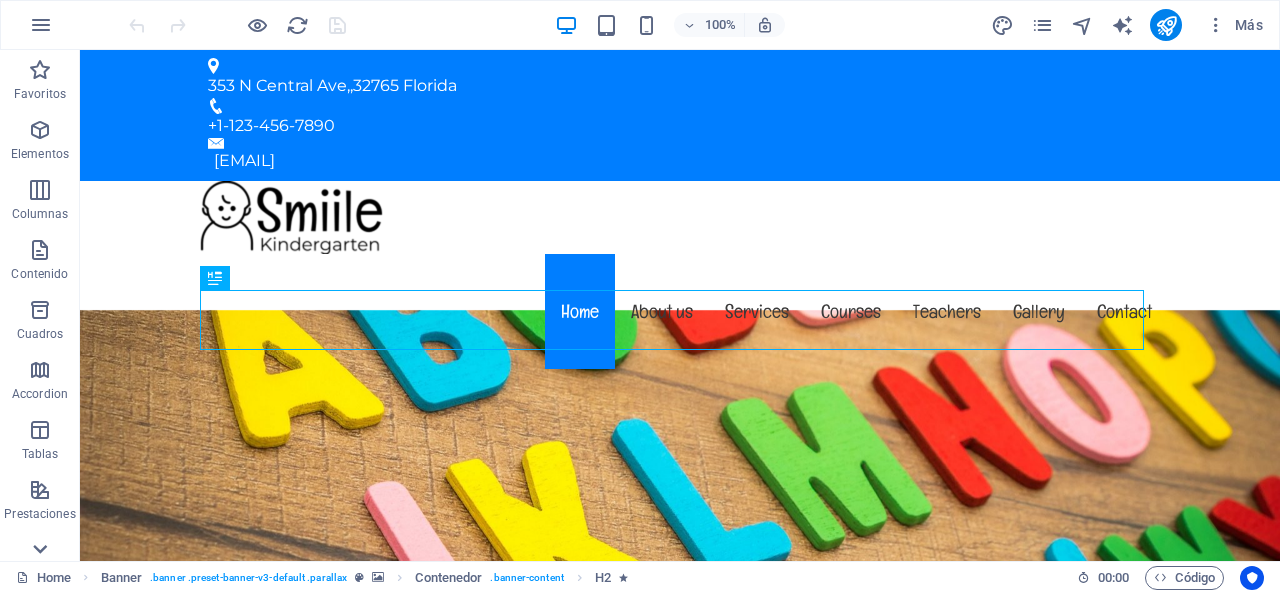 click 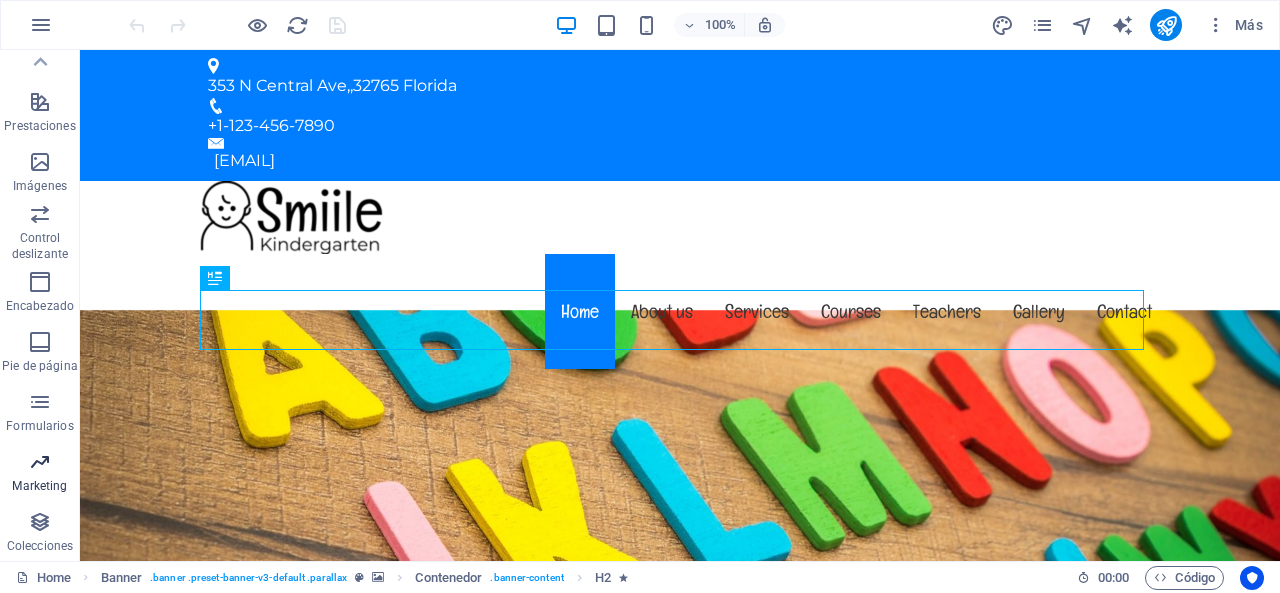 click on "Marketing" at bounding box center [40, 472] 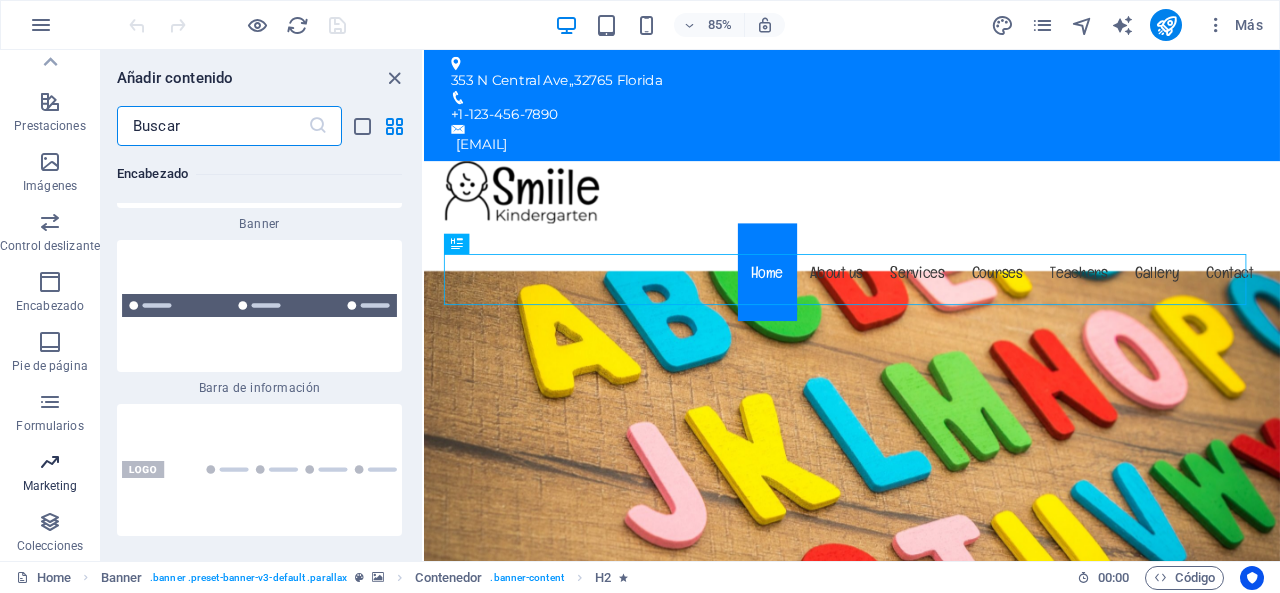 scroll, scrollTop: 32652, scrollLeft: 0, axis: vertical 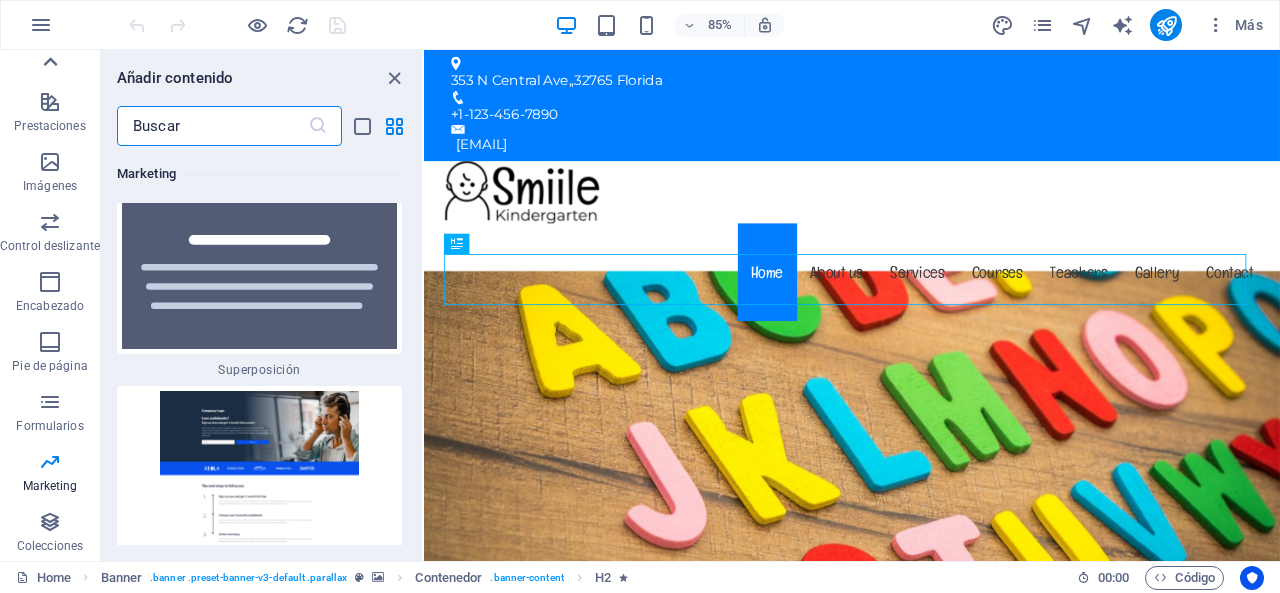 click 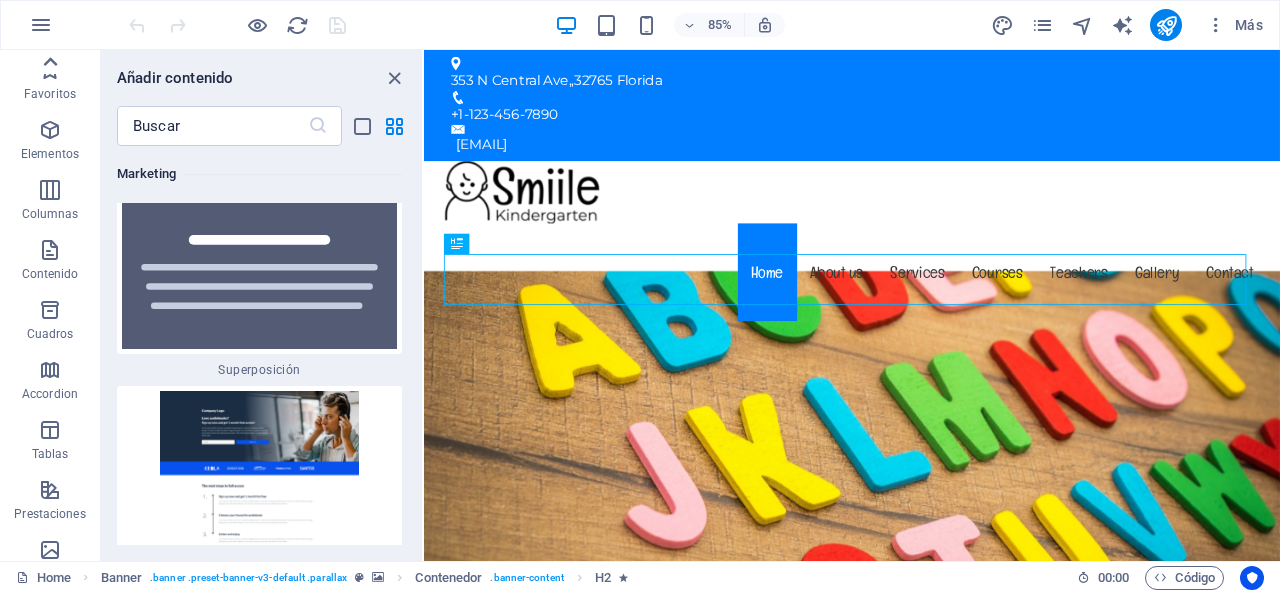 scroll, scrollTop: 0, scrollLeft: 0, axis: both 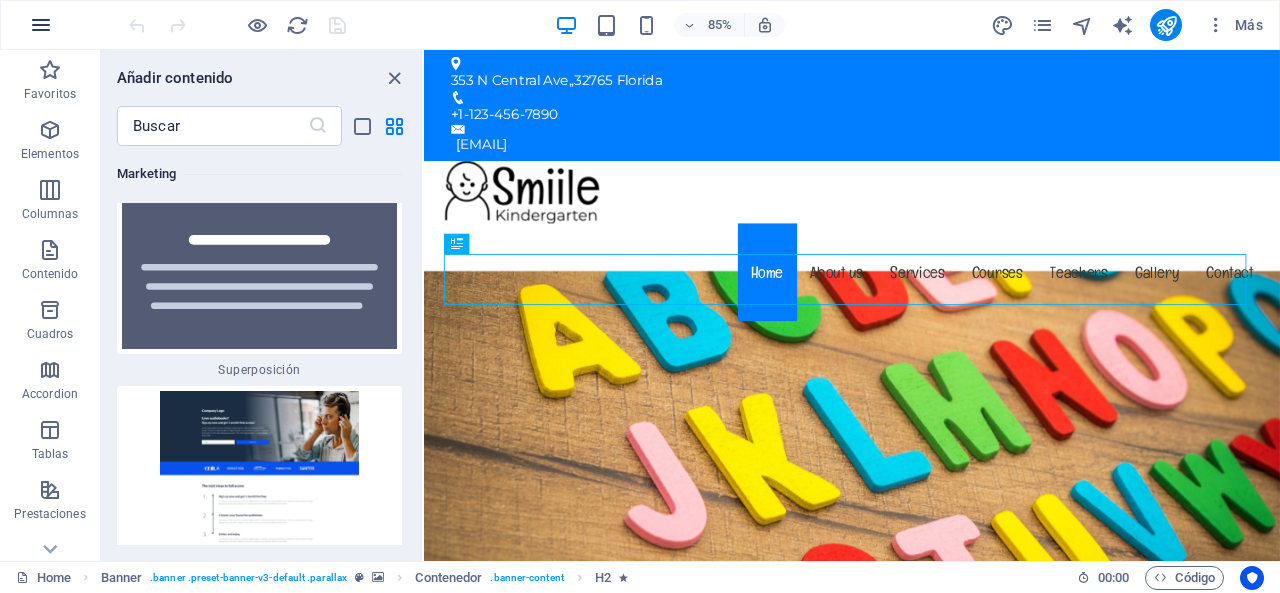 click at bounding box center (41, 25) 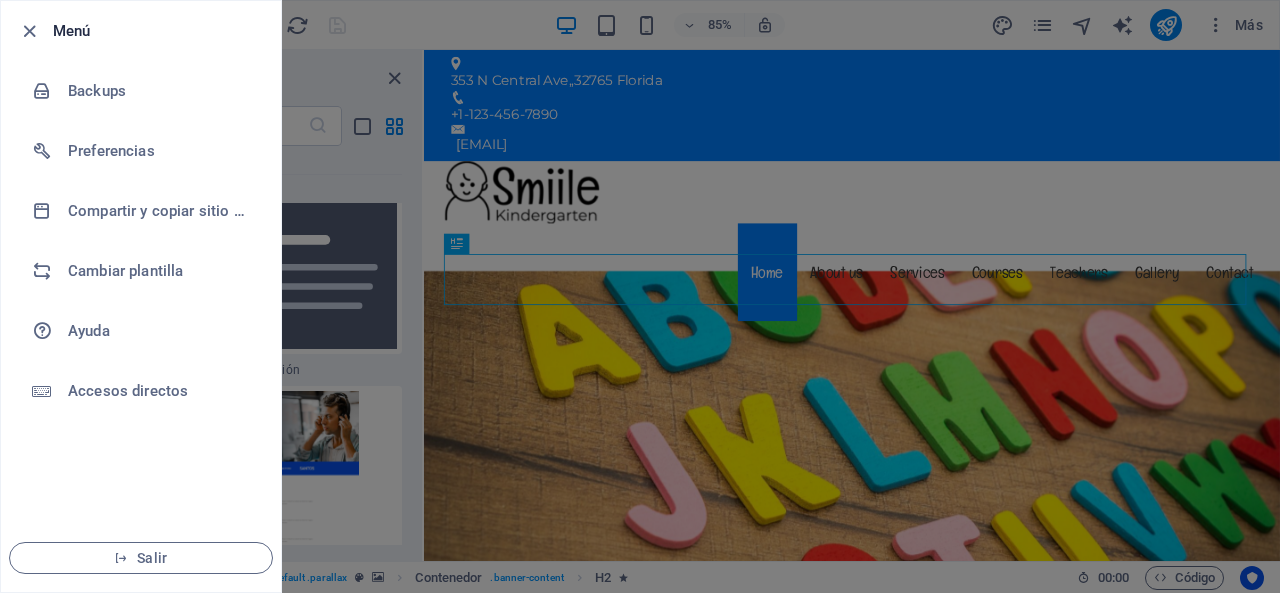 click at bounding box center [640, 296] 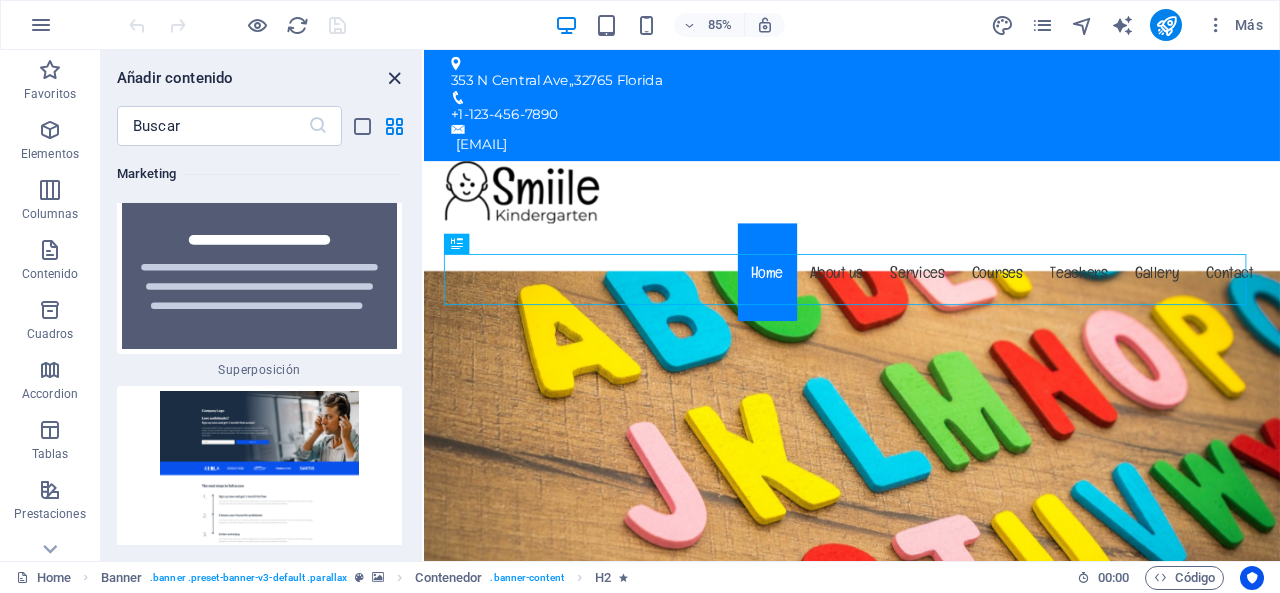 click at bounding box center [394, 78] 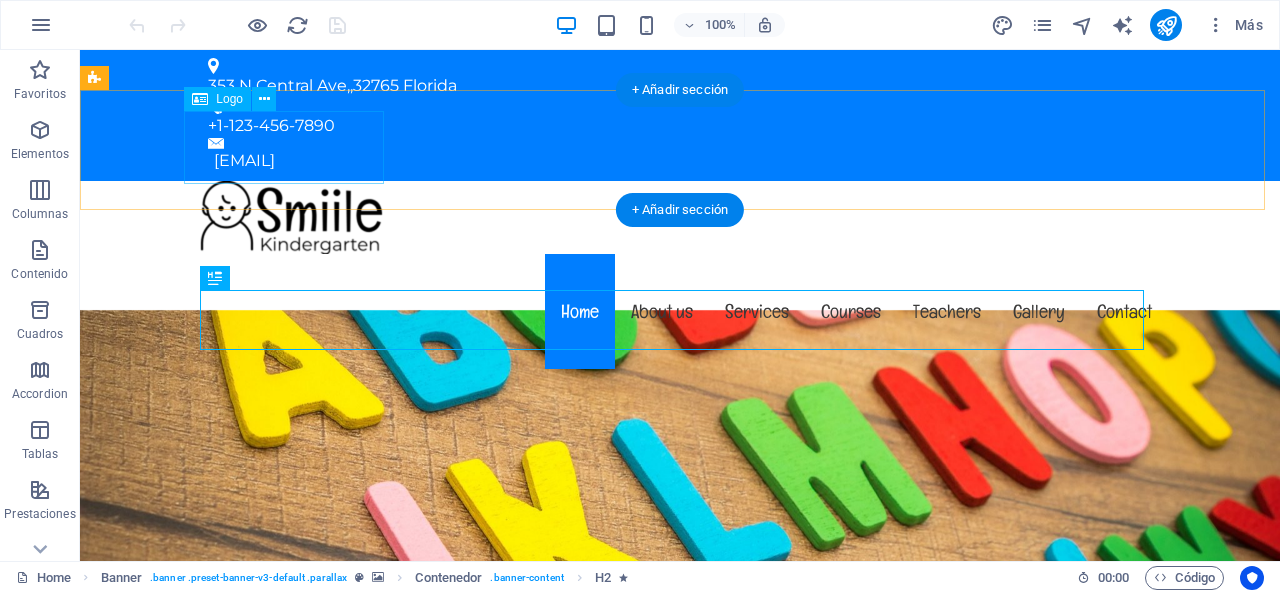 click at bounding box center (680, 217) 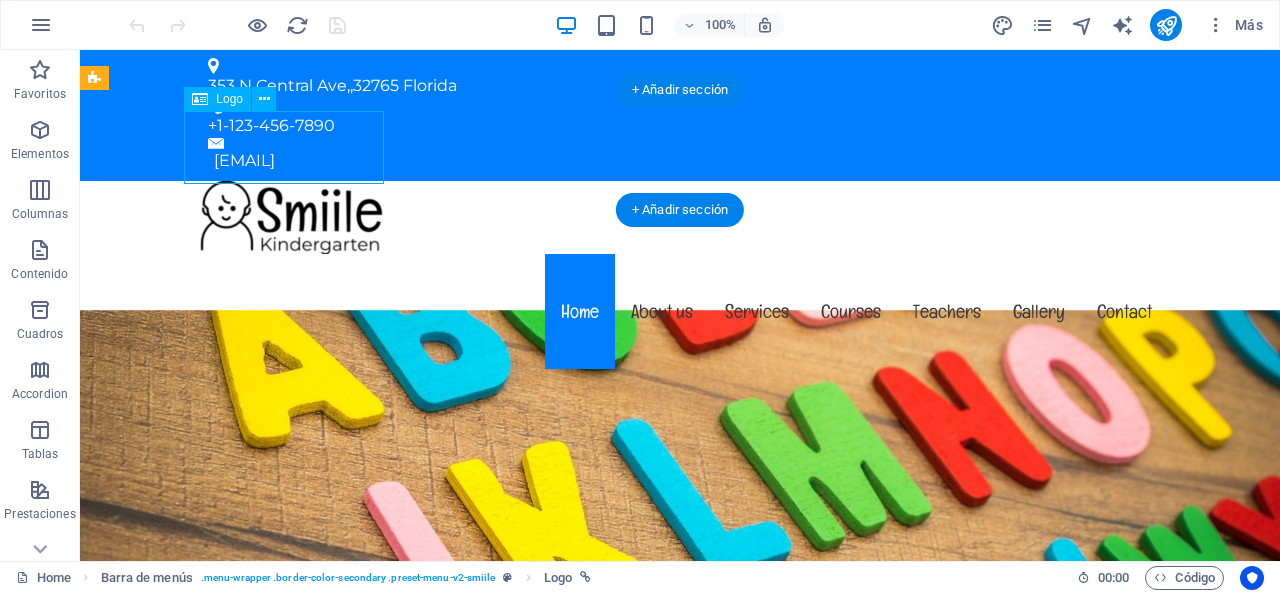 click at bounding box center (680, 217) 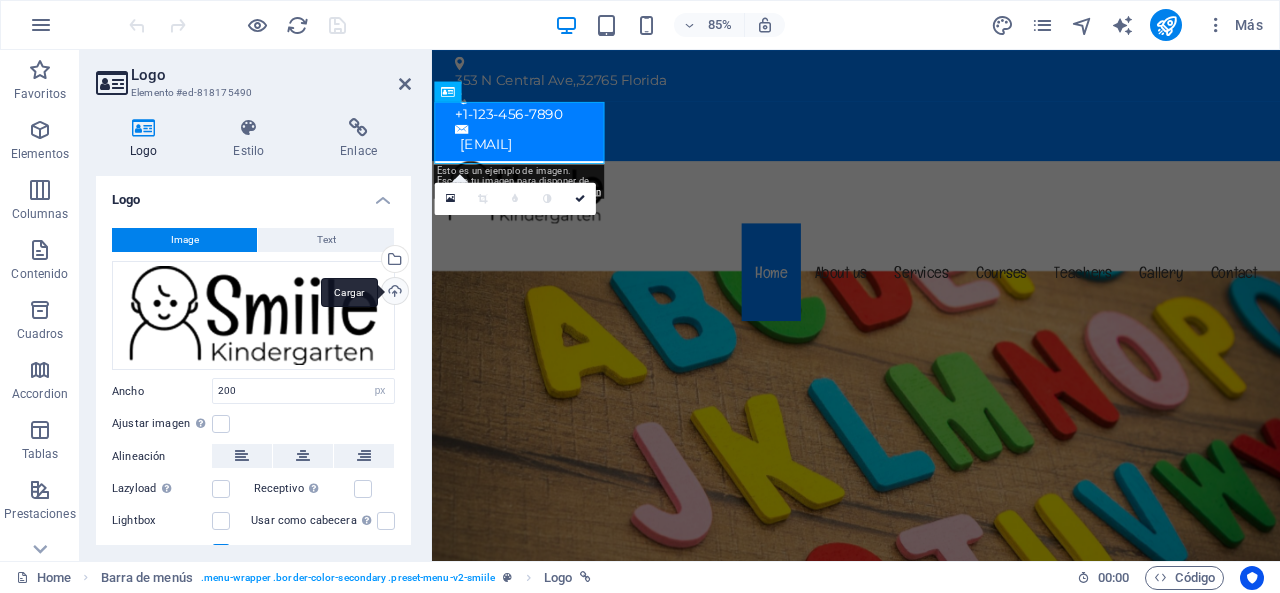 click on "Cargar" at bounding box center [393, 293] 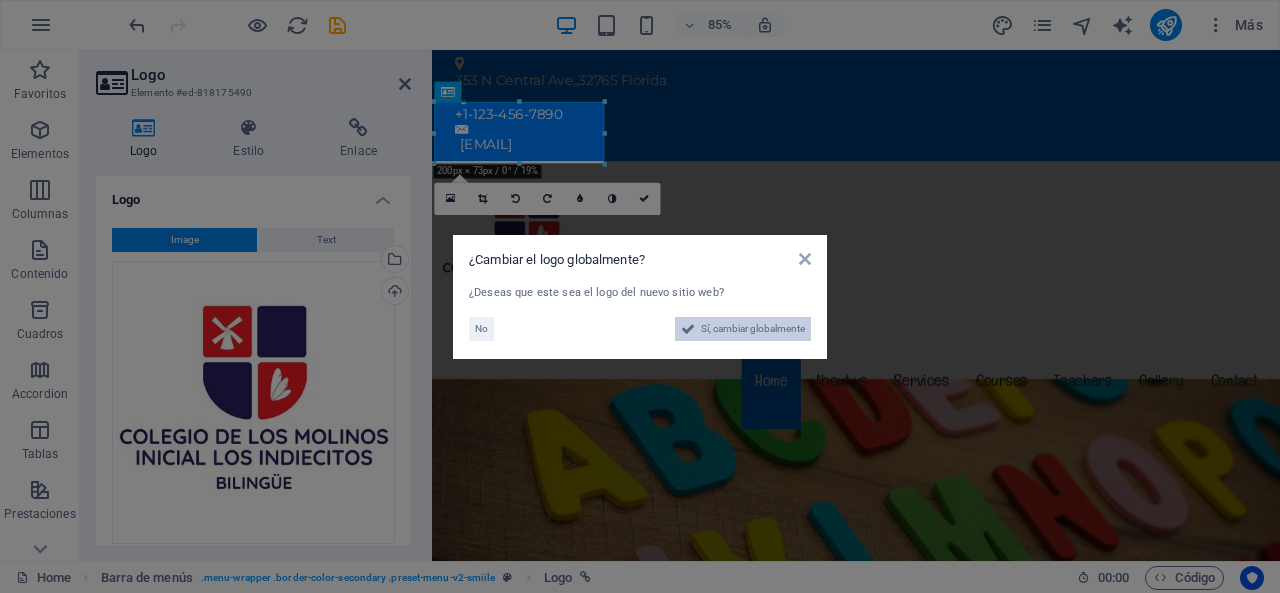 click at bounding box center (688, 329) 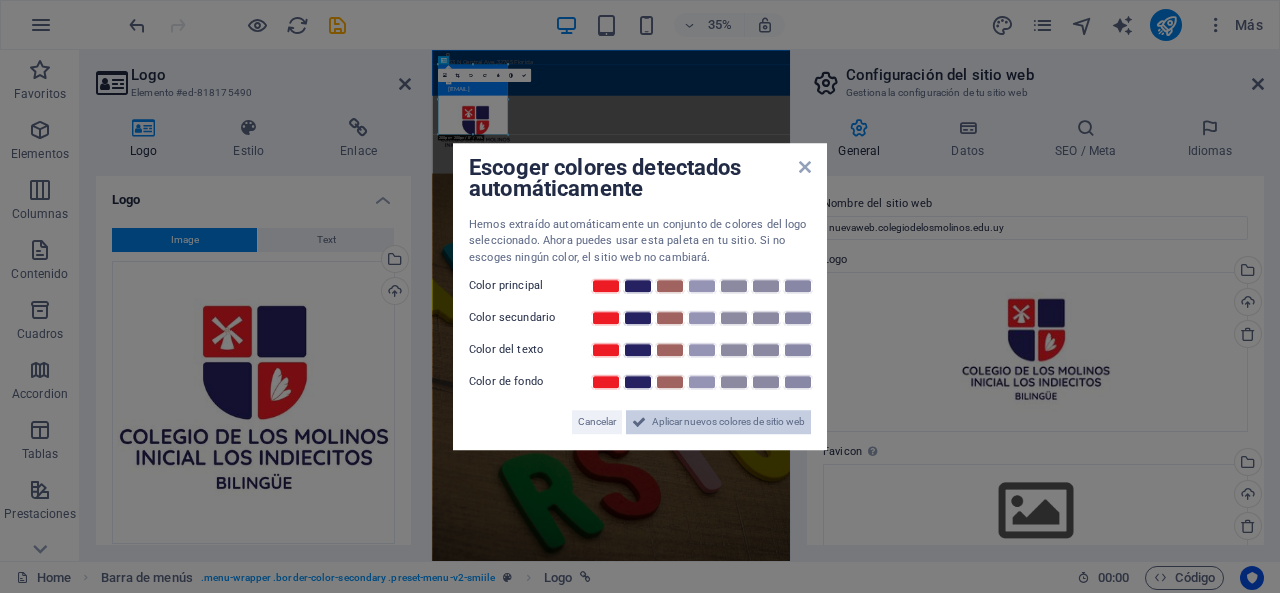 click on "Aplicar nuevos colores de sitio web" at bounding box center [728, 422] 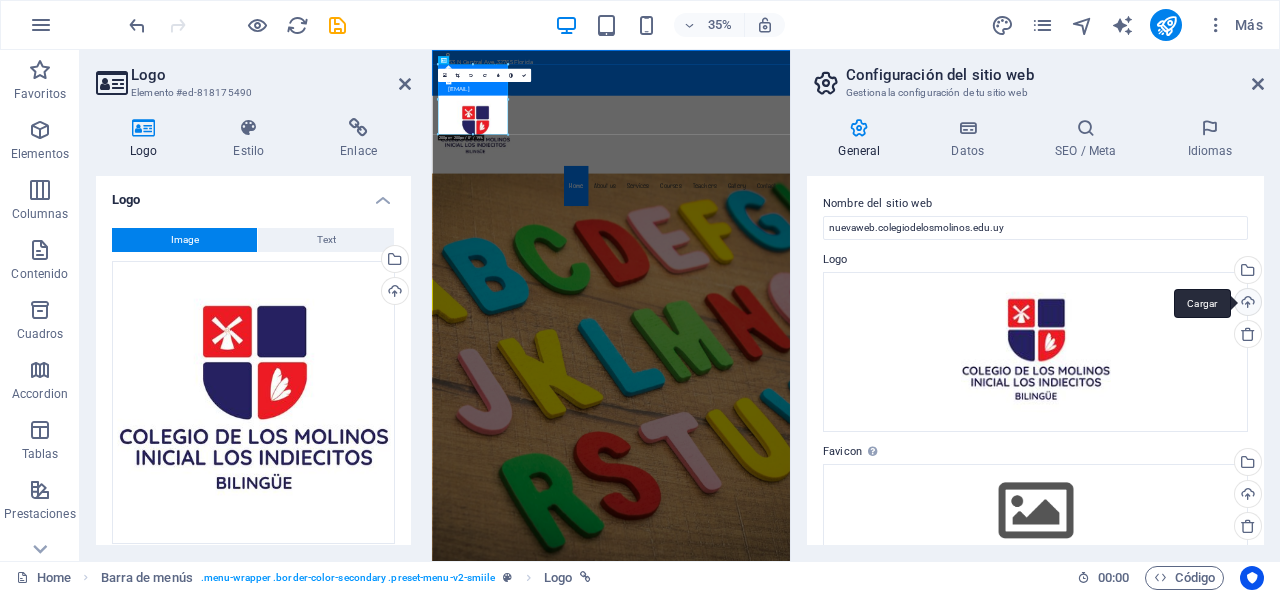 click on "Cargar" at bounding box center (1246, 304) 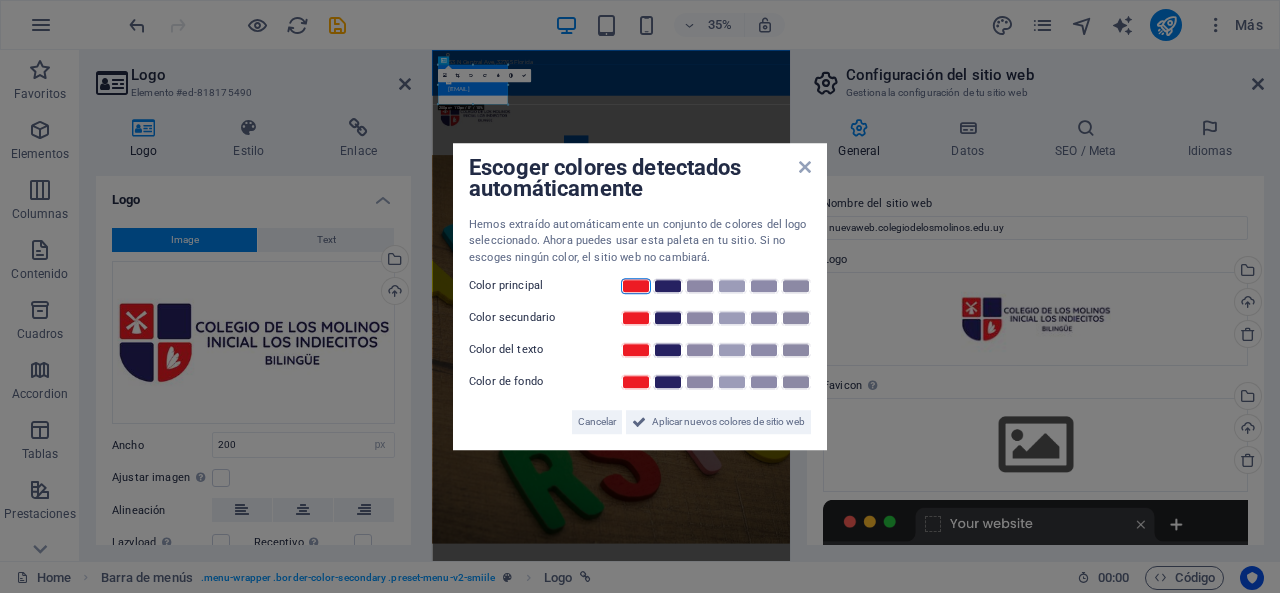 click at bounding box center (636, 286) 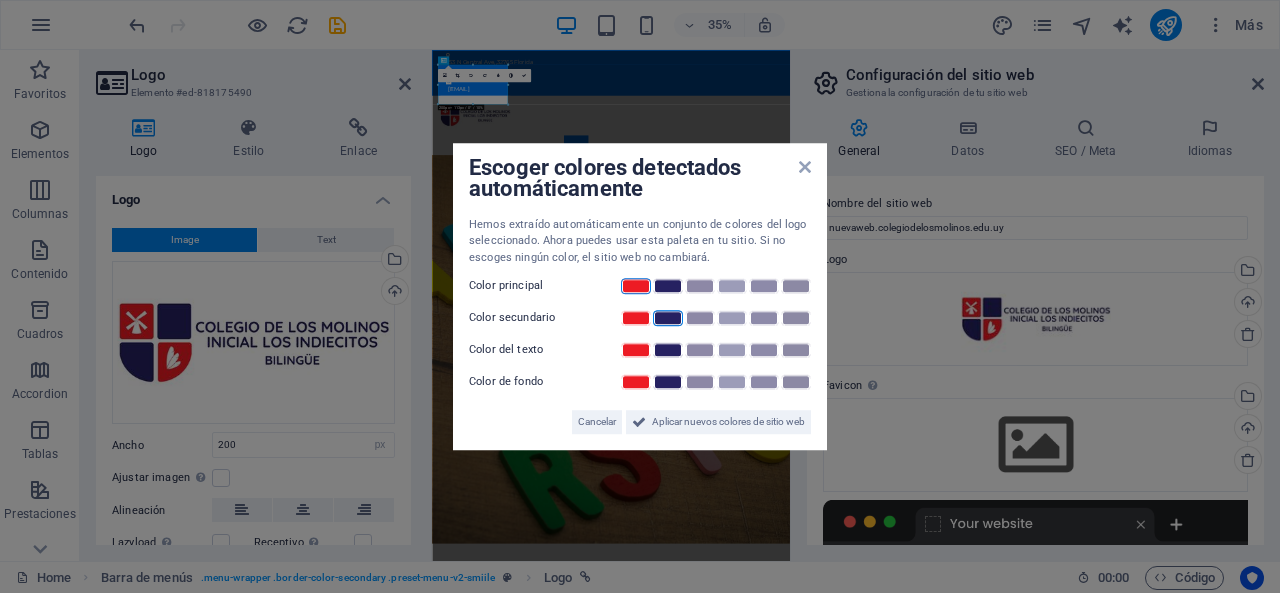 click at bounding box center (668, 318) 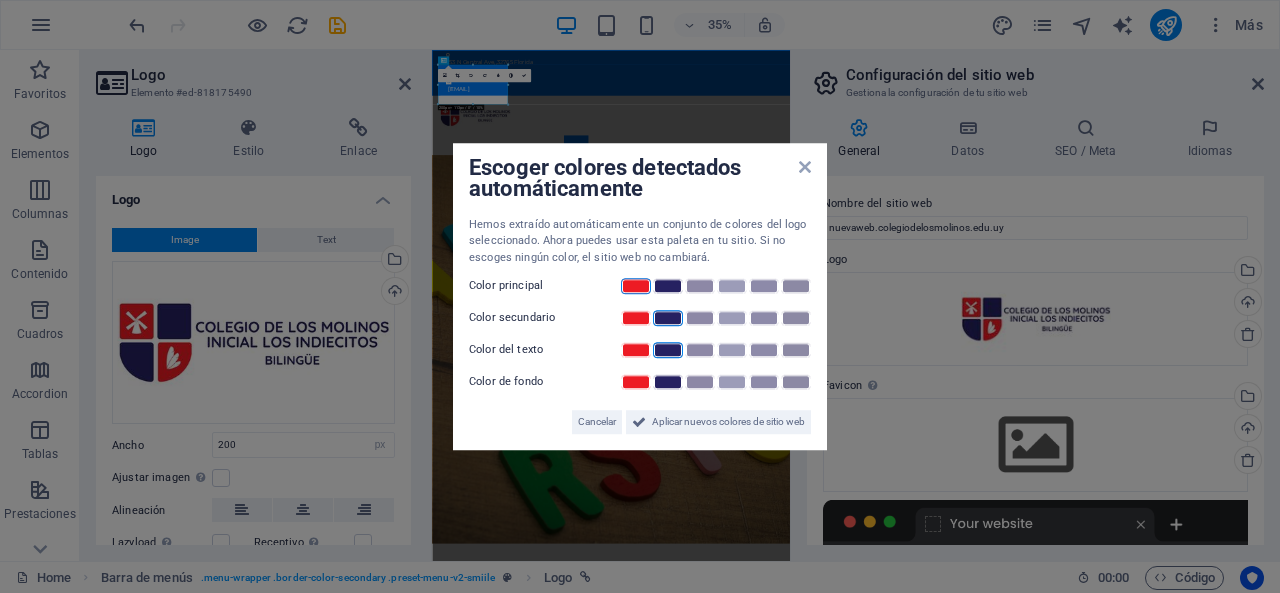 click at bounding box center (668, 350) 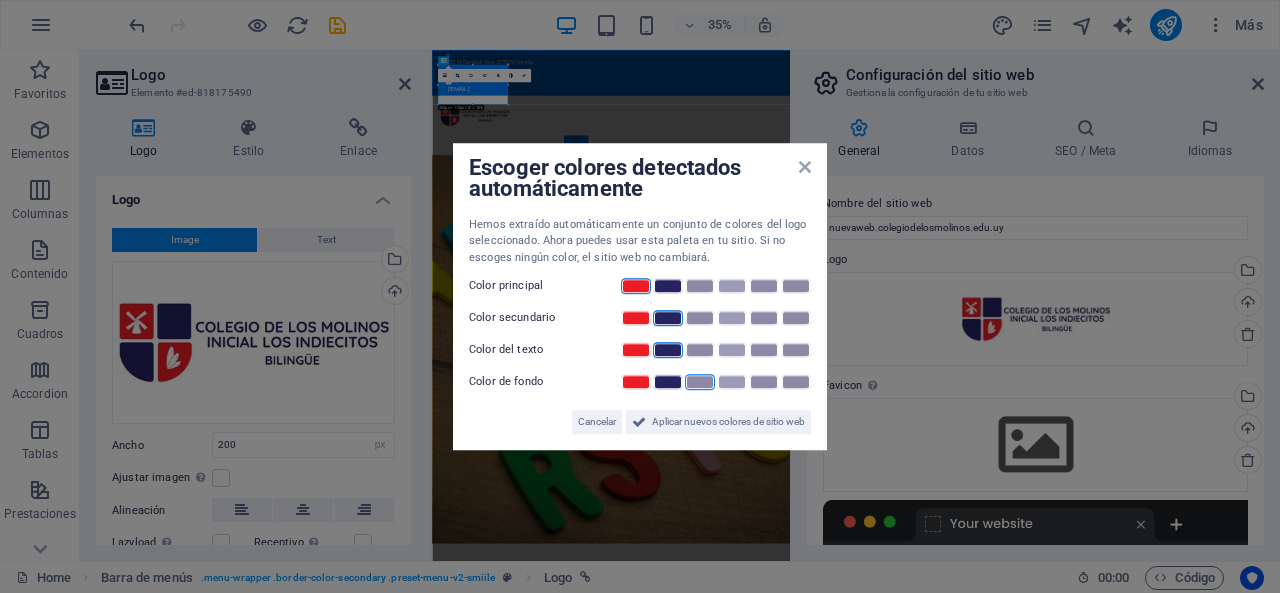 click at bounding box center [700, 382] 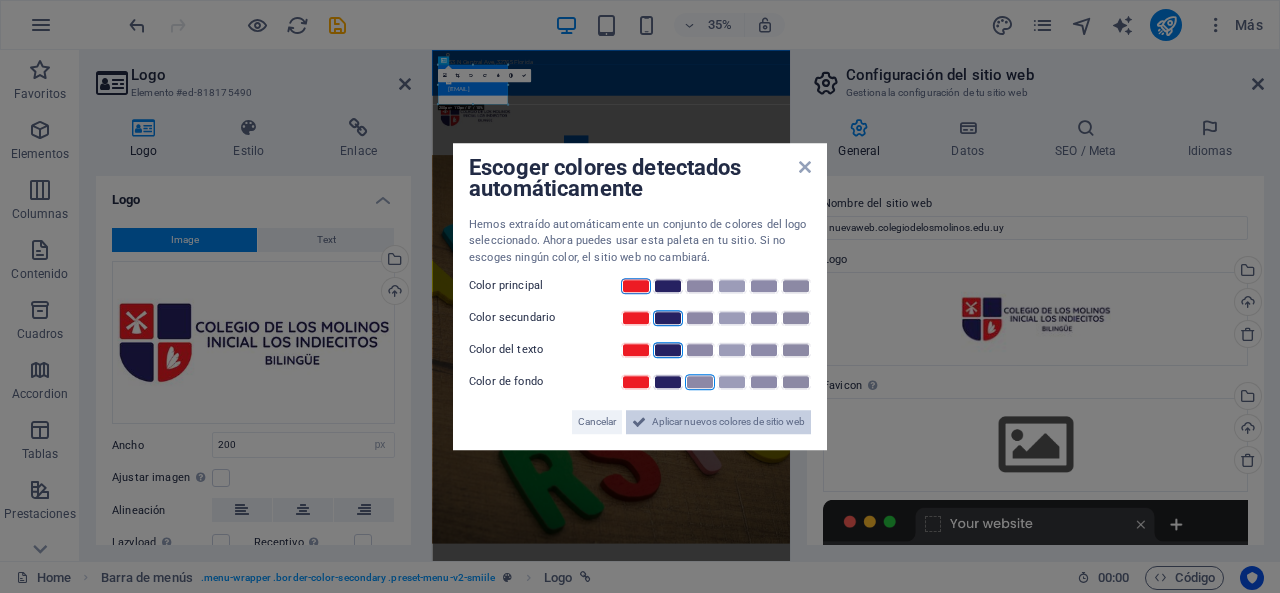 click on "Aplicar nuevos colores de sitio web" at bounding box center (728, 422) 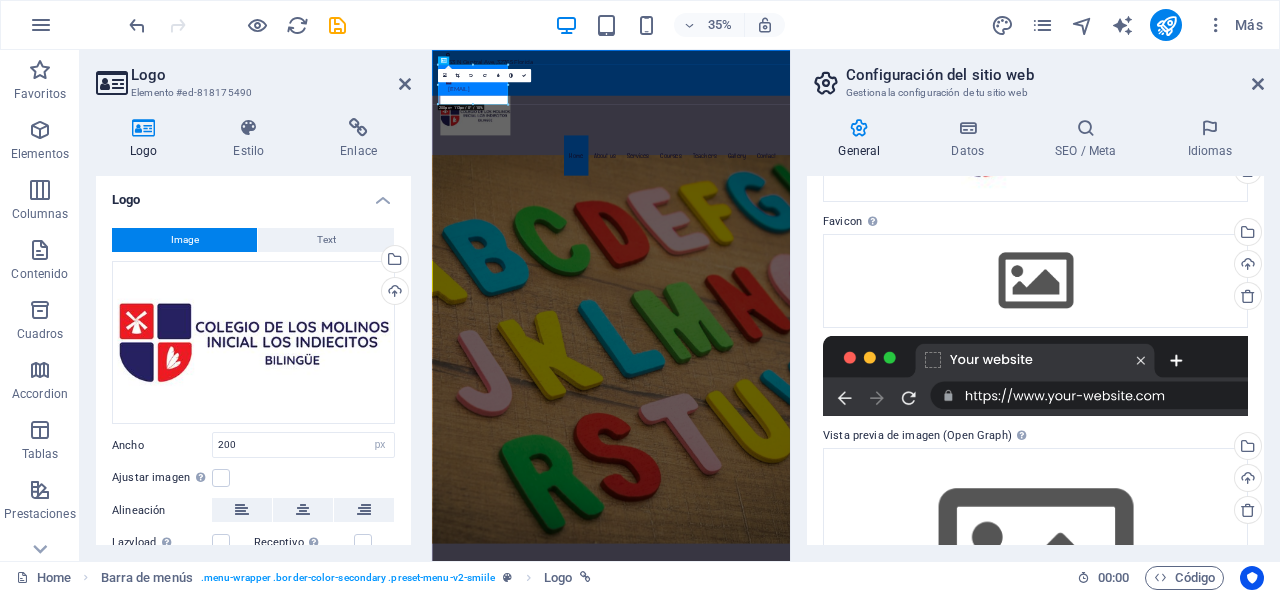 scroll, scrollTop: 172, scrollLeft: 0, axis: vertical 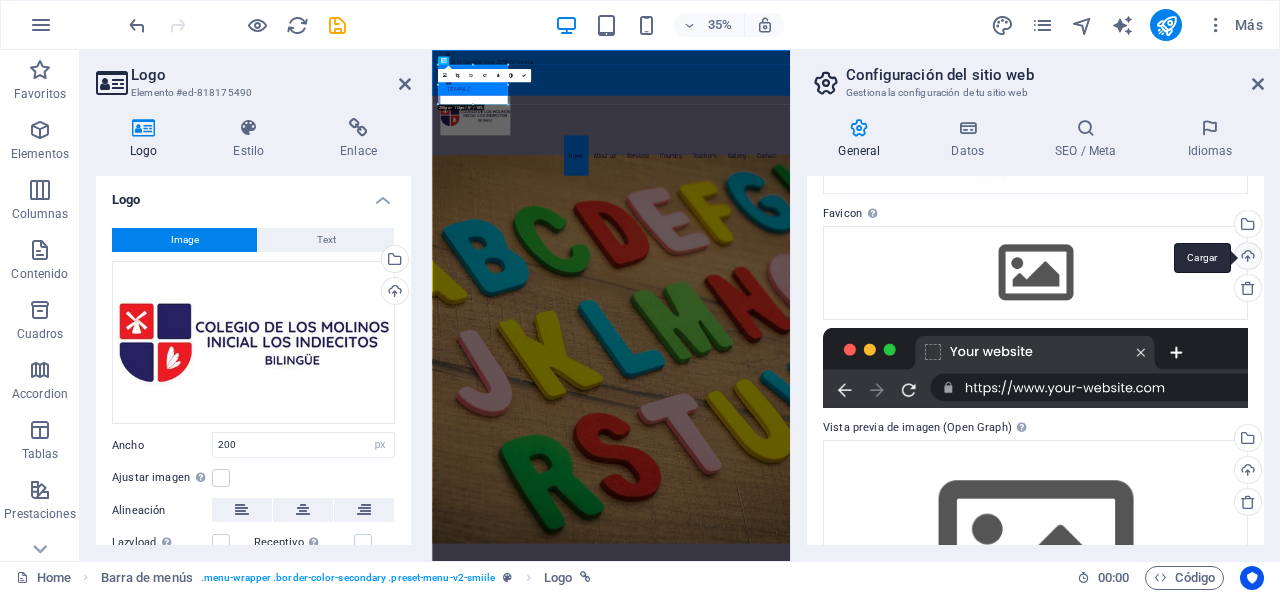 click on "Cargar" at bounding box center (1246, 258) 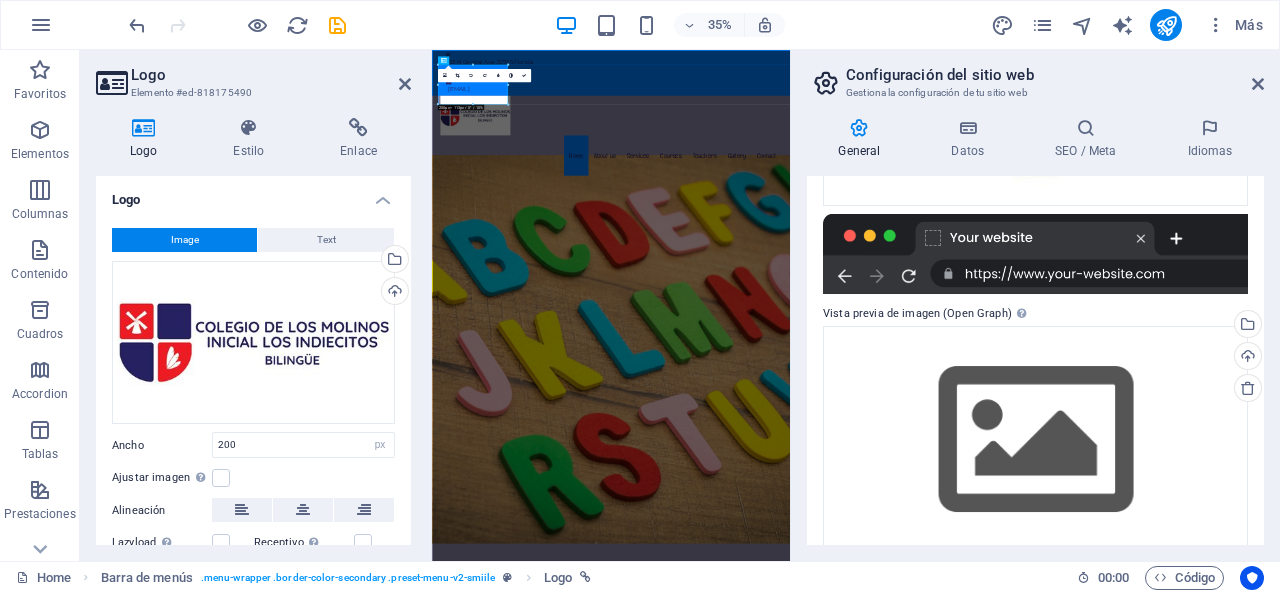 scroll, scrollTop: 378, scrollLeft: 0, axis: vertical 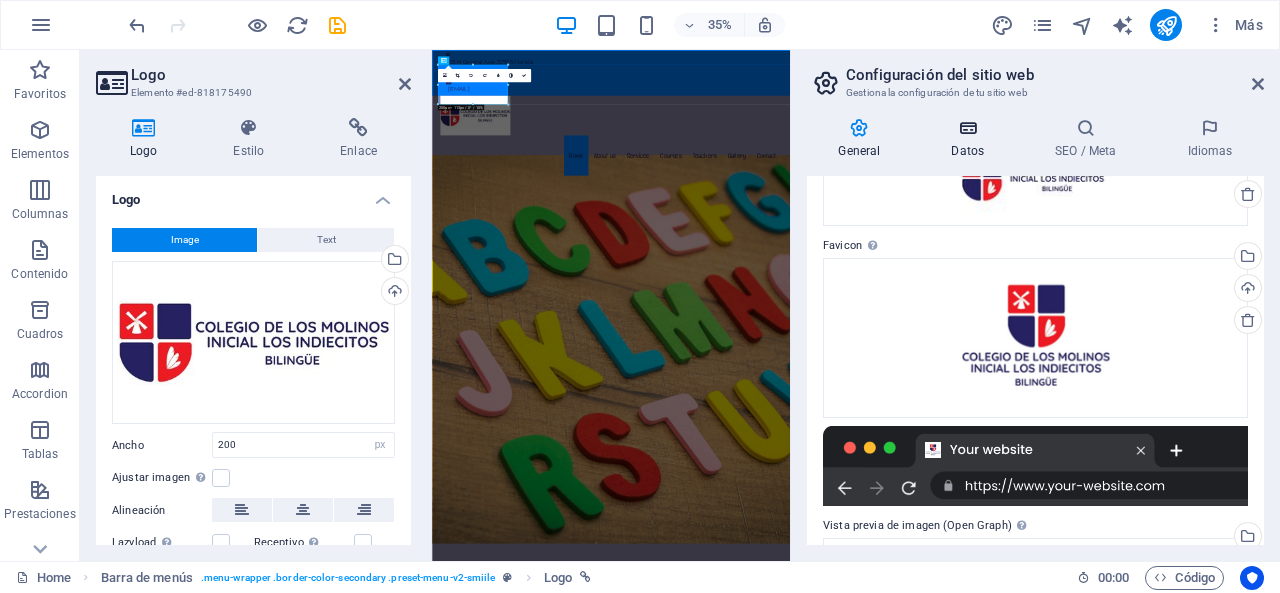 click at bounding box center [968, 128] 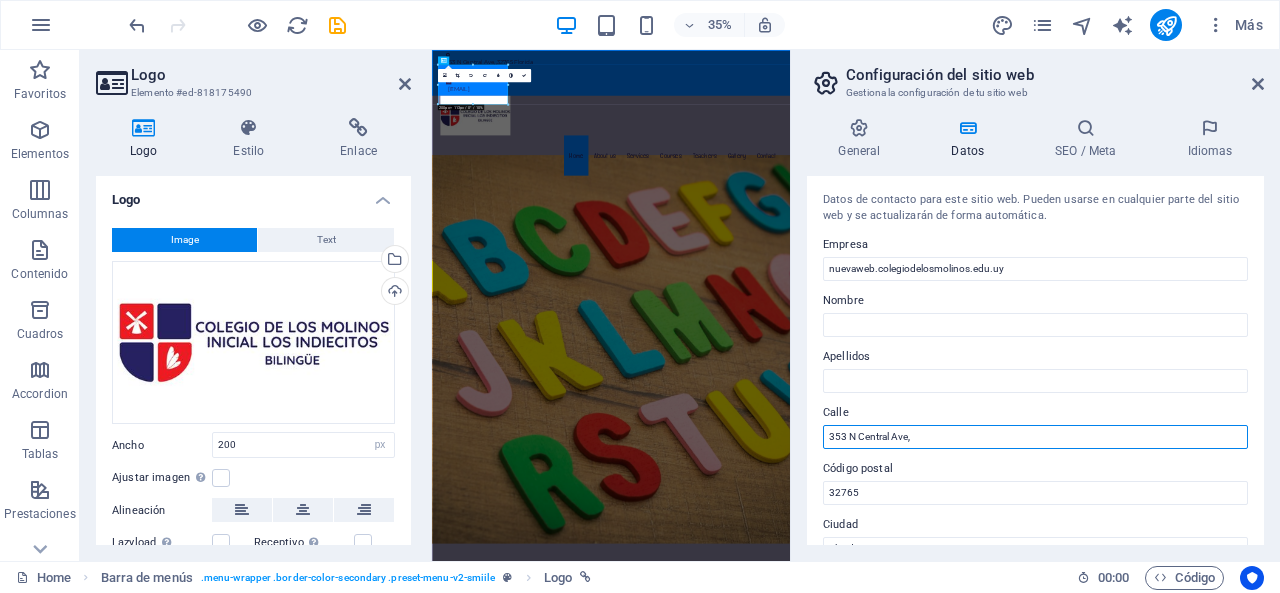 click on "353 N Central Ave," at bounding box center (1035, 437) 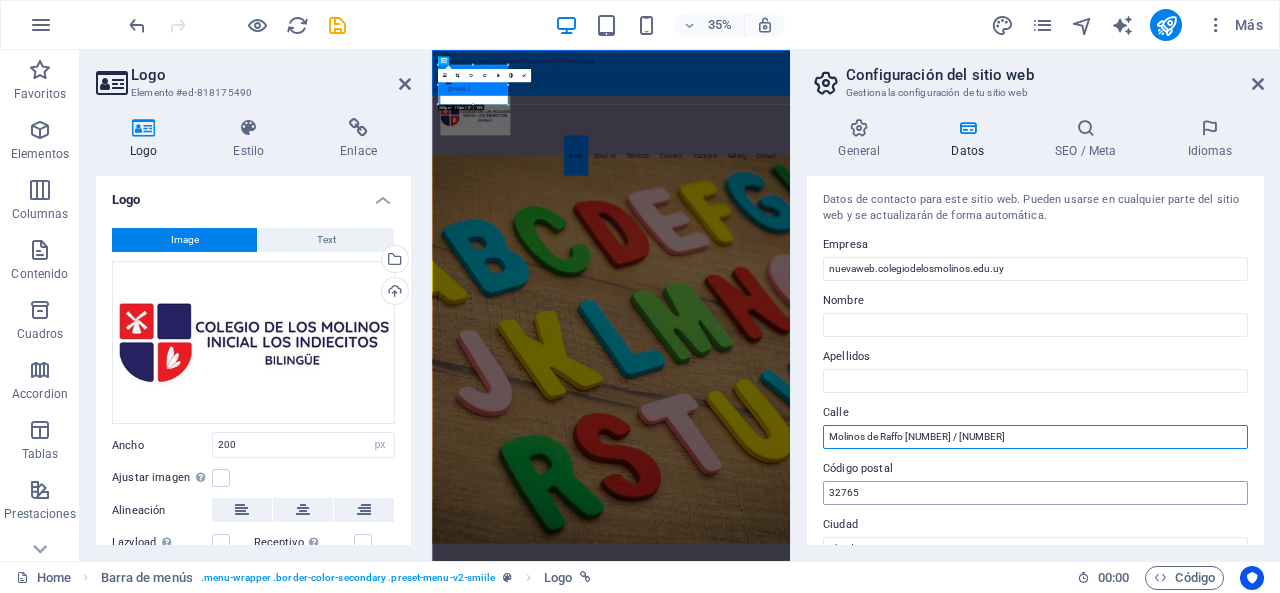 type on "[STREET] [NUMBER] / [NUMBER]" 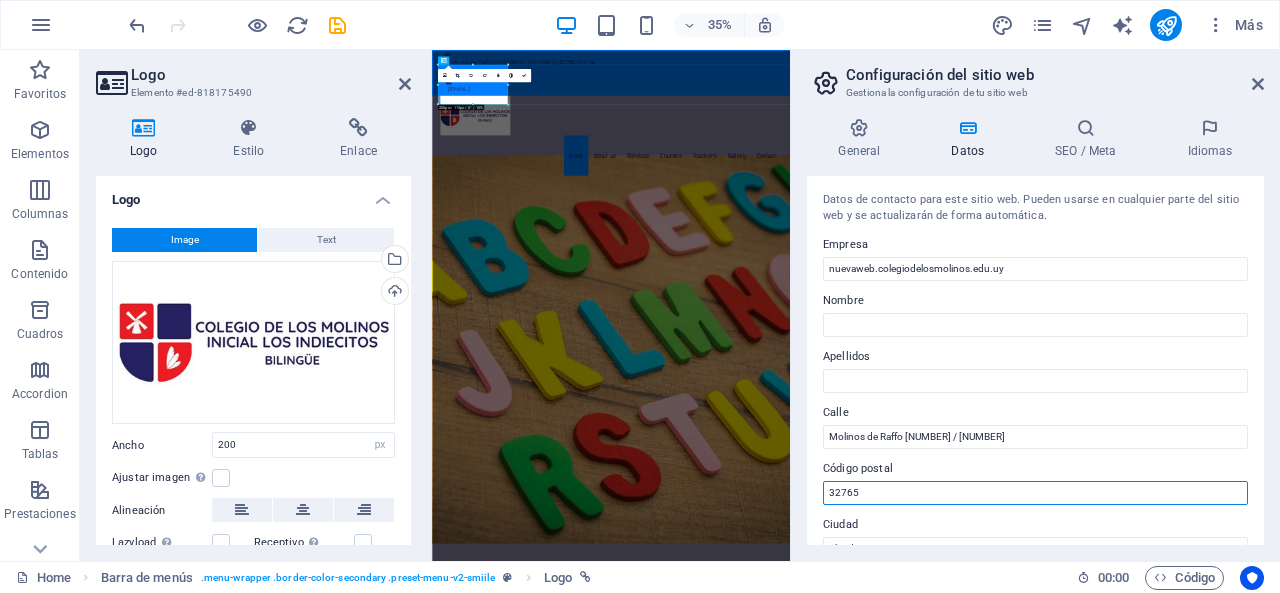 drag, startPoint x: 870, startPoint y: 496, endPoint x: 827, endPoint y: 486, distance: 44.14748 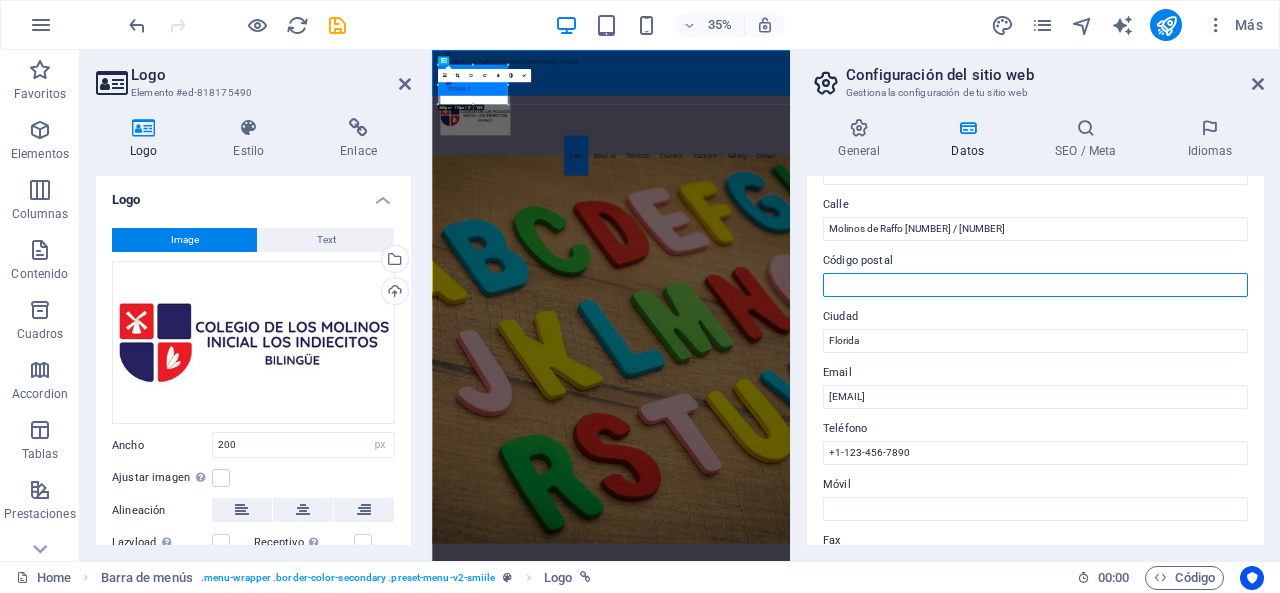 scroll, scrollTop: 213, scrollLeft: 0, axis: vertical 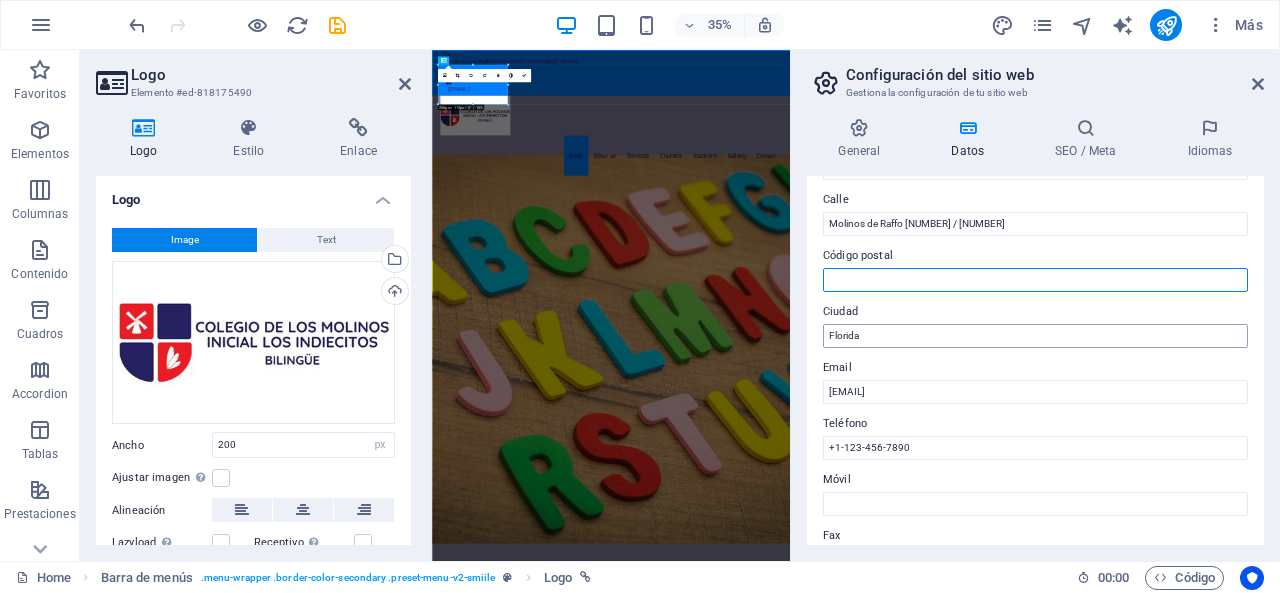 type 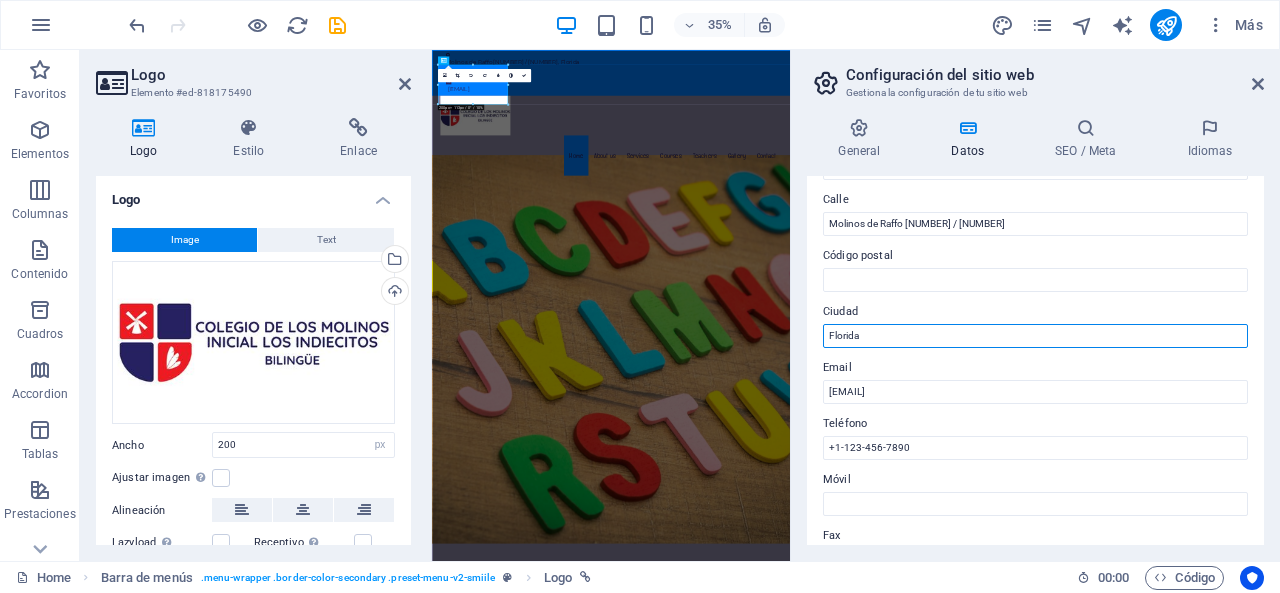 drag, startPoint x: 862, startPoint y: 344, endPoint x: 836, endPoint y: 343, distance: 26.019224 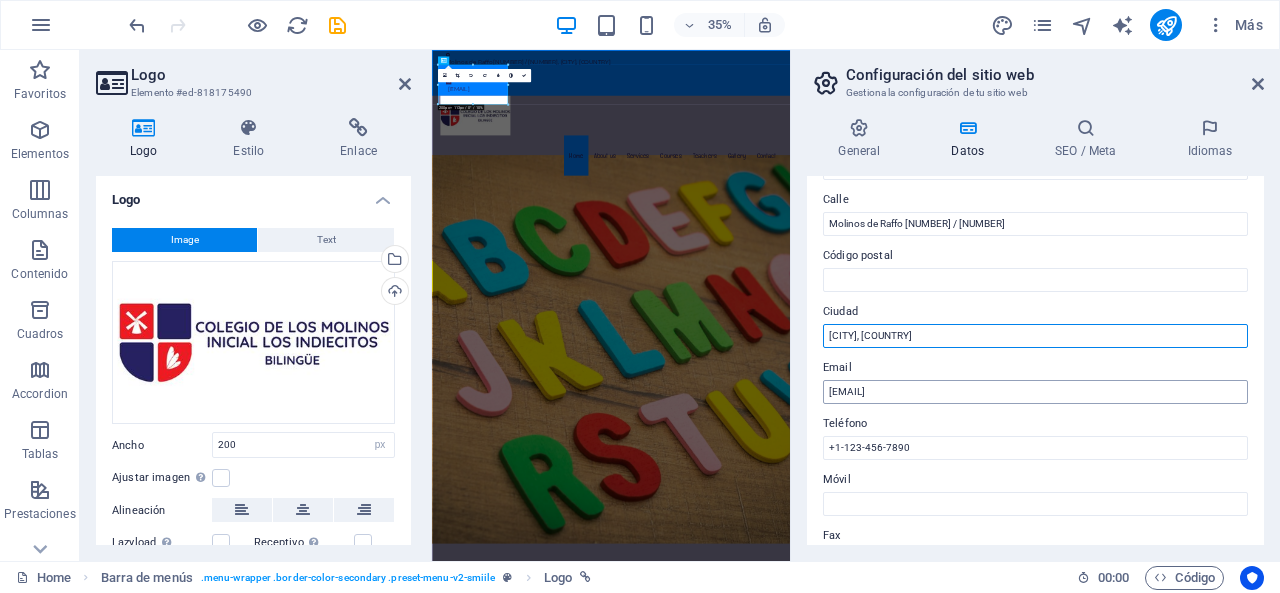 type on "[CITY], [COUNTRY]" 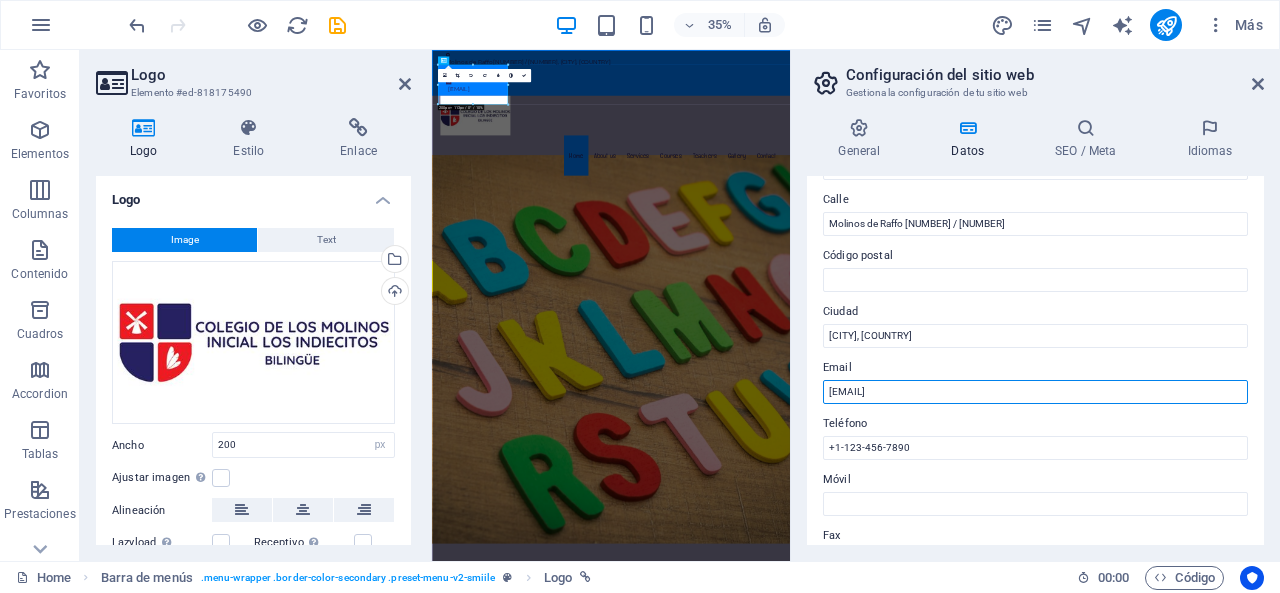 drag, startPoint x: 1102, startPoint y: 394, endPoint x: 822, endPoint y: 384, distance: 280.17853 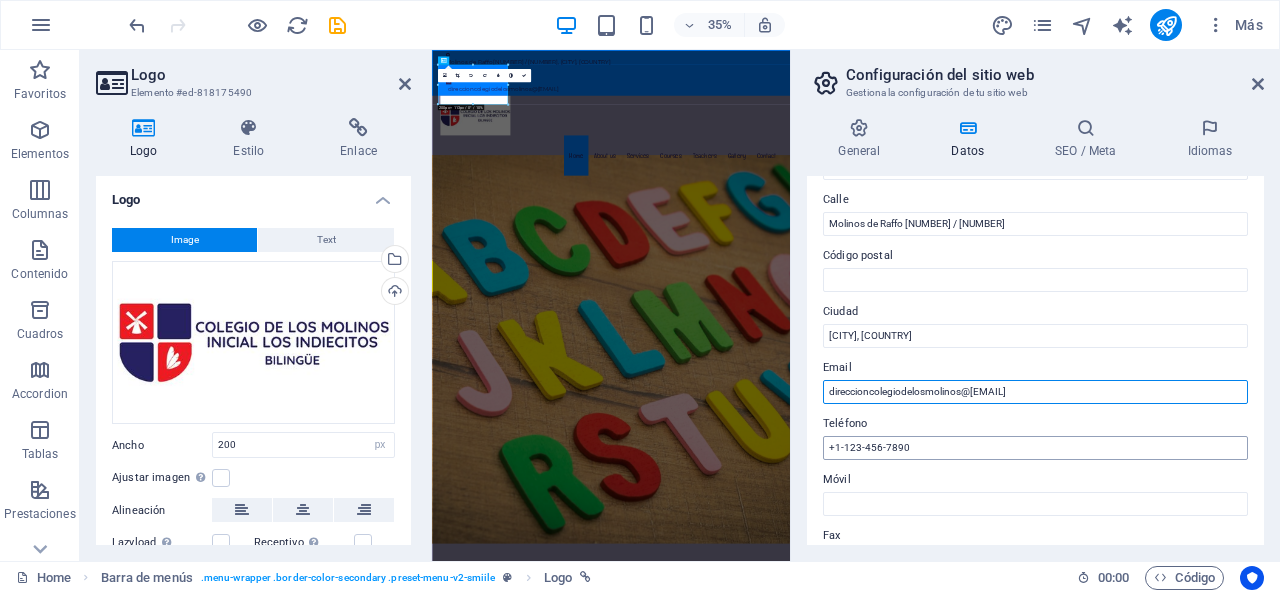 type on "[EMAIL]" 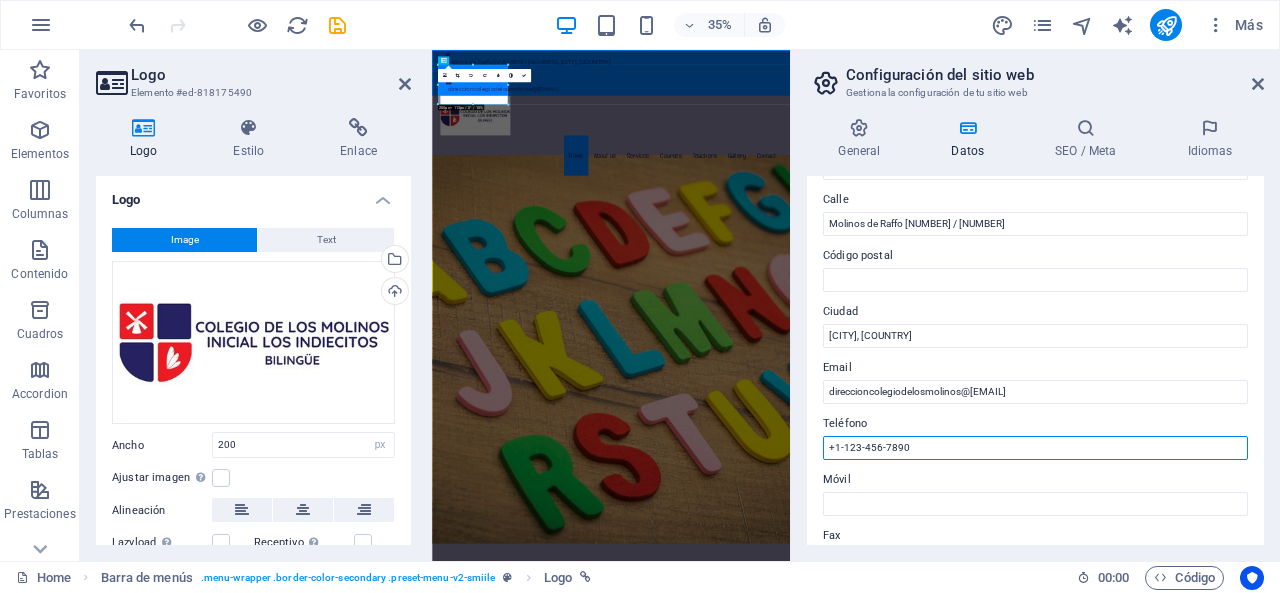 drag, startPoint x: 945, startPoint y: 442, endPoint x: 792, endPoint y: 444, distance: 153.01308 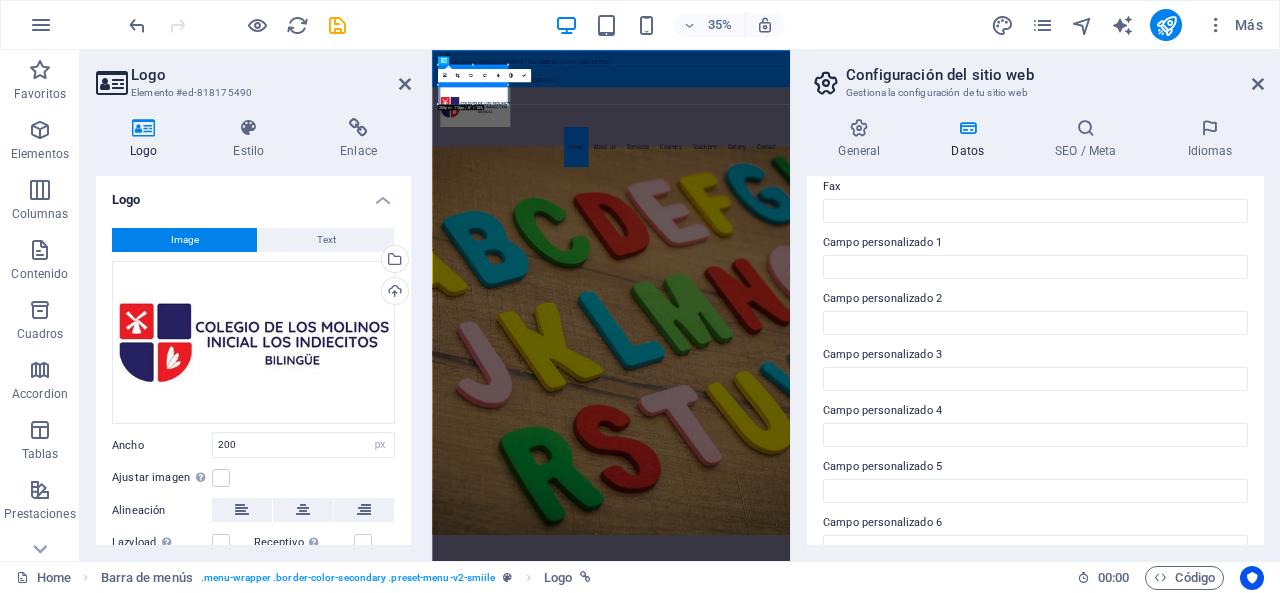 scroll, scrollTop: 591, scrollLeft: 0, axis: vertical 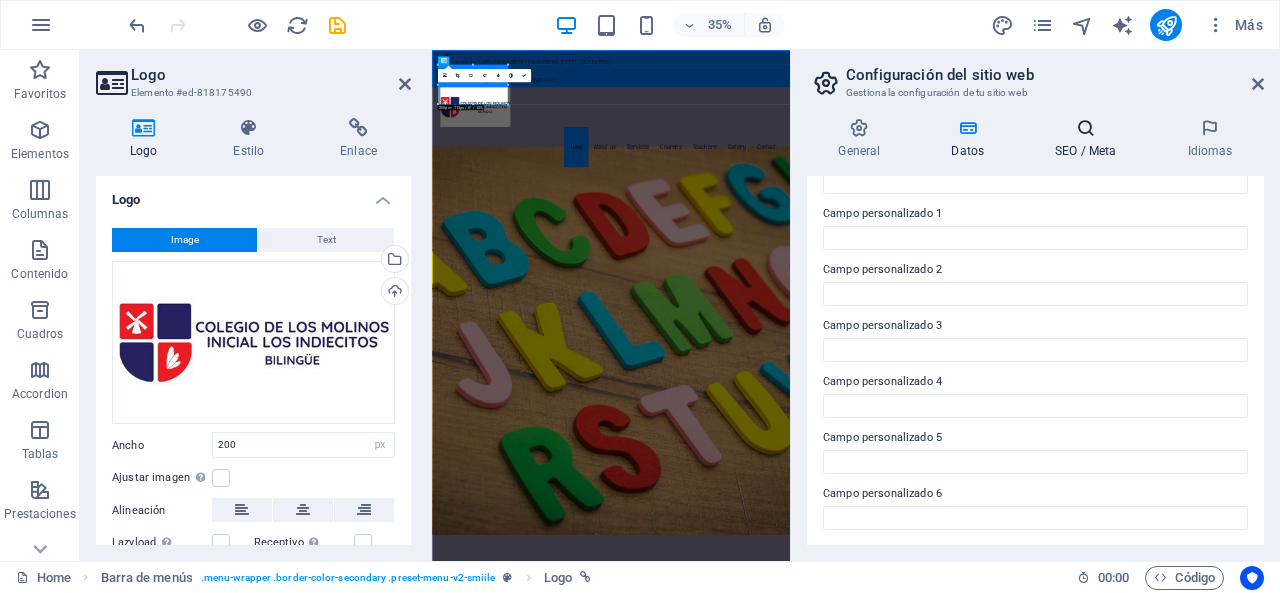 type 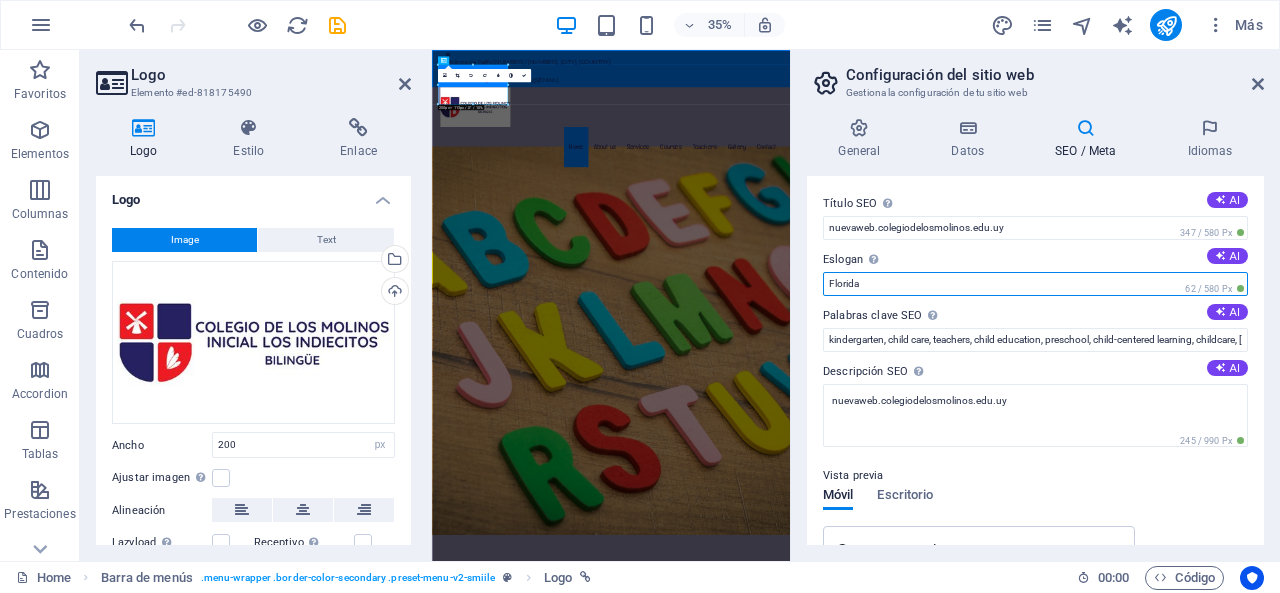 drag, startPoint x: 880, startPoint y: 279, endPoint x: 792, endPoint y: 272, distance: 88.27797 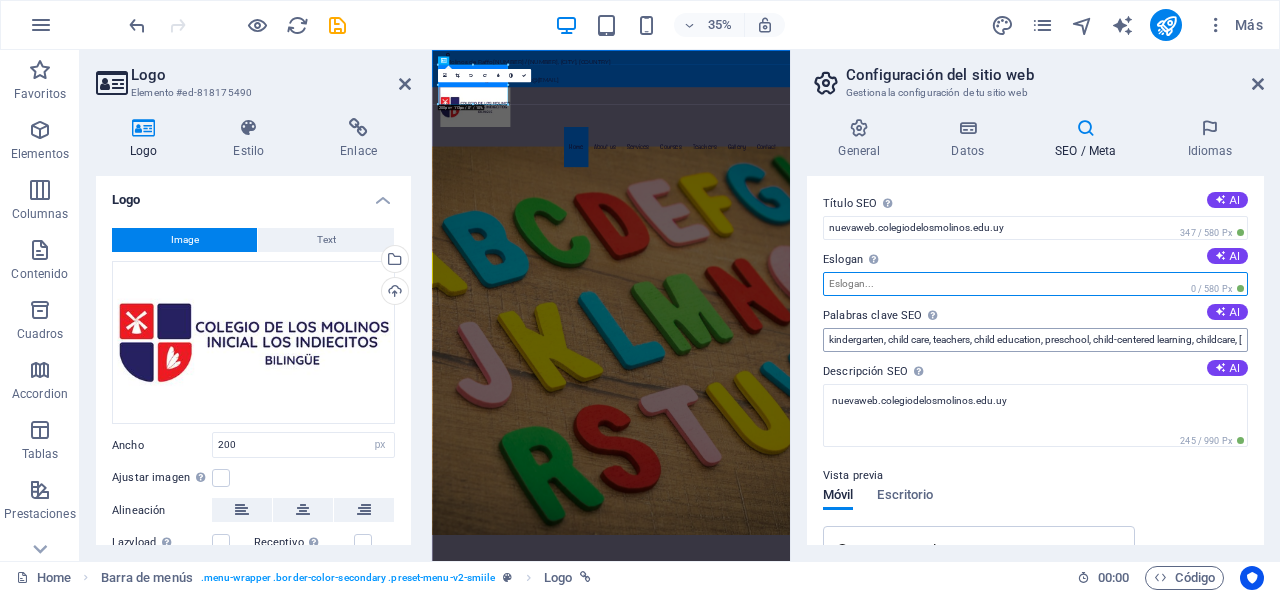 type 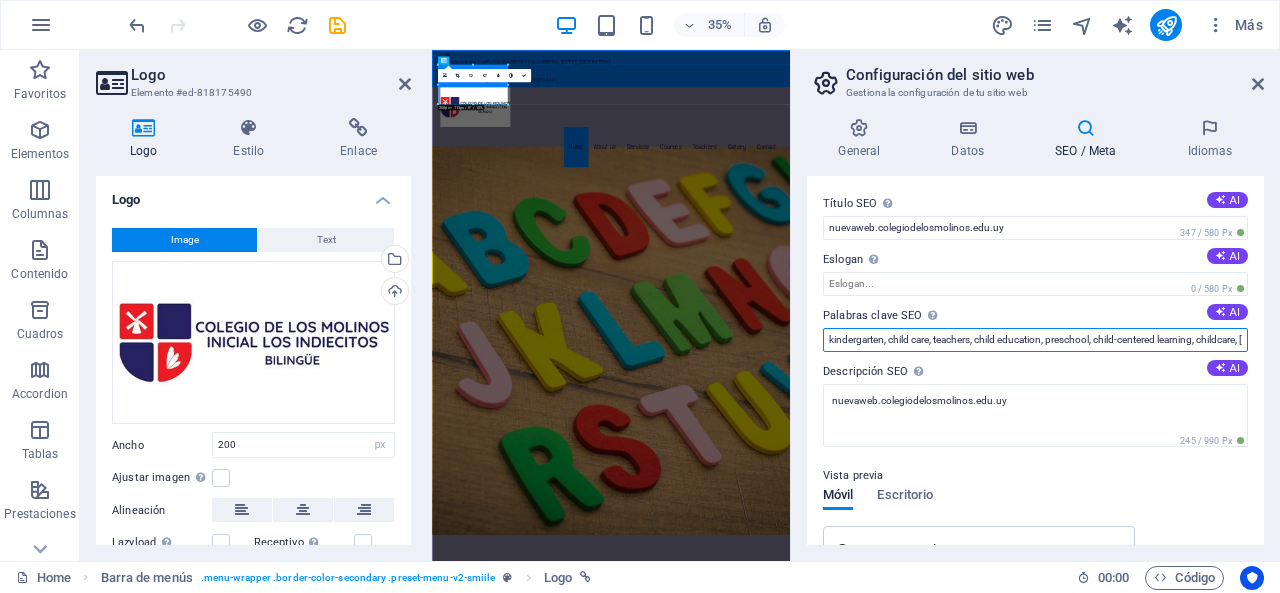 drag, startPoint x: 884, startPoint y: 335, endPoint x: 812, endPoint y: 335, distance: 72 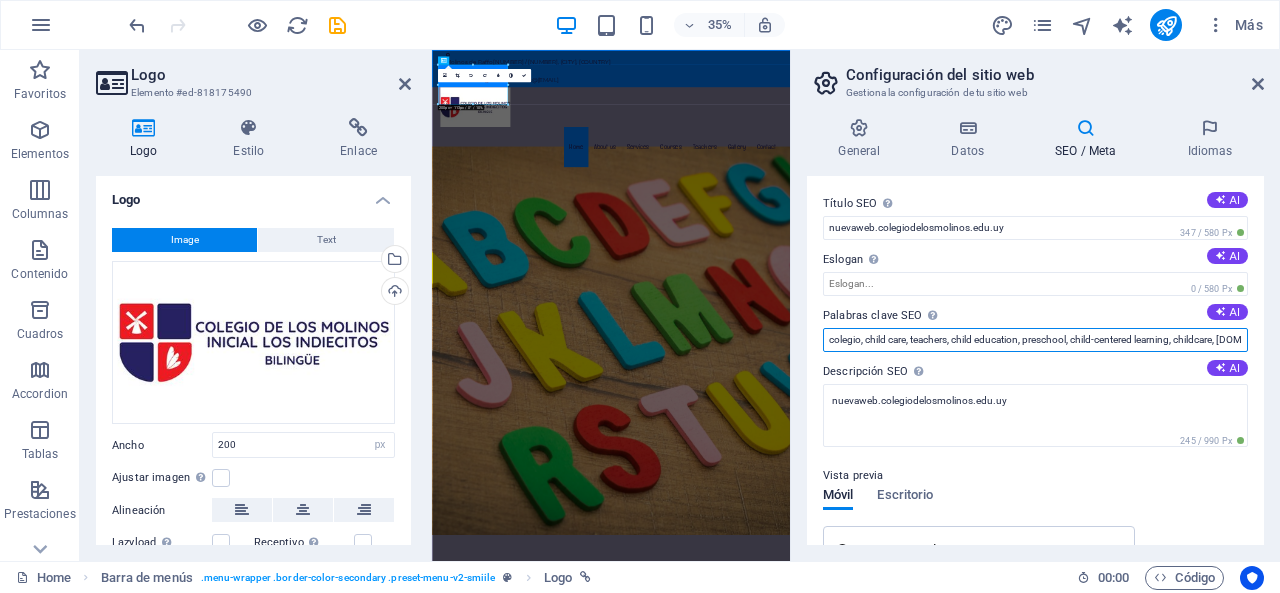 click on "colegio, child care, teachers, child education, preschool, child-centered learning, childcare, nuevaweb.colegiodelosmolinos.edu.uy, Florida" at bounding box center (1035, 340) 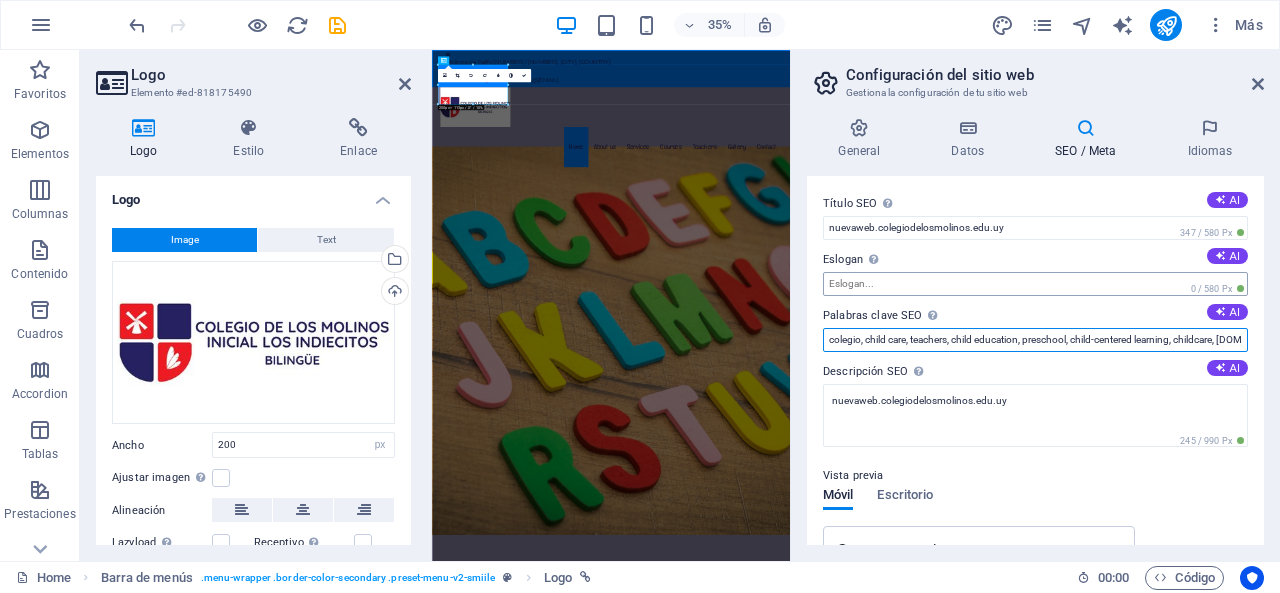 type on "colegio, child care, teachers, child education, preschool, child-centered learning, childcare, nuevaweb.colegiodelosmolinos.edu.uy, Florida" 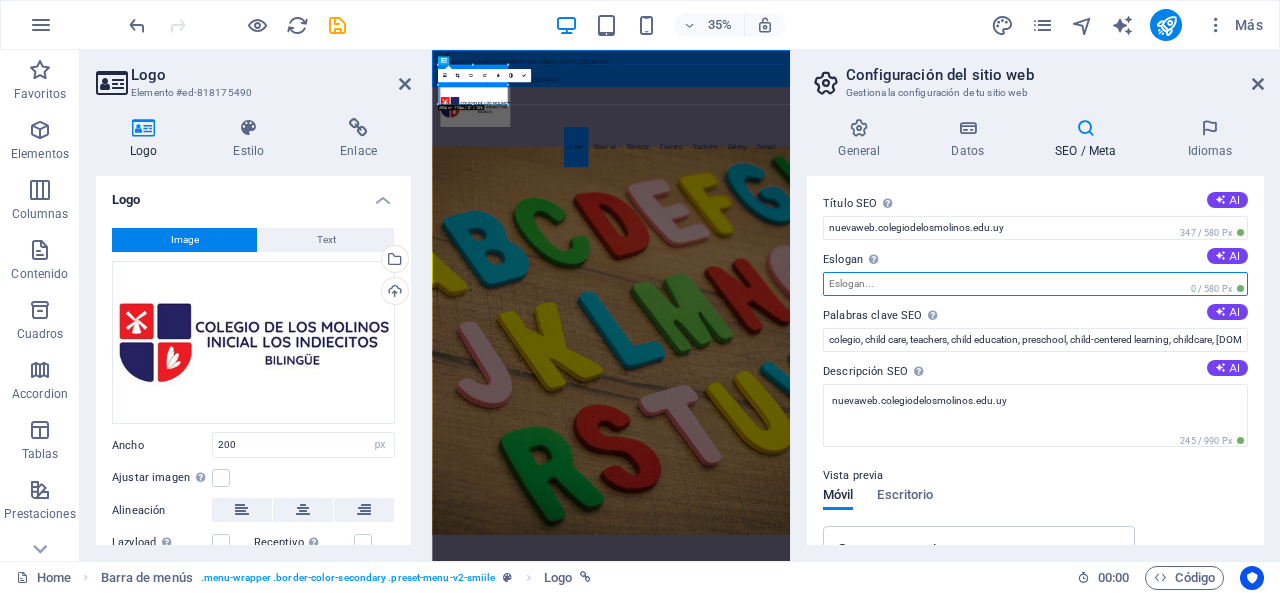 click on "Eslogan El eslogan de tu sitio web. AI" at bounding box center [1035, 284] 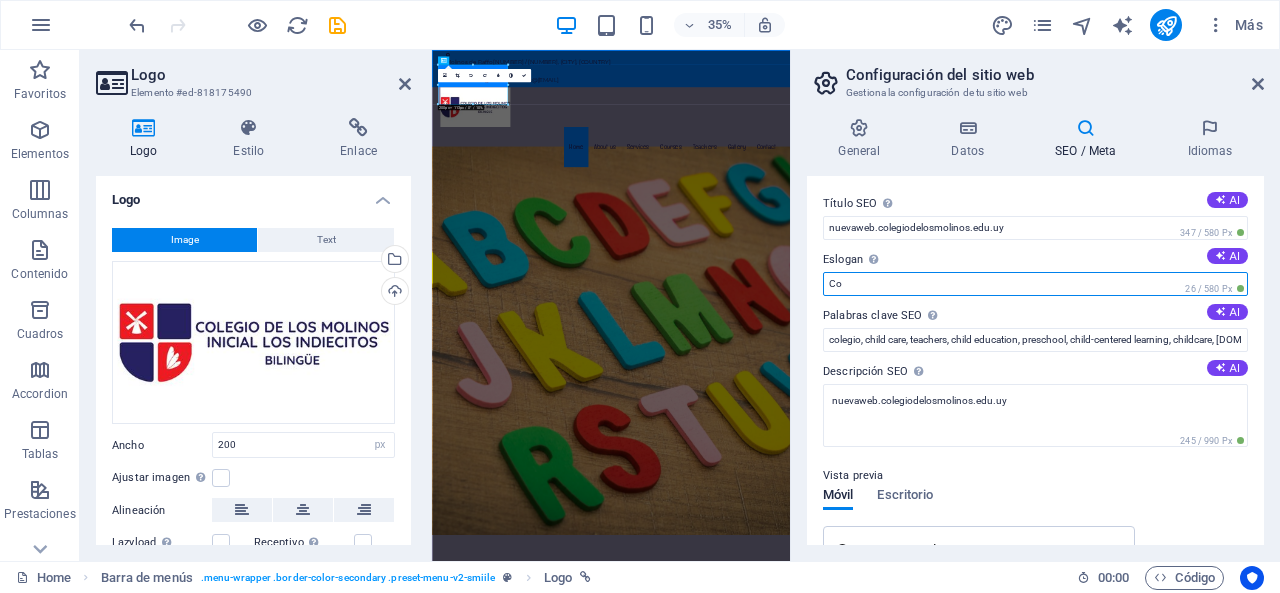 type on "C" 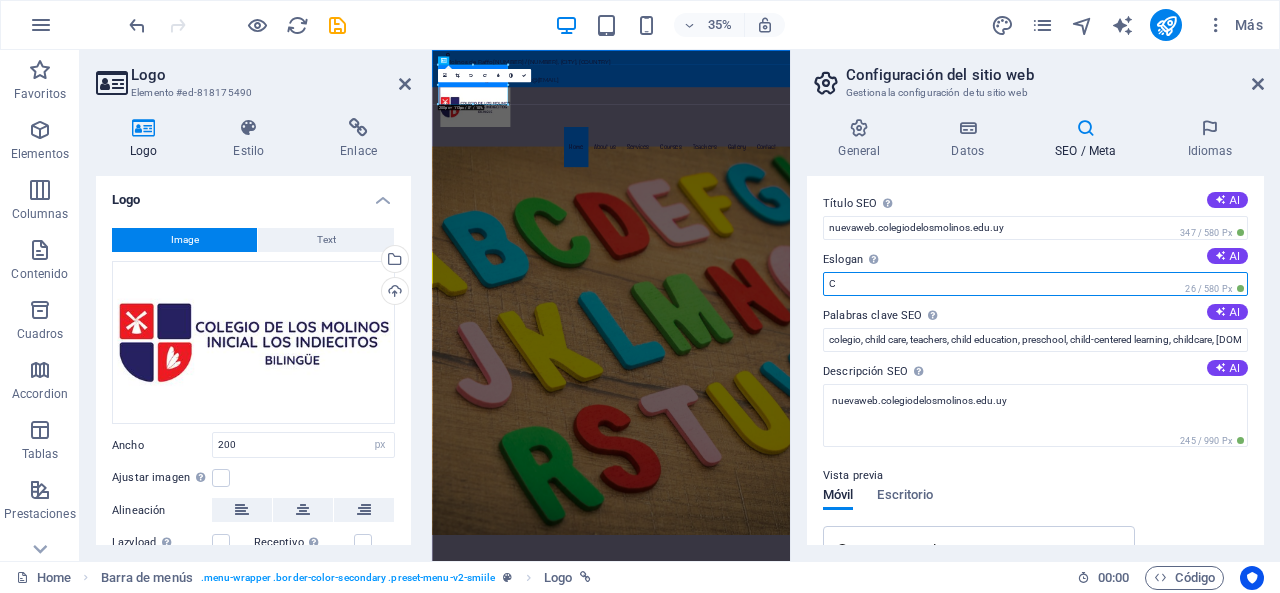 type 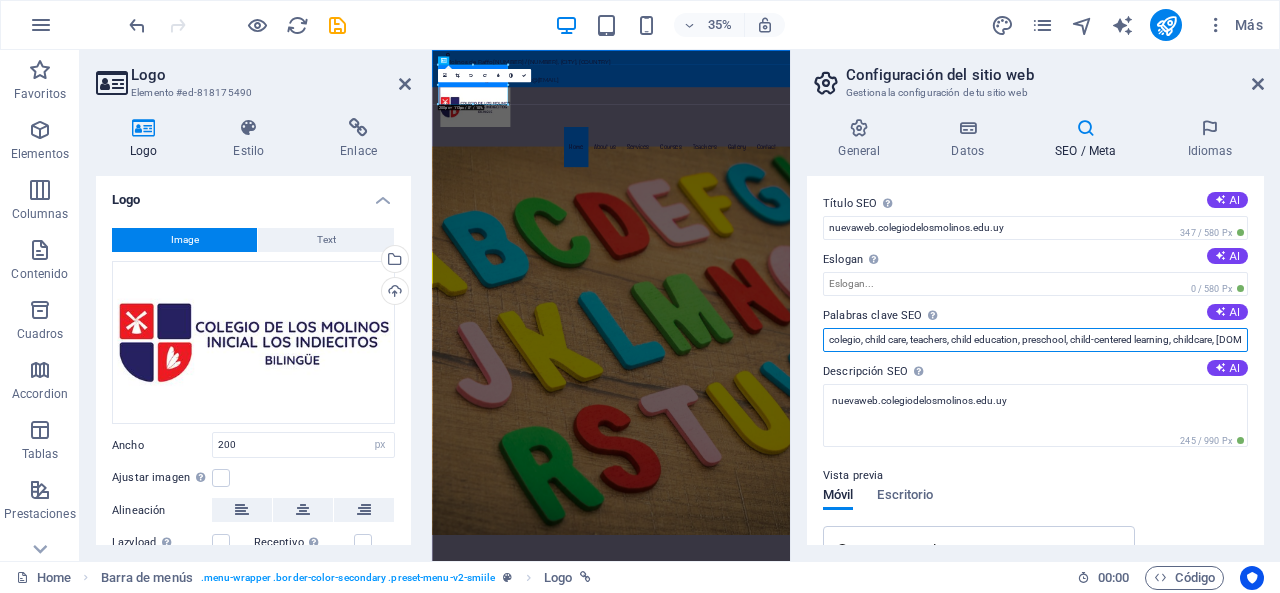 drag, startPoint x: 866, startPoint y: 344, endPoint x: 907, endPoint y: 343, distance: 41.01219 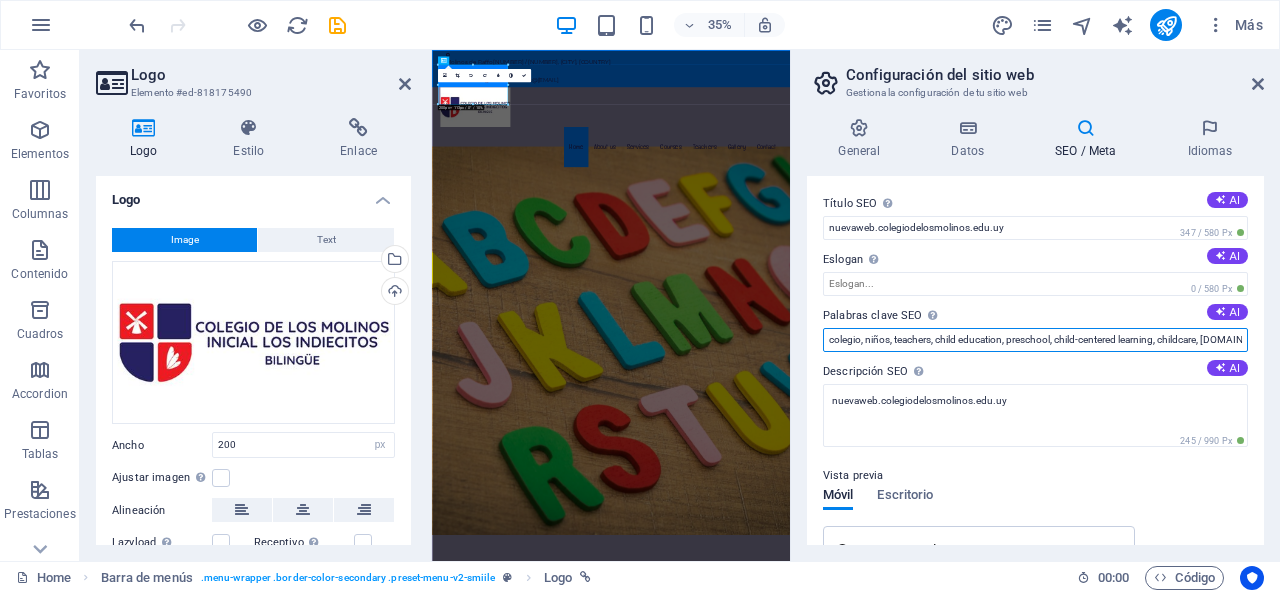 drag, startPoint x: 931, startPoint y: 336, endPoint x: 893, endPoint y: 343, distance: 38.63936 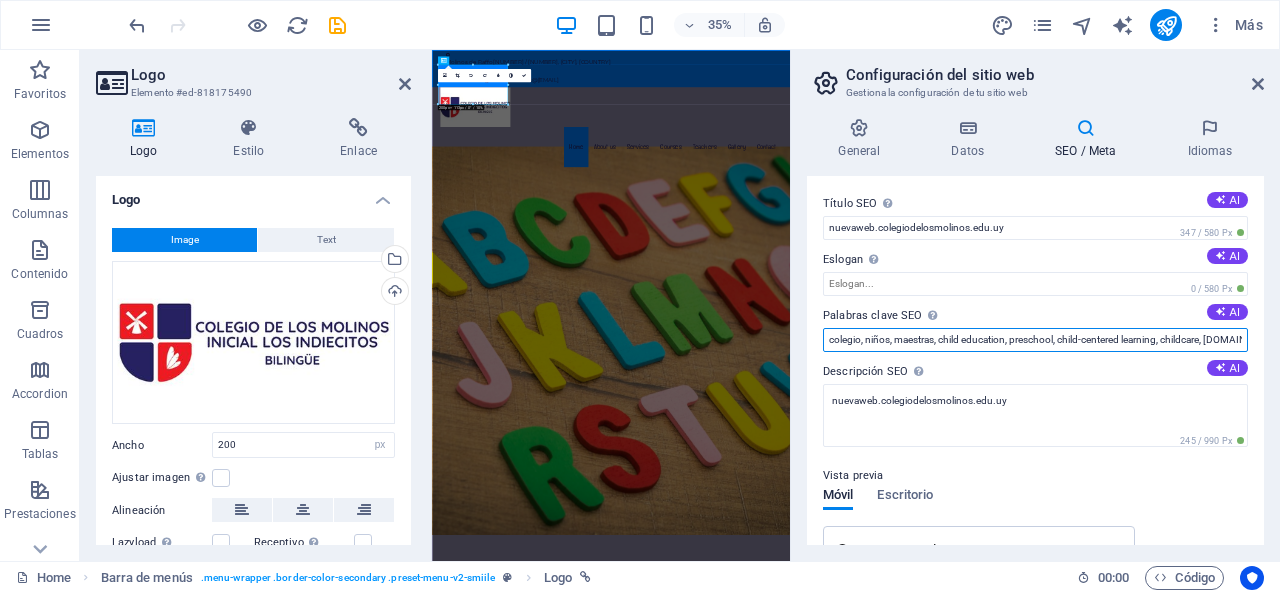drag, startPoint x: 1008, startPoint y: 342, endPoint x: 939, endPoint y: 341, distance: 69.00725 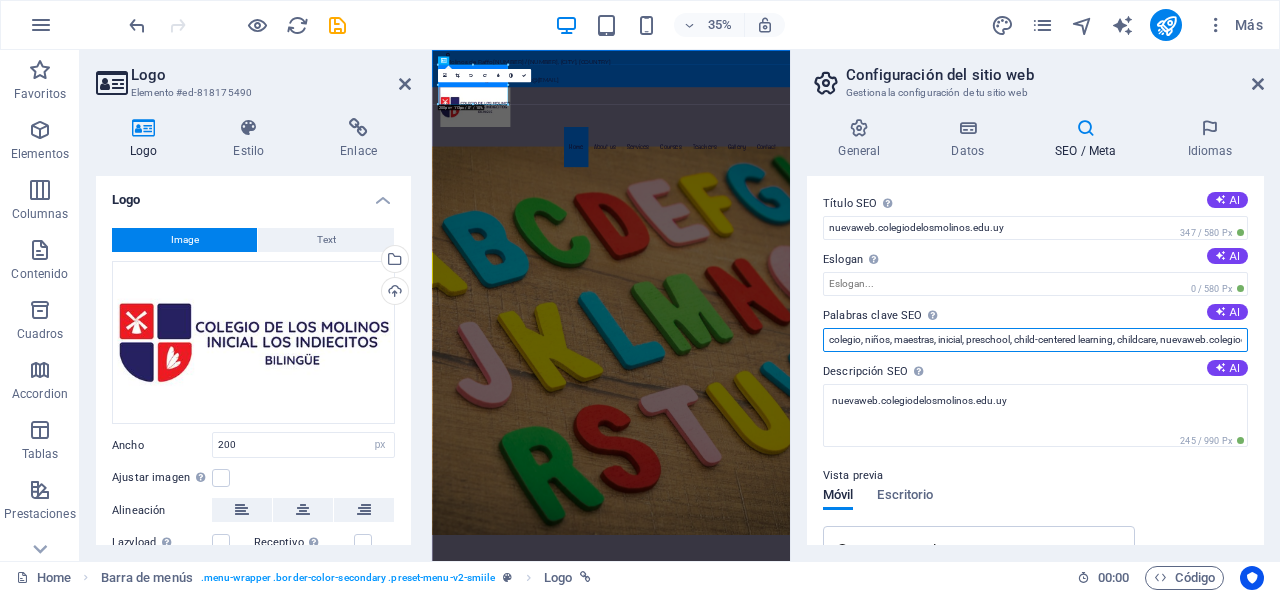 click on "colegio, niños, maestras, inicial, preschool, child-centered learning, childcare, nuevaweb.colegiodelosmolinos.edu.uy, Florida" at bounding box center [1035, 340] 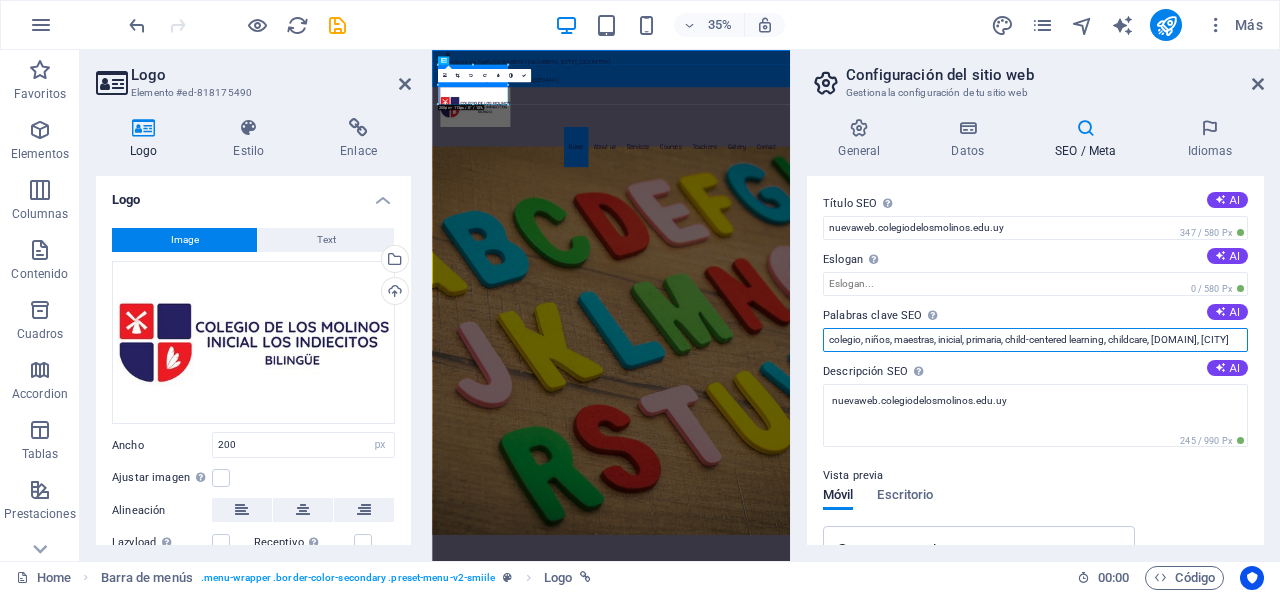 drag, startPoint x: 1011, startPoint y: 339, endPoint x: 1112, endPoint y: 339, distance: 101 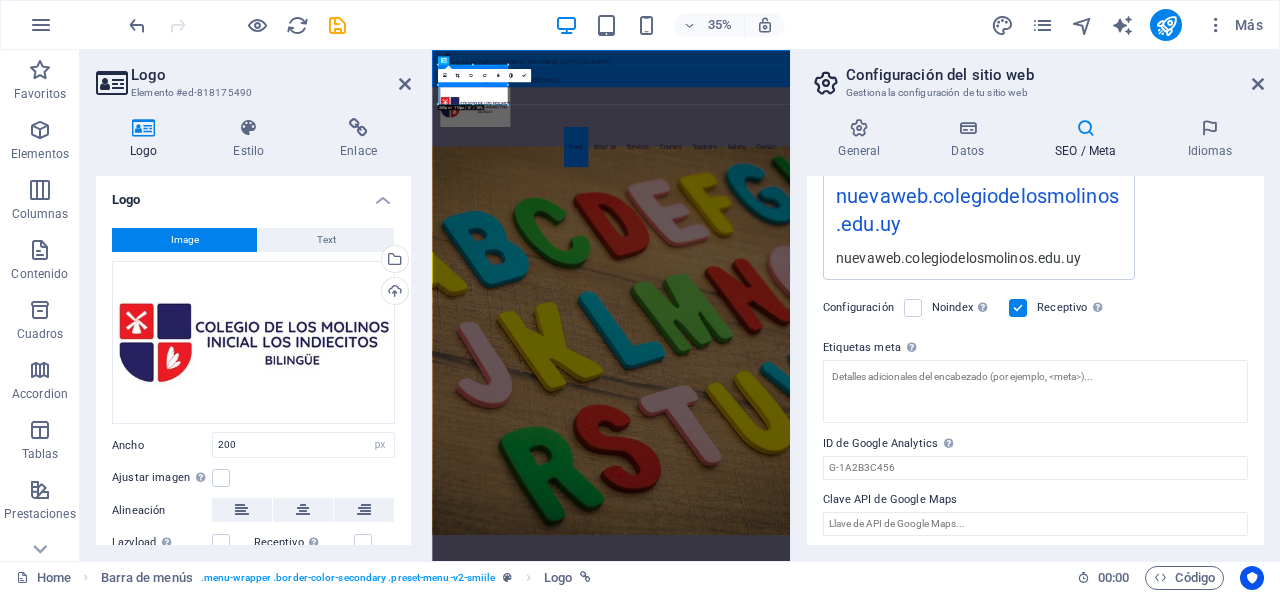 scroll, scrollTop: 392, scrollLeft: 0, axis: vertical 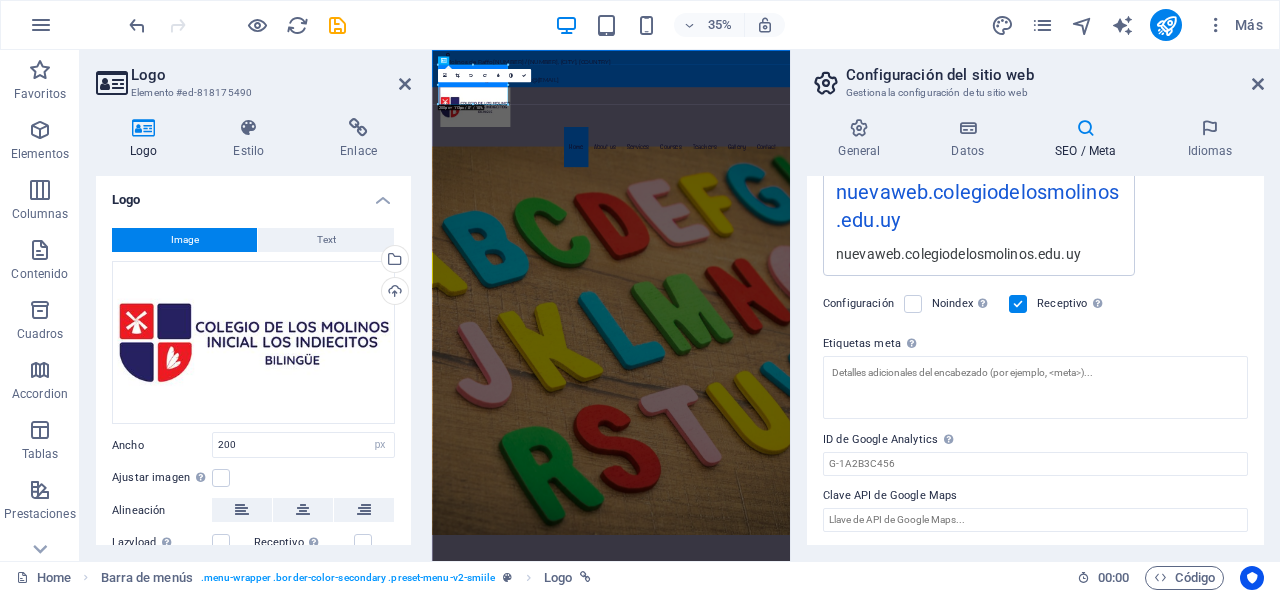 type on "colegio, niños, maestras, inicial, primaria, bilingue" 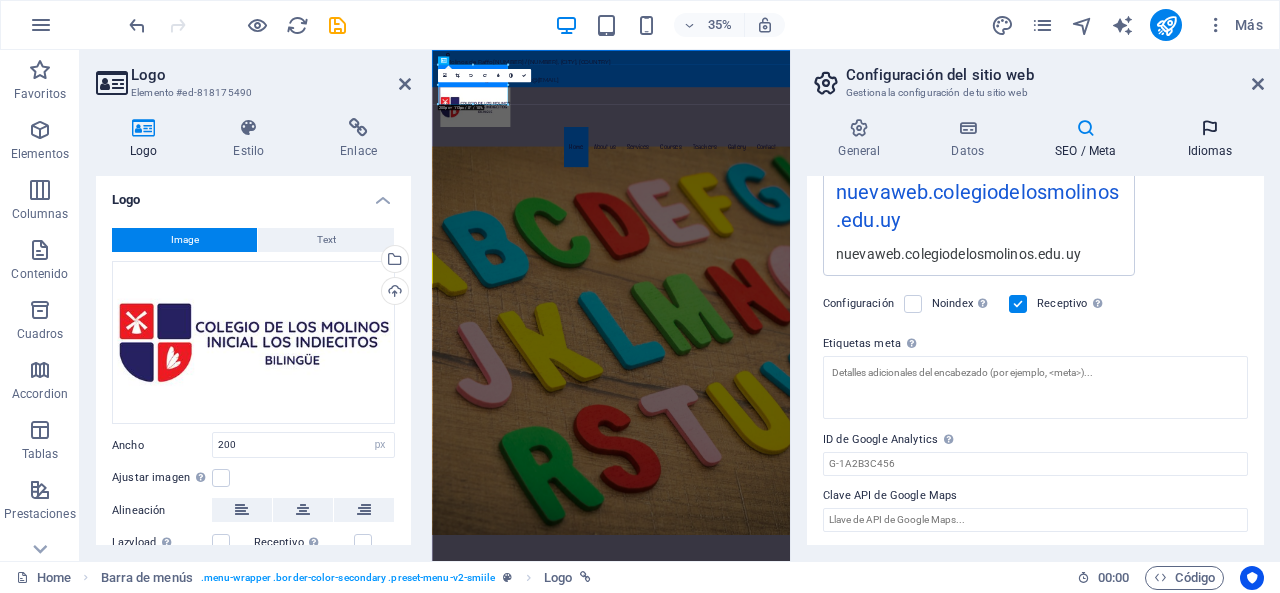 click on "Idiomas" at bounding box center (1210, 139) 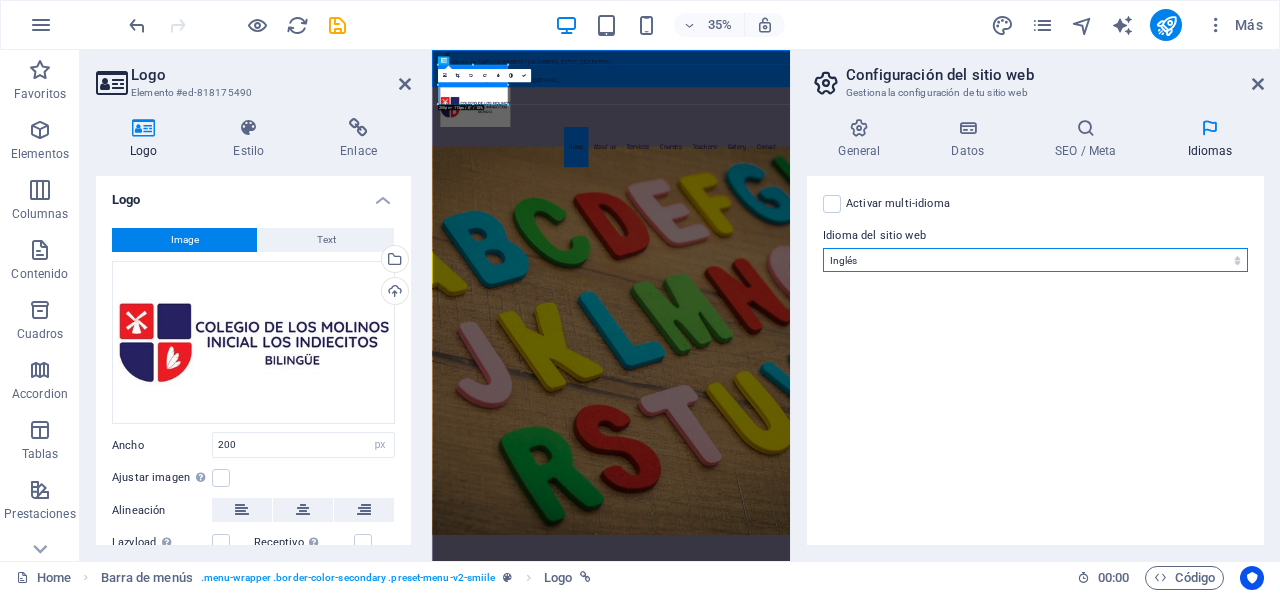 click on "Abkhazian Afar Afrikaans Akan Albanés Alemán Amharic Árabe Aragonese Armenian Assamese Avaric Avestan Aymara Azerbaijani Bambara Bashkir Basque Belarusian Bengalí Bihari languages Bislama Bokmål Bosnian Breton Búlgaro Burmese Catalán Central Khmer Chamorro Chechen Checo Chino Church Slavic Chuvash Coreano Cornish Corsican Cree Croata Danés Dzongkha Eslovaco Esloveno Español Esperanto Estonian Ewe Faroese Farsi (Persa) Fijian Finlandés Francés Fulah Gaelic Galician Ganda Georgian Greenlandic Griego Guaraní Gujarati Haitian Creole Hausa Hebreo Herero Hindi Hiri Motu Holandés Húngaro Ido Igbo Indonesio Inglés Interlingua Interlingue Inuktitut Inupiaq Irish Islandés Italiano Japonés Javanese Kannada Kanuri Kashmiri Kazakh Kikuyu Kinyarwanda Komi Kongo Kurdish Kwanyama Kyrgyz Lao Latín Letón Limburgish Lingala Lituano Luba-Katanga Luxembourgish Macedonio Malagasy Malay Malayalam Maldivian Maltés Manx Maori Marathi Marshallese Mongolian Nauru Navajo Ndonga Nepali North Ndebele Northern Sami Pali" at bounding box center (1035, 260) 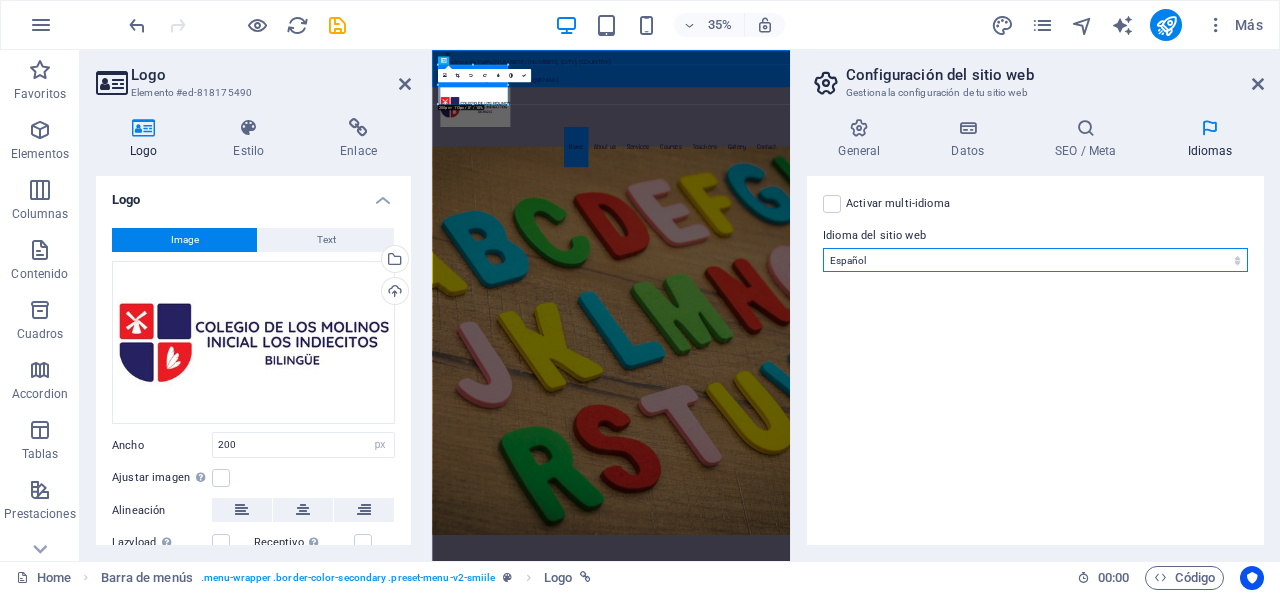 click on "Abkhazian Afar Afrikaans Akan Albanés Alemán Amharic Árabe Aragonese Armenian Assamese Avaric Avestan Aymara Azerbaijani Bambara Bashkir Basque Belarusian Bengalí Bihari languages Bislama Bokmål Bosnian Breton Búlgaro Burmese Catalán Central Khmer Chamorro Chechen Checo Chino Church Slavic Chuvash Coreano Cornish Corsican Cree Croata Danés Dzongkha Eslovaco Esloveno Español Esperanto Estonian Ewe Faroese Farsi (Persa) Fijian Finlandés Francés Fulah Gaelic Galician Ganda Georgian Greenlandic Griego Guaraní Gujarati Haitian Creole Hausa Hebreo Herero Hindi Hiri Motu Holandés Húngaro Ido Igbo Indonesio Inglés Interlingua Interlingue Inuktitut Inupiaq Irish Islandés Italiano Japonés Javanese Kannada Kanuri Kashmiri Kazakh Kikuyu Kinyarwanda Komi Kongo Kurdish Kwanyama Kyrgyz Lao Latín Letón Limburgish Lingala Lituano Luba-Katanga Luxembourgish Macedonio Malagasy Malay Malayalam Maldivian Maltés Manx Maori Marathi Marshallese Mongolian Nauru Navajo Ndonga Nepali North Ndebele Northern Sami Pali" at bounding box center (1035, 260) 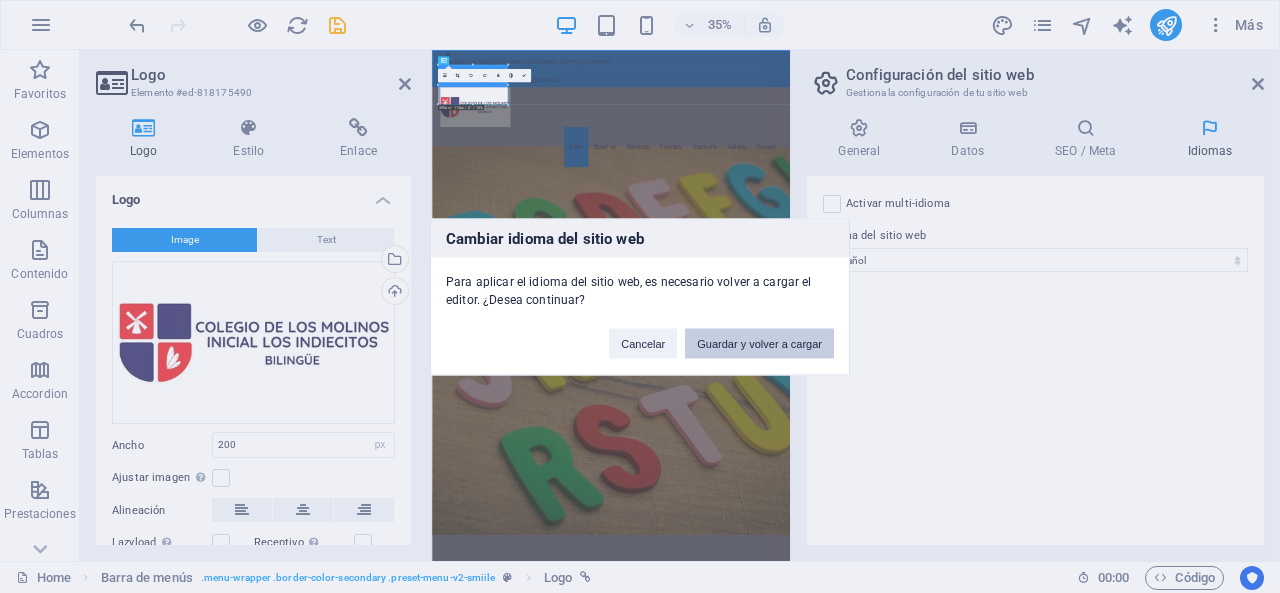 click on "Guardar y volver a cargar" at bounding box center [759, 343] 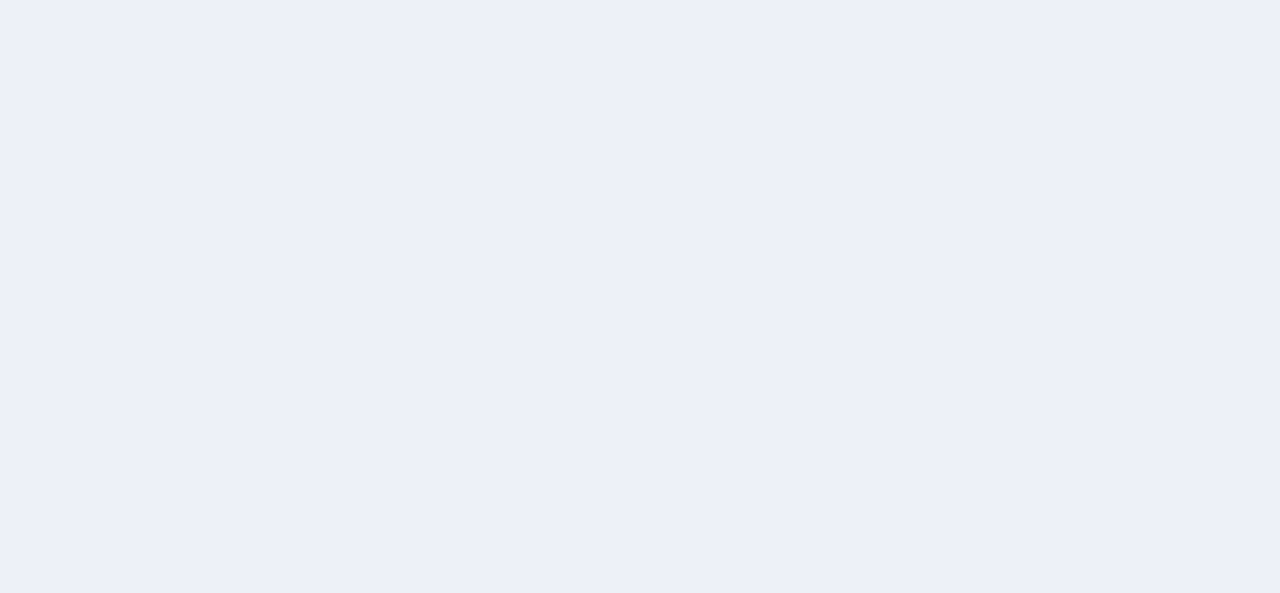 scroll, scrollTop: 0, scrollLeft: 0, axis: both 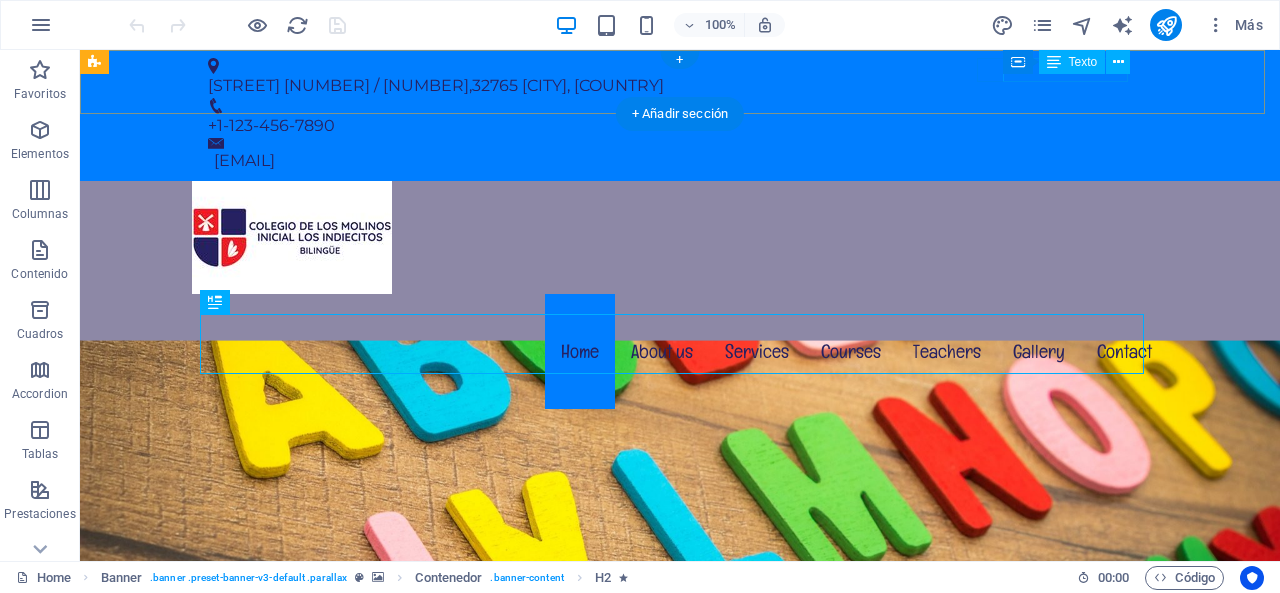 click on "+1-123-456-7890" at bounding box center [672, 126] 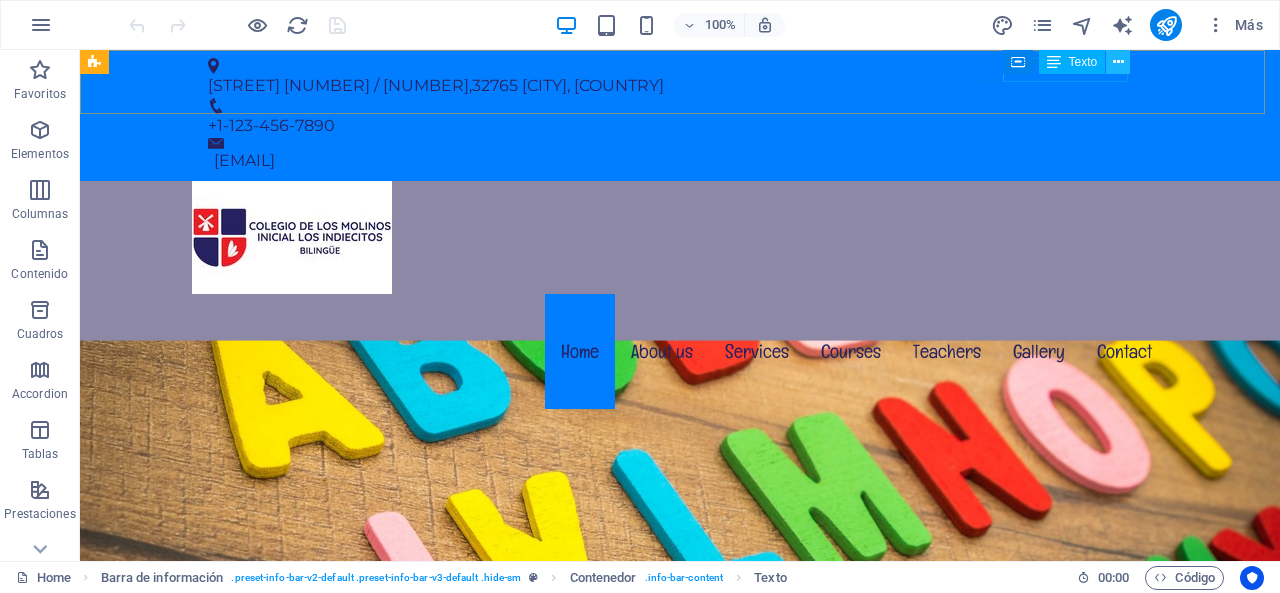 click at bounding box center (1118, 62) 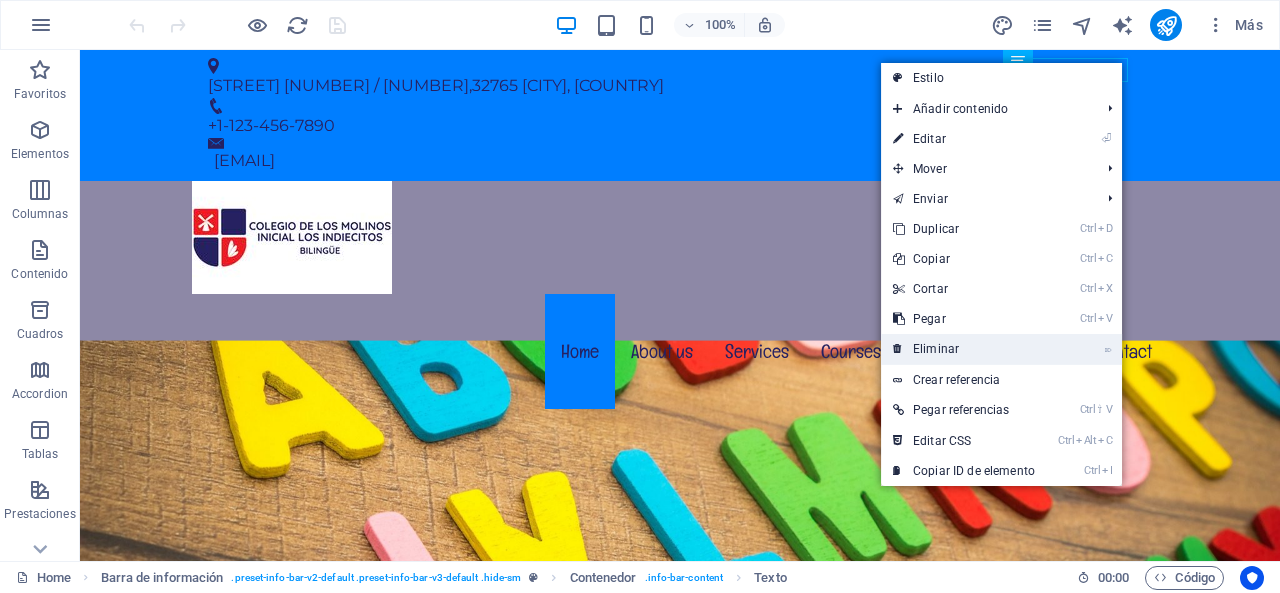 click on "⌦  Eliminar" at bounding box center [964, 349] 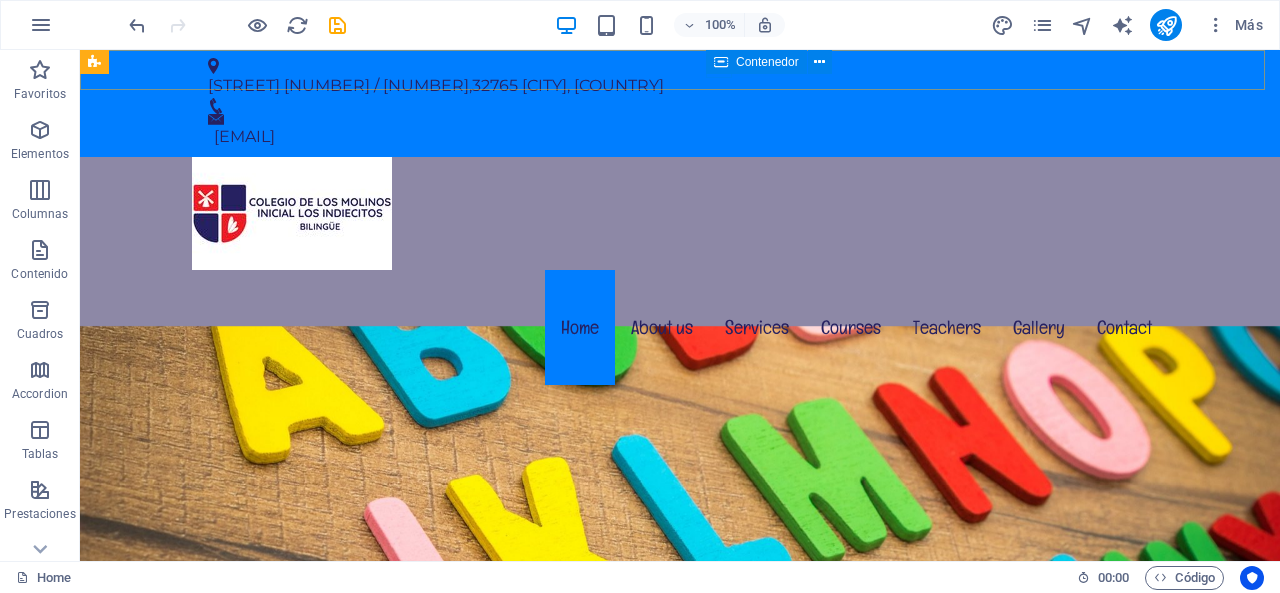 click on "Contenedor" at bounding box center [775, 62] 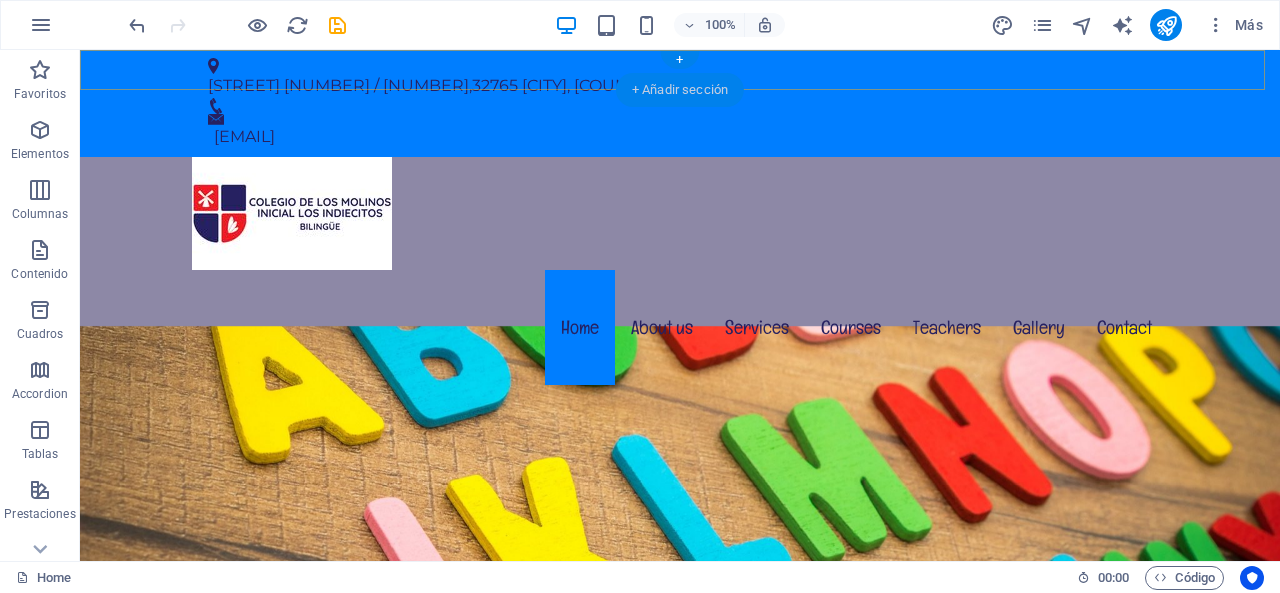 drag, startPoint x: 718, startPoint y: 80, endPoint x: 344, endPoint y: 20, distance: 378.78226 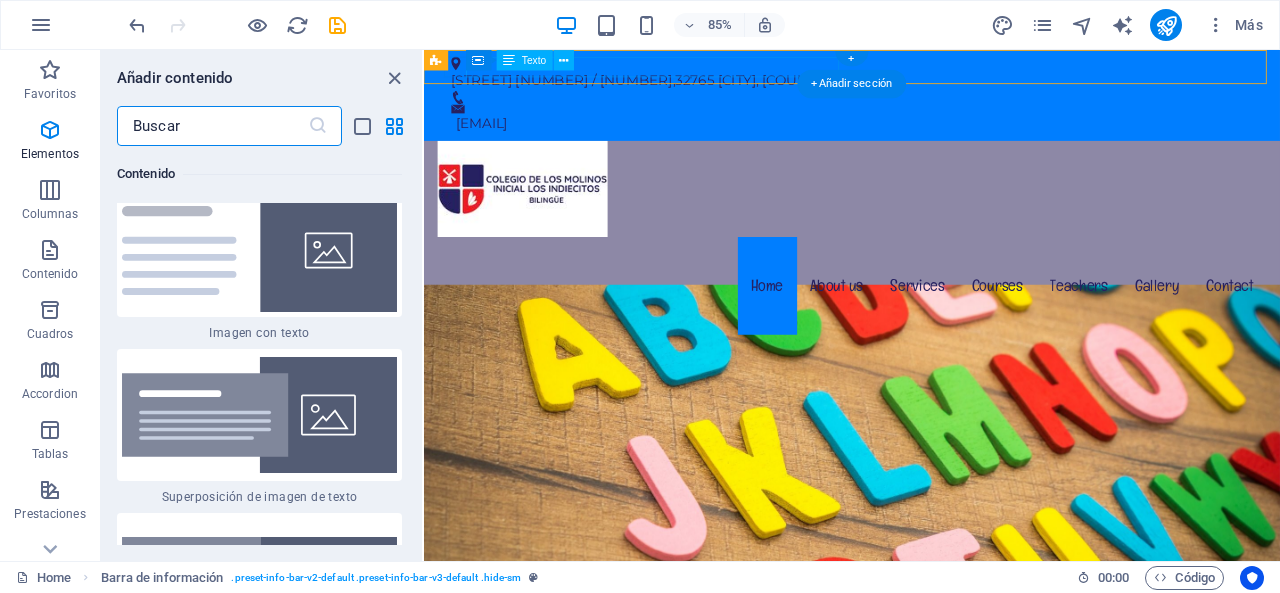 scroll, scrollTop: 6799, scrollLeft: 0, axis: vertical 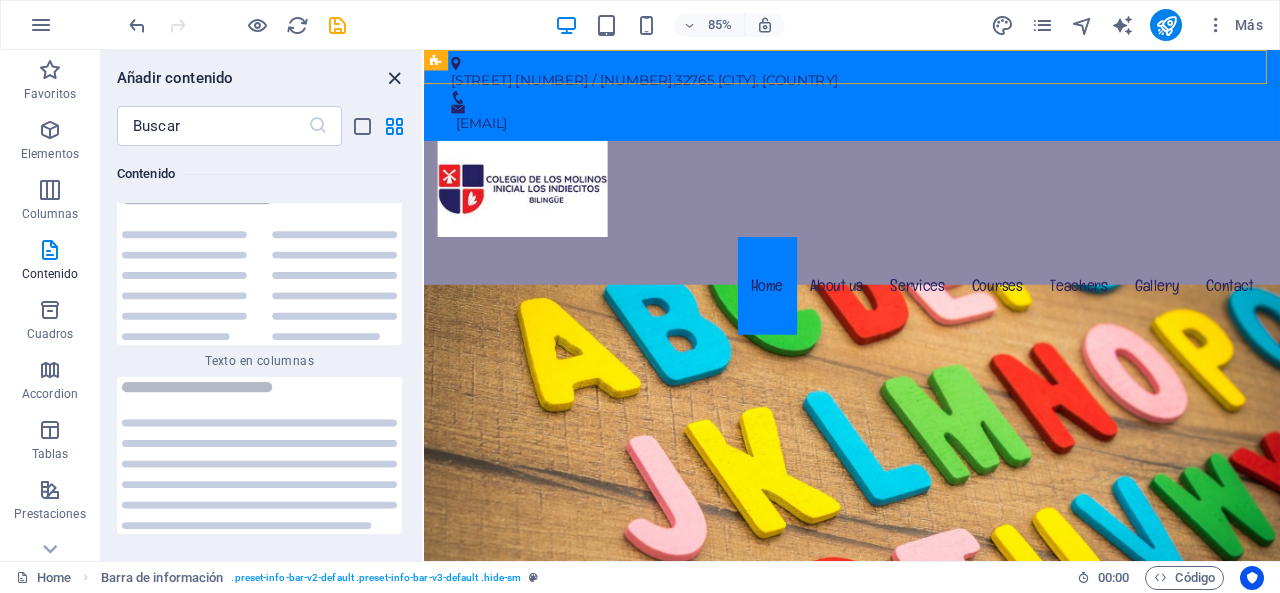 click at bounding box center (394, 78) 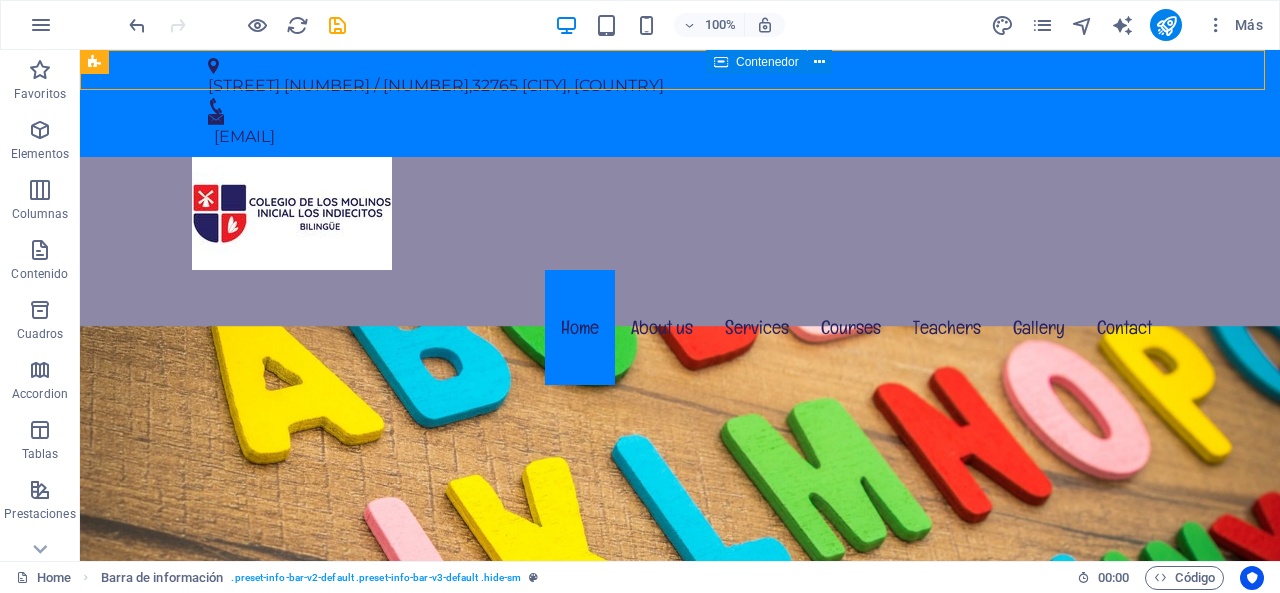 click at bounding box center (721, 62) 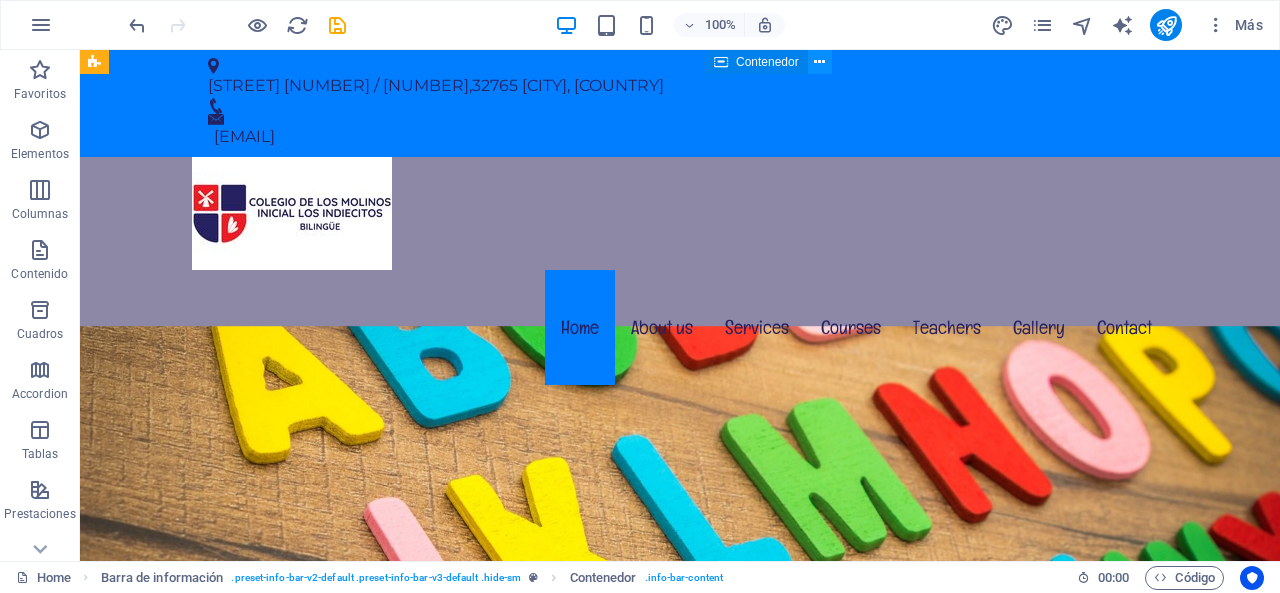 click at bounding box center [819, 62] 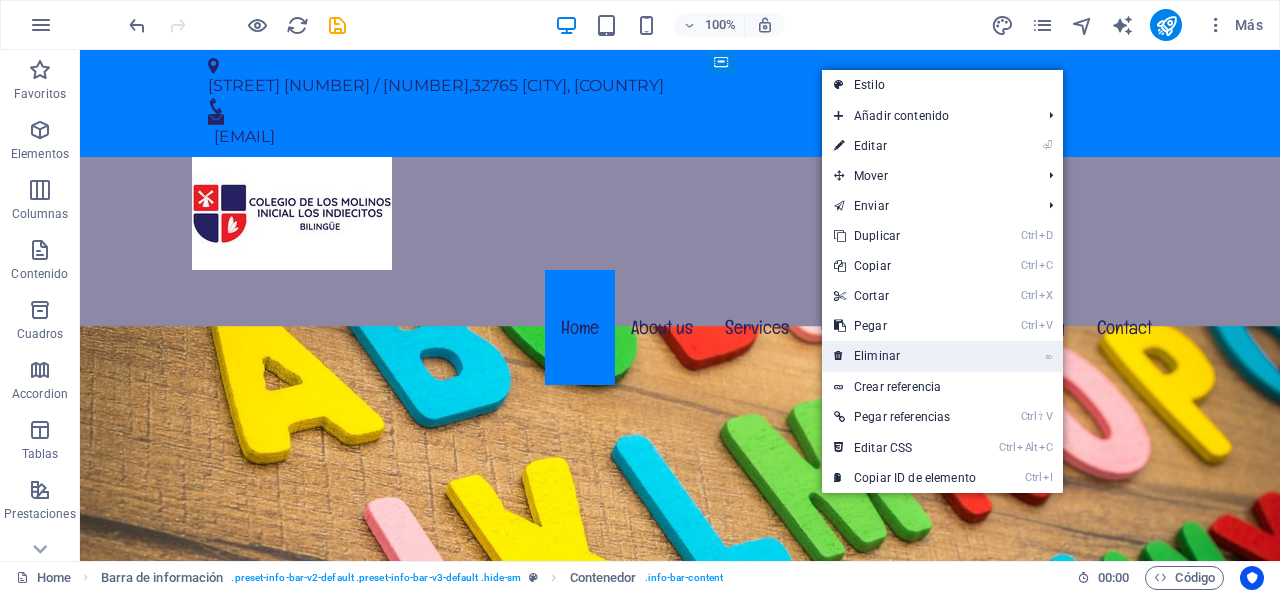 click on "⌦  Eliminar" at bounding box center (905, 356) 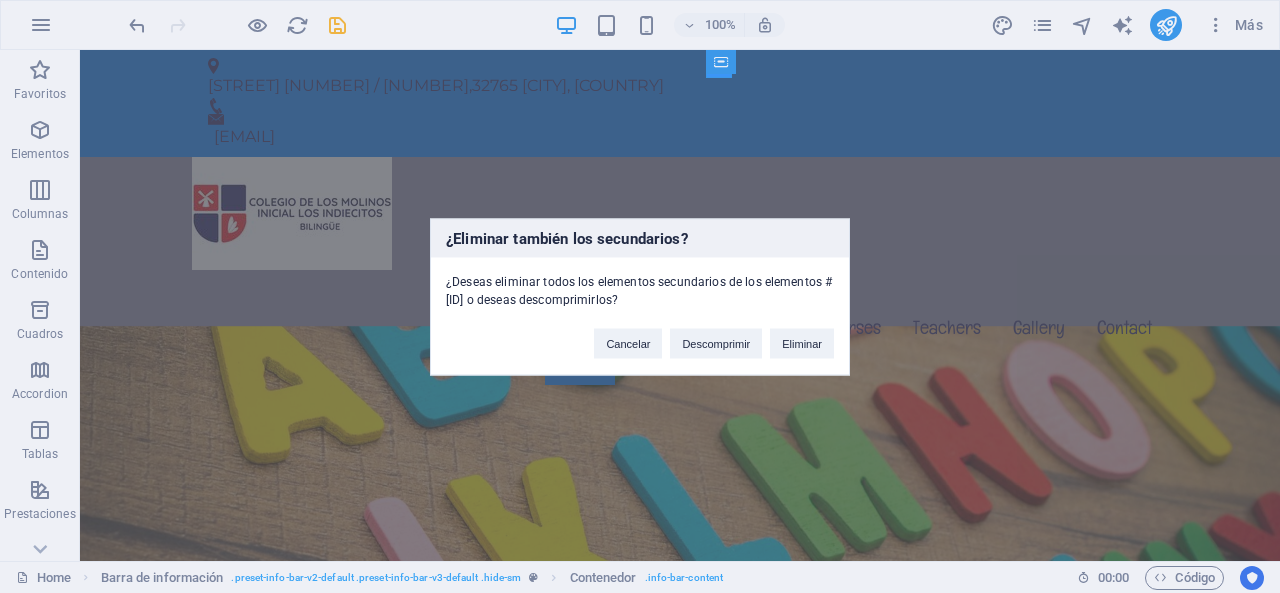 click on "Cancelar Descomprimir Eliminar" at bounding box center (714, 333) 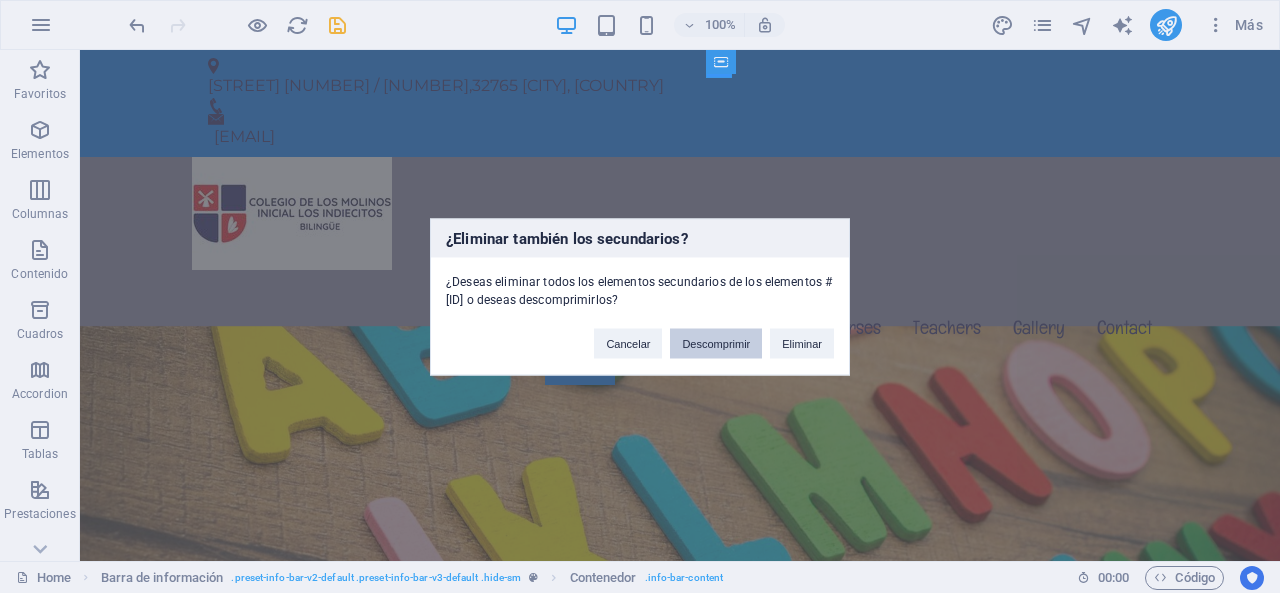 click on "Descomprimir" at bounding box center [716, 343] 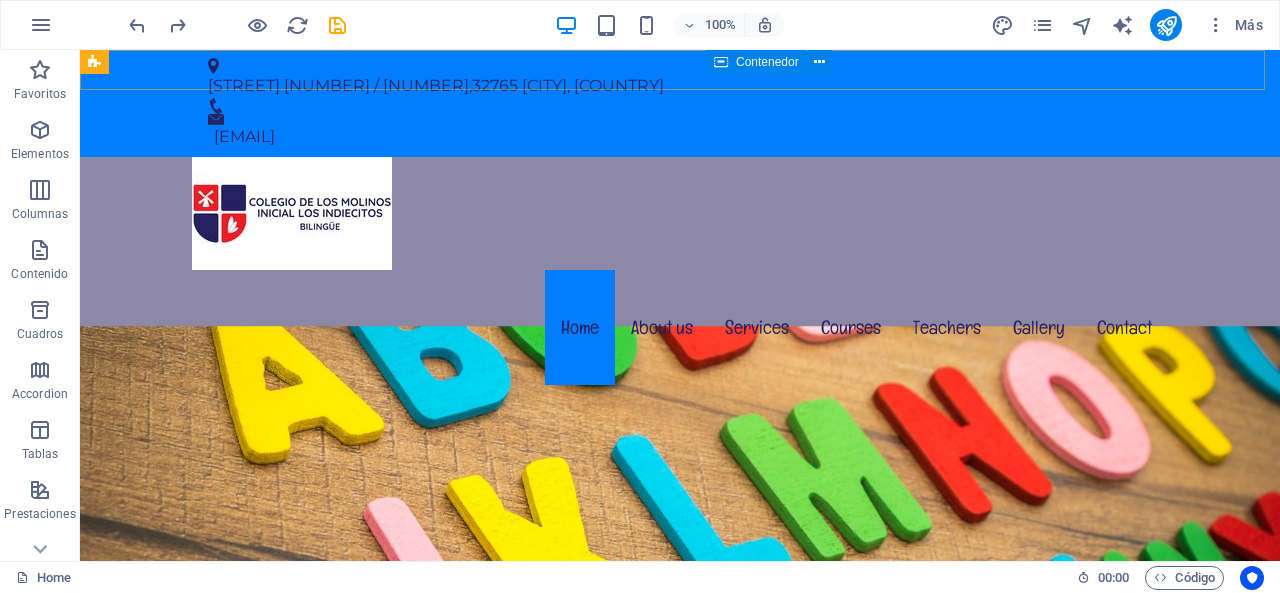 click on "Contenedor" at bounding box center [756, 62] 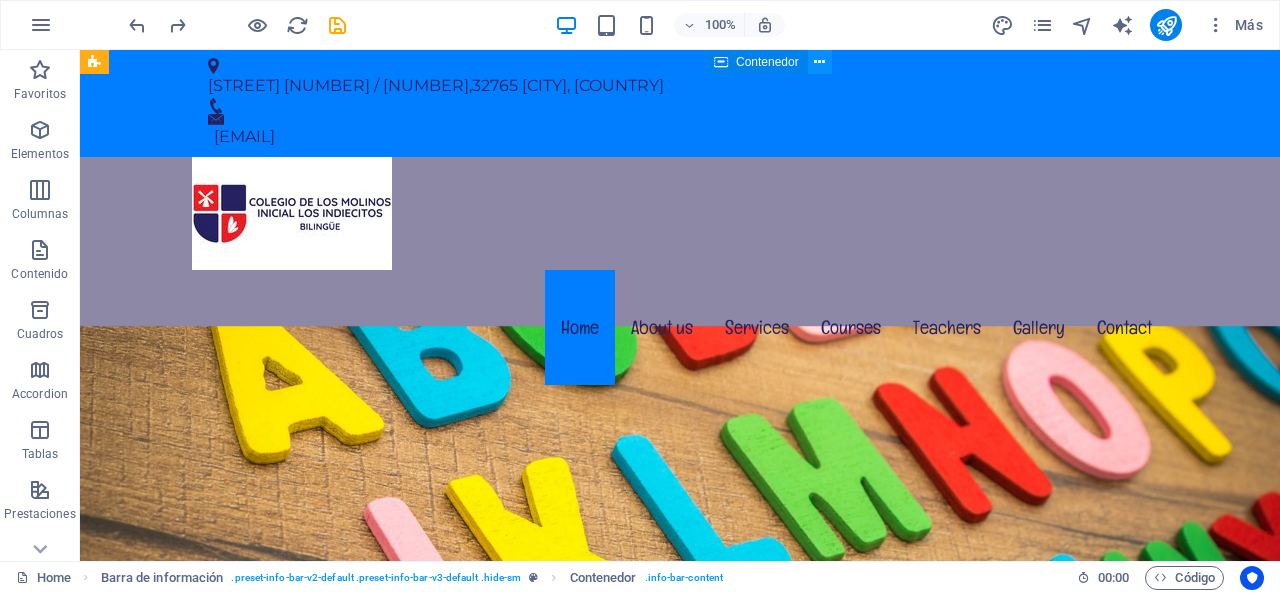 click at bounding box center [819, 62] 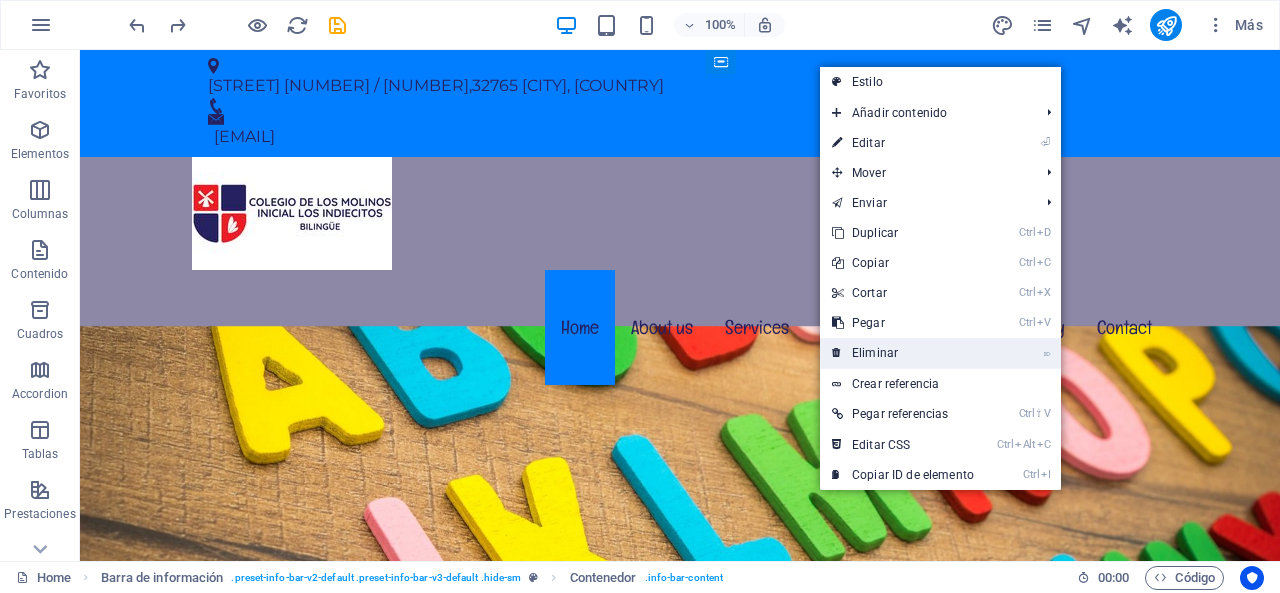 click on "⌦  Eliminar" at bounding box center (903, 353) 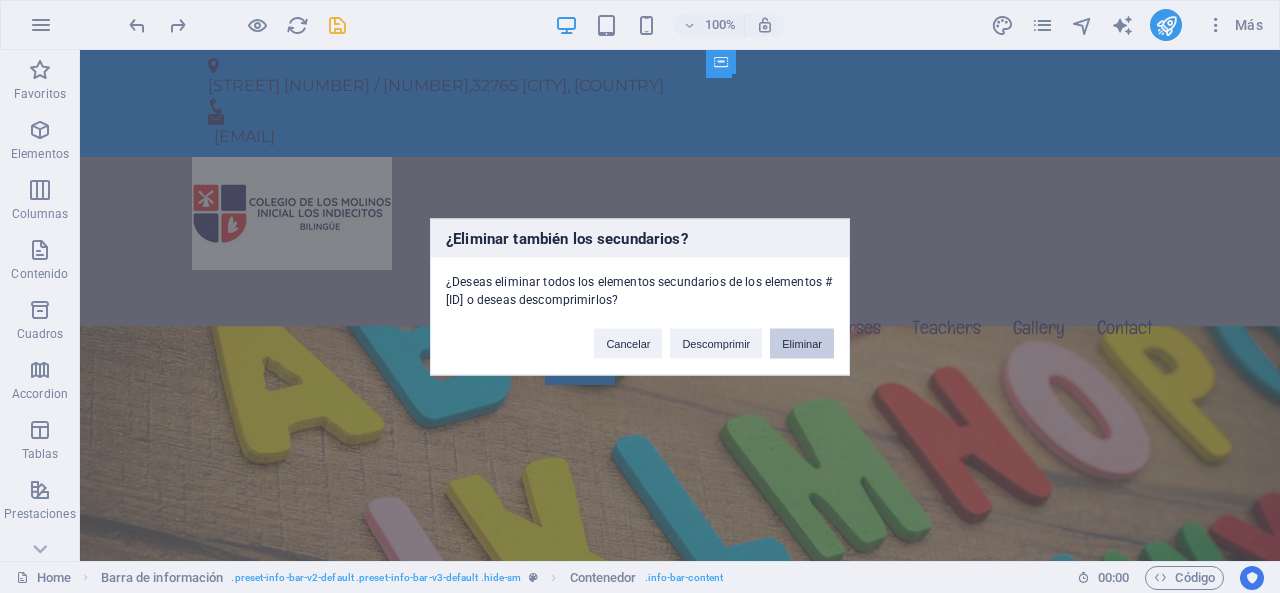 click on "Eliminar" at bounding box center [802, 343] 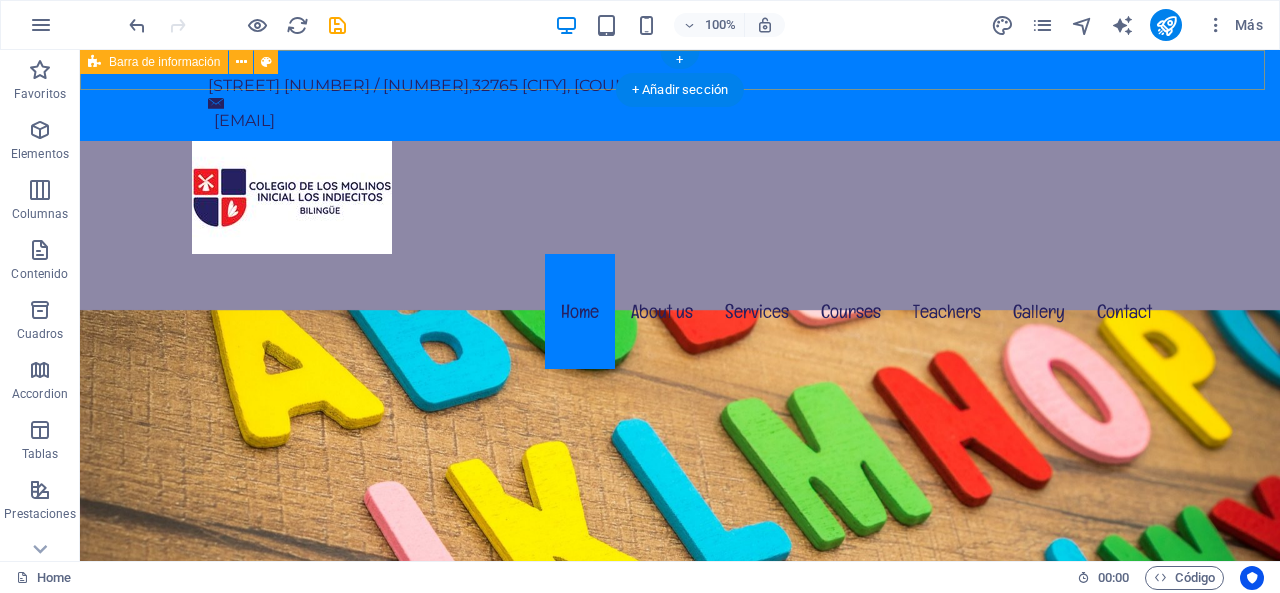 click on "[STREET] [NUMBER] / [NUMBER] ,  [POSTAL_CODE]   [CITY], [COUNTRY] [EMAIL]" at bounding box center [680, 95] 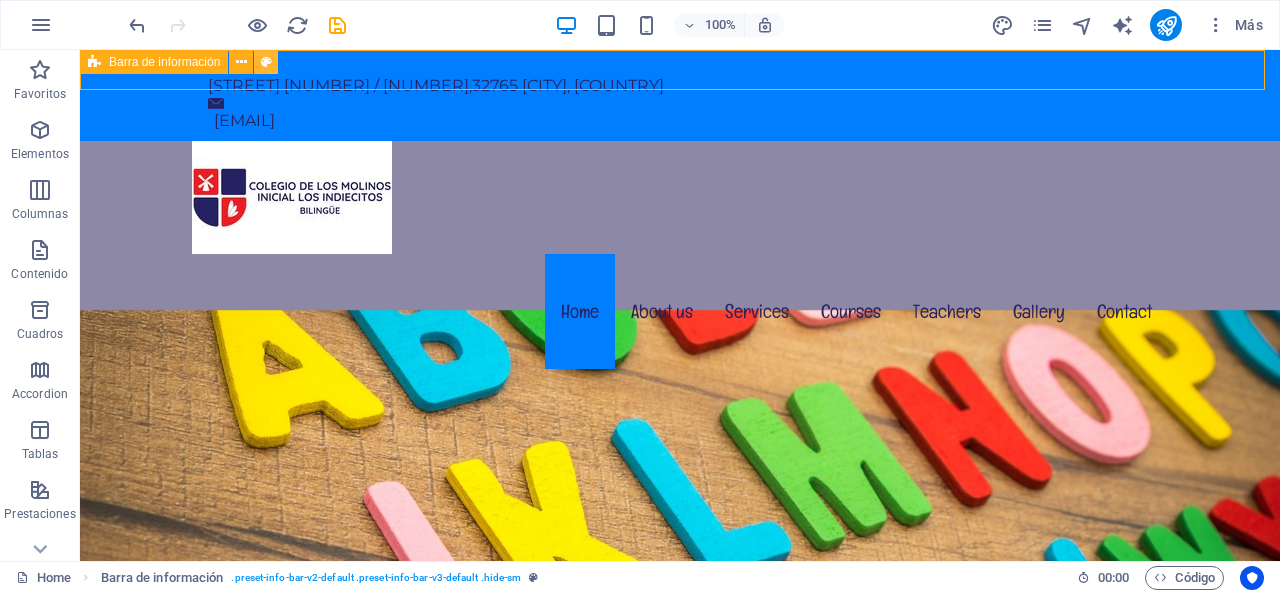 click at bounding box center [266, 62] 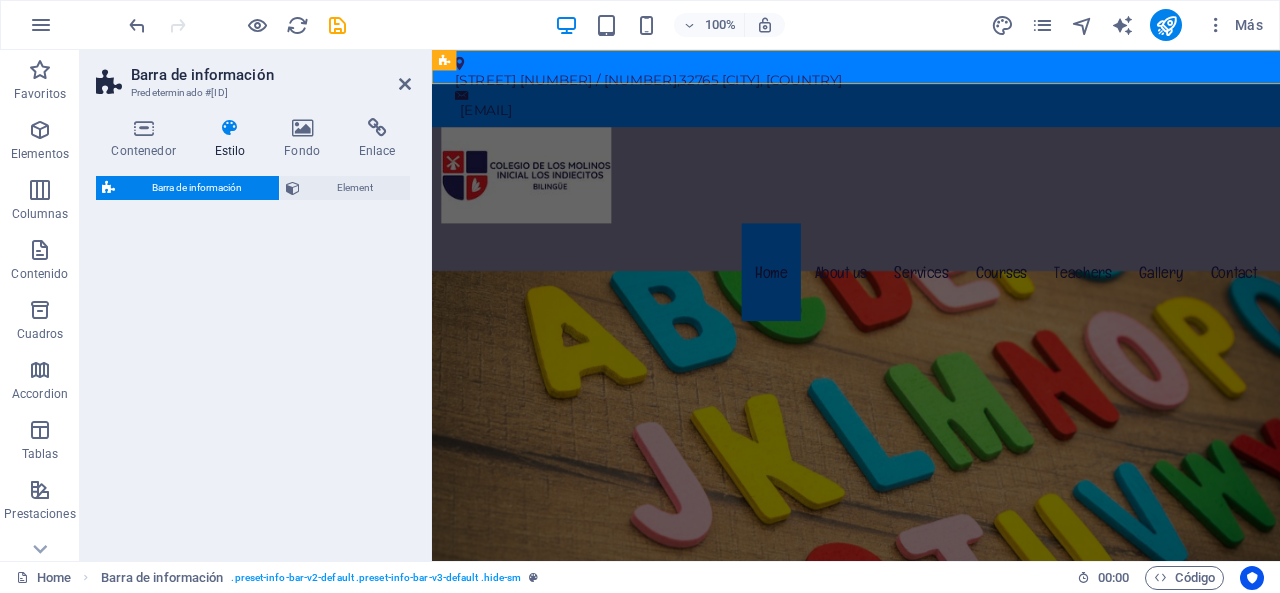 select on "rem" 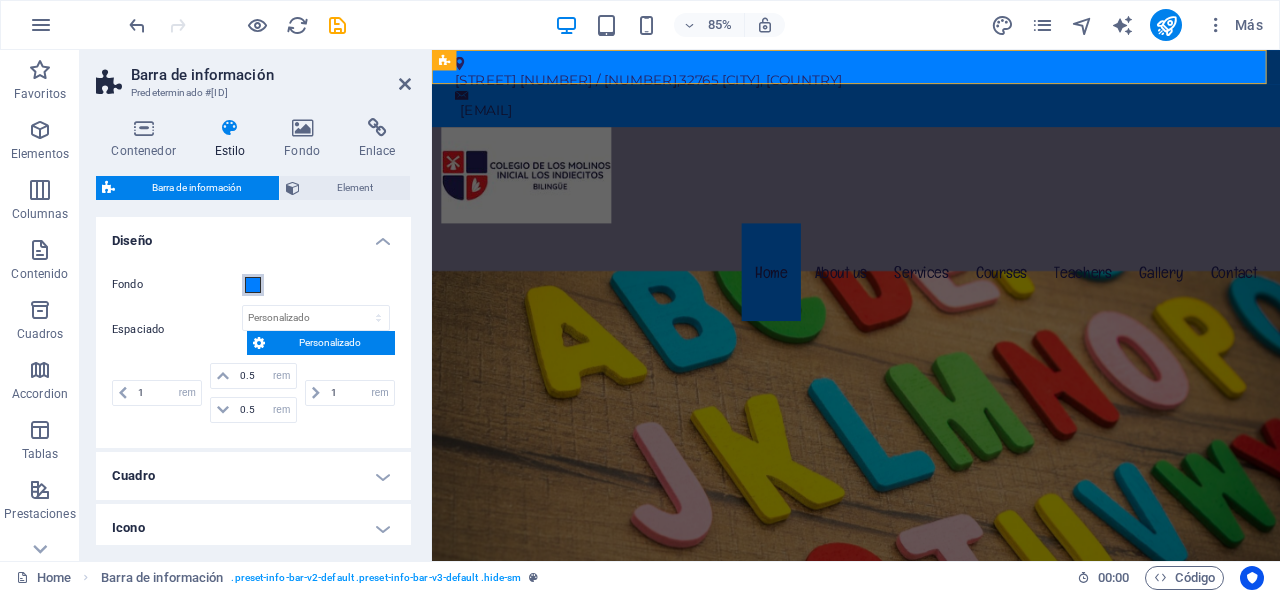 click at bounding box center (253, 285) 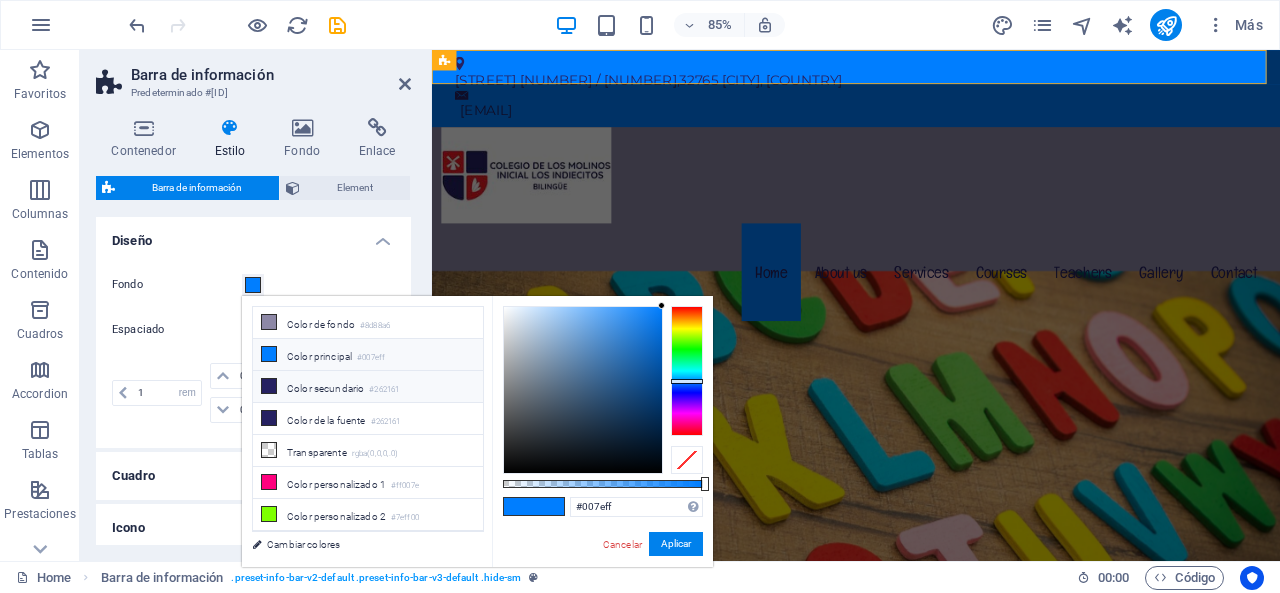 click at bounding box center [269, 386] 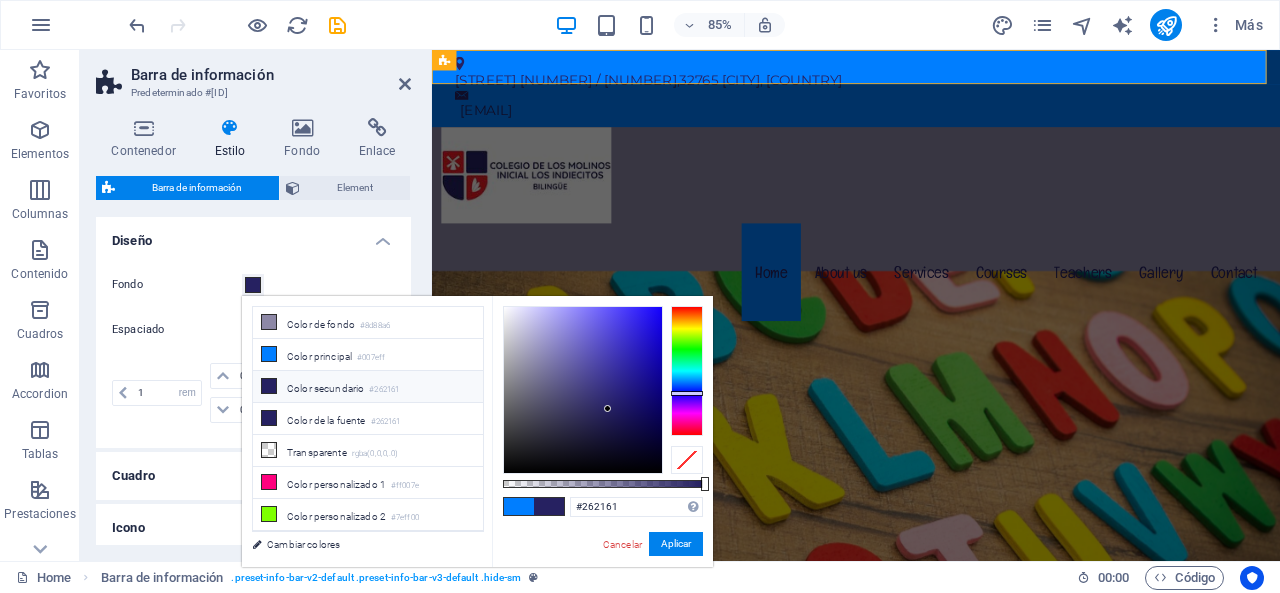 click on "Fondo" at bounding box center [177, 285] 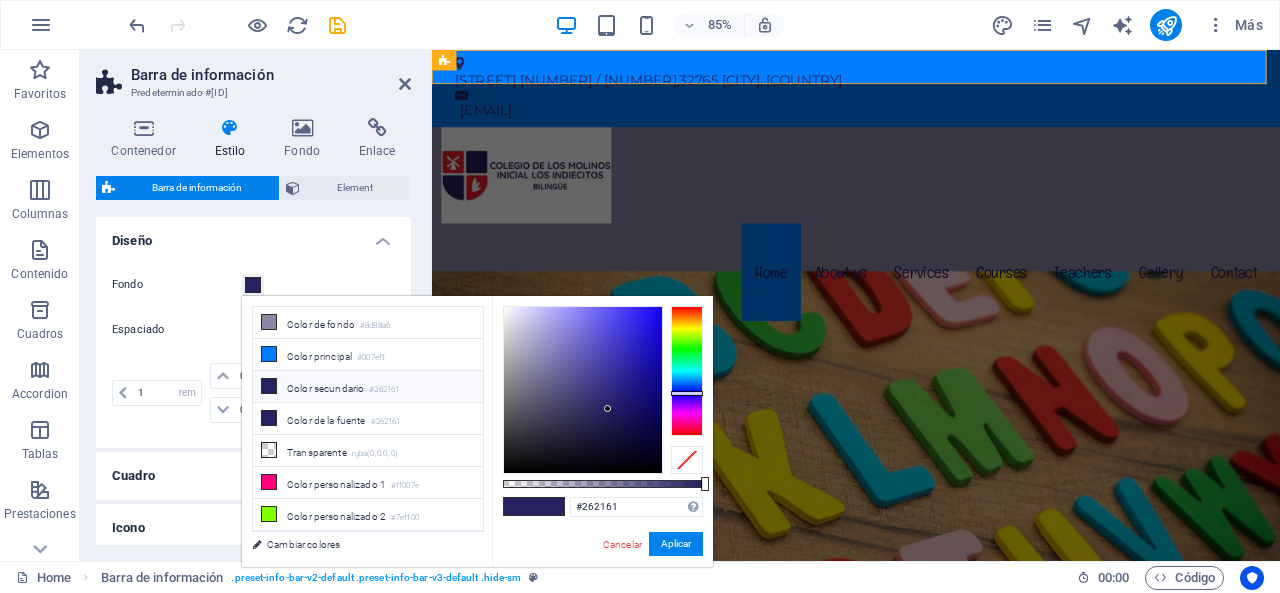click on "Fondo" at bounding box center (253, 285) 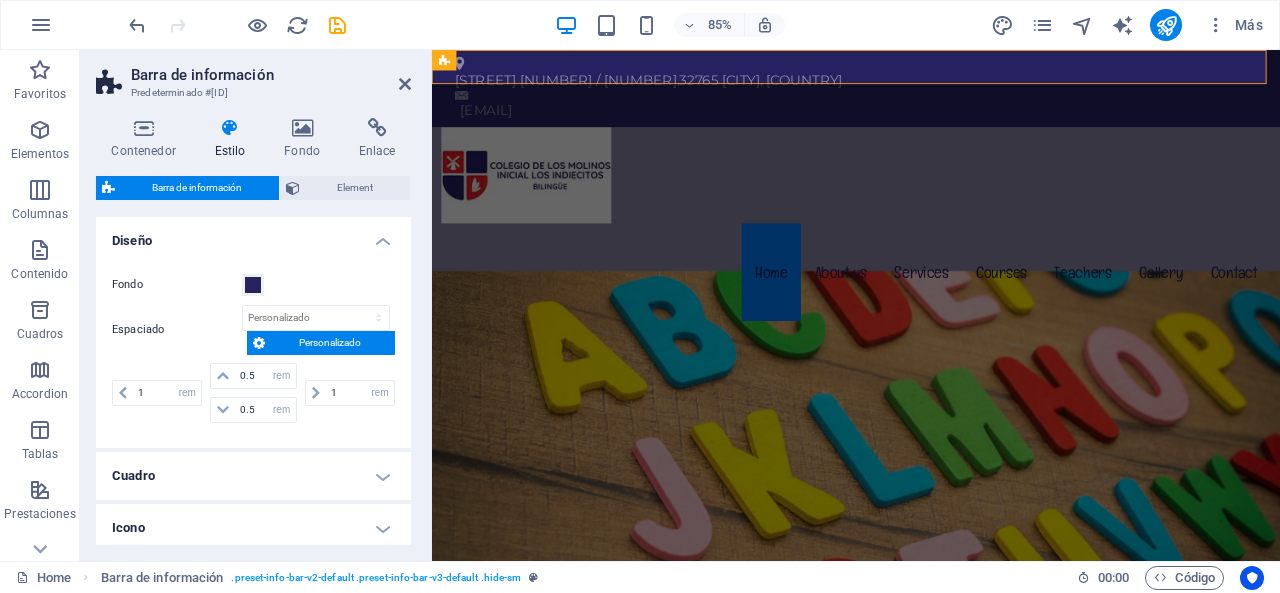 click on "Cuadro" at bounding box center [253, 476] 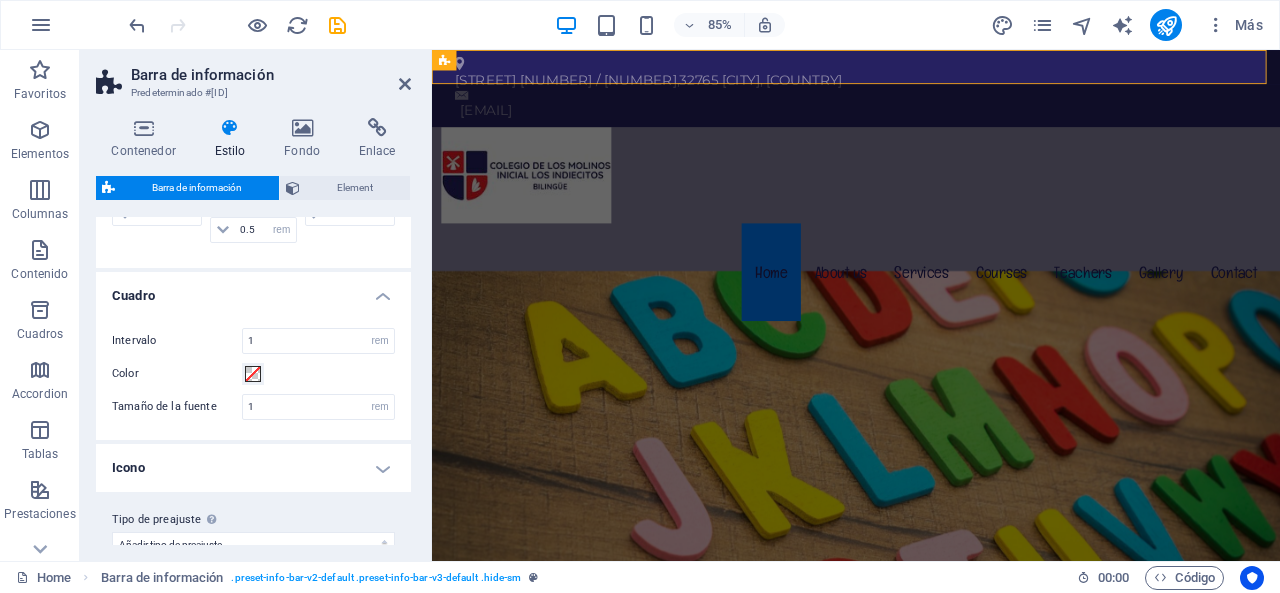 scroll, scrollTop: 202, scrollLeft: 0, axis: vertical 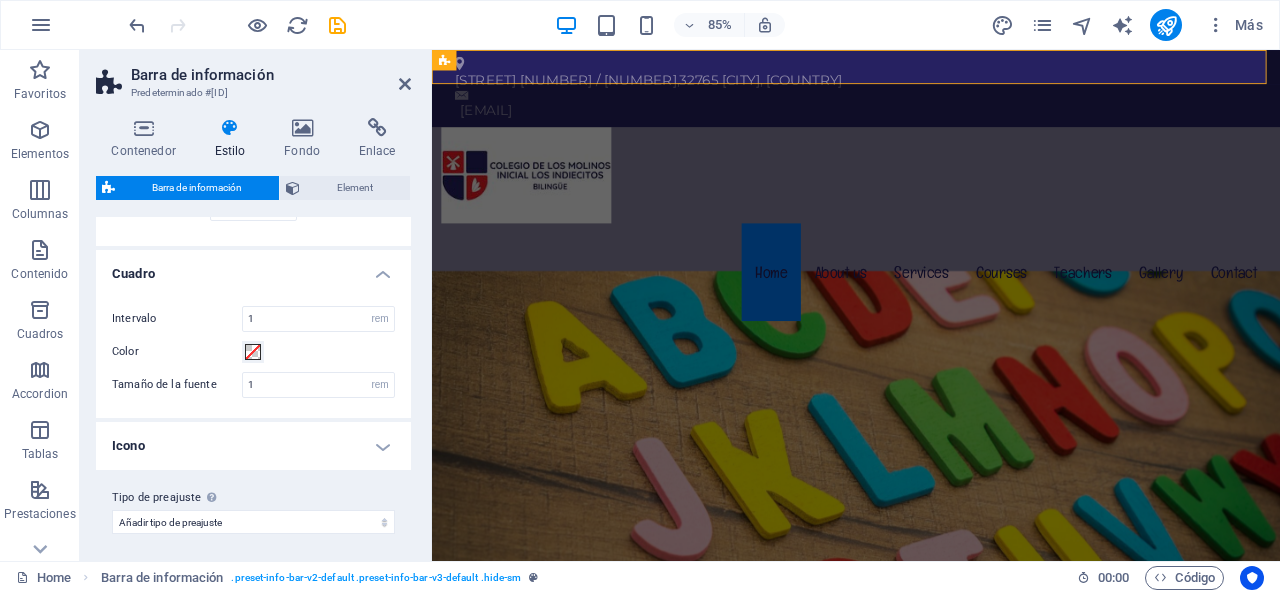 click on "Icono" at bounding box center [253, 446] 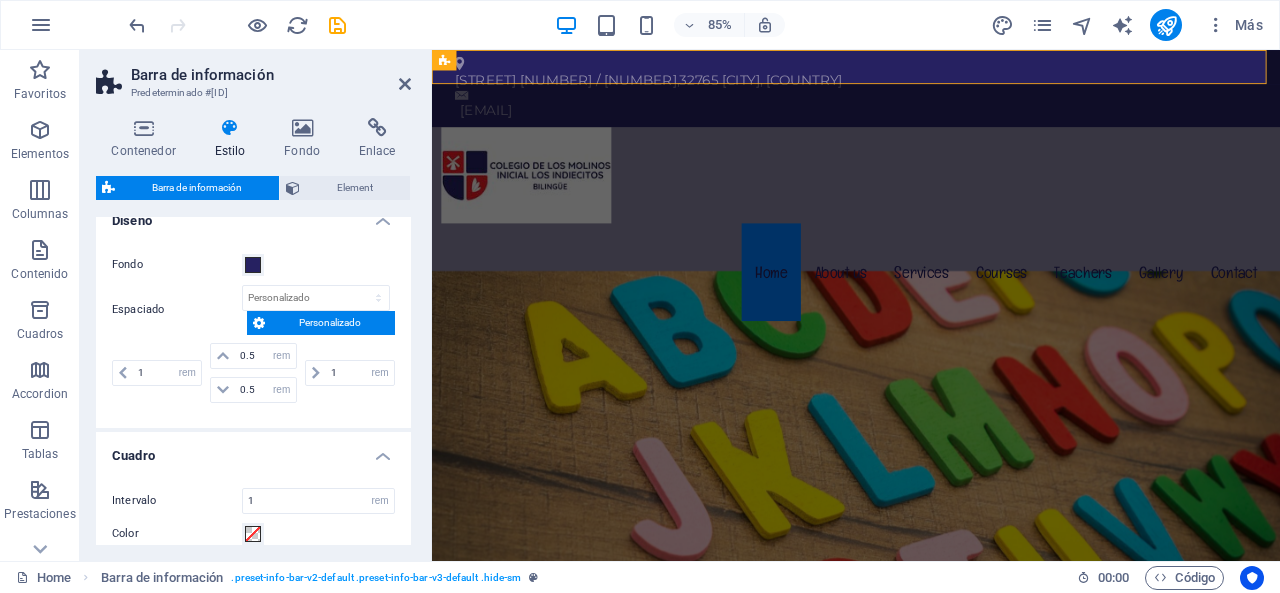 scroll, scrollTop: 0, scrollLeft: 0, axis: both 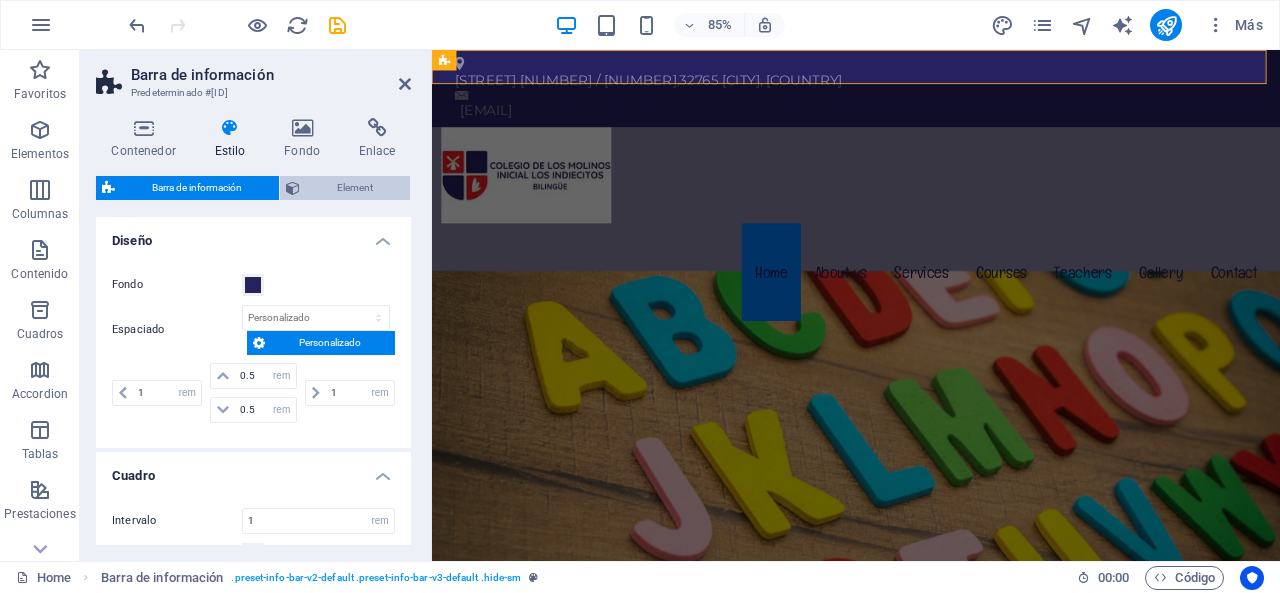 click on "Element" at bounding box center (345, 188) 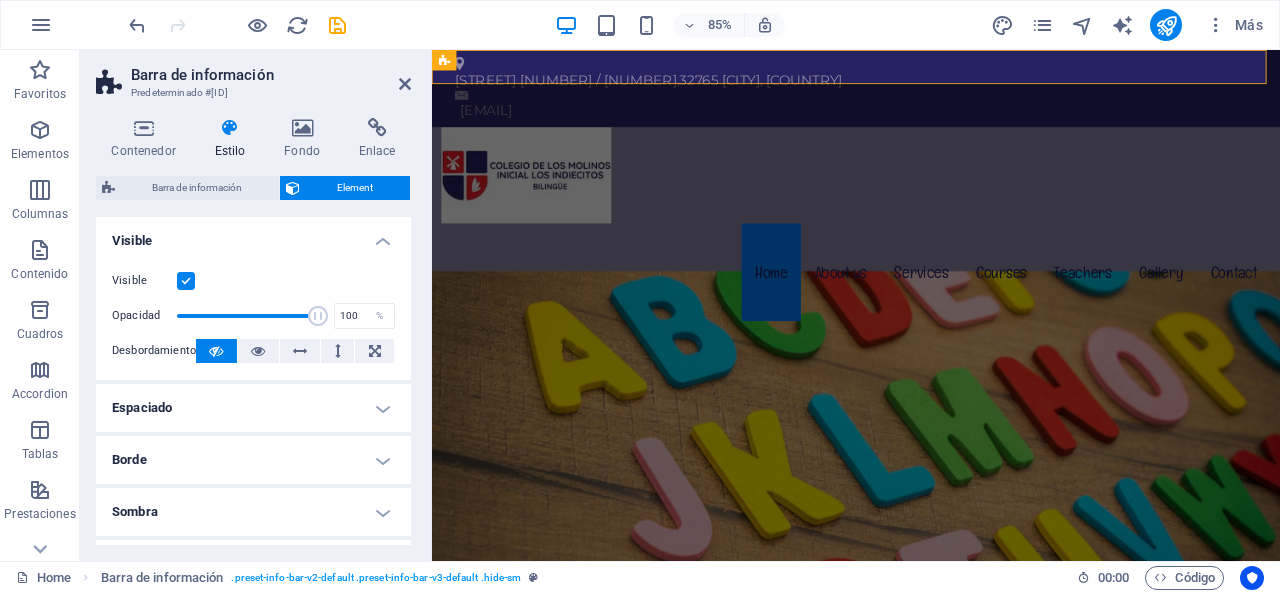 click on "Espaciado" at bounding box center [253, 408] 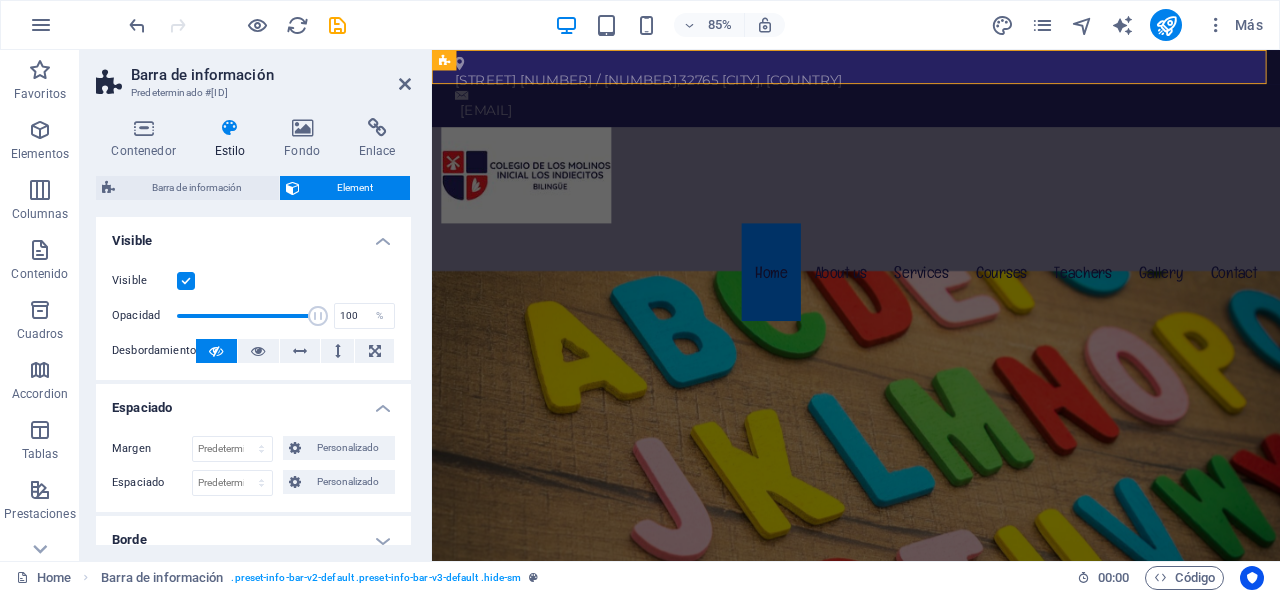 click on "Espaciado" at bounding box center (253, 402) 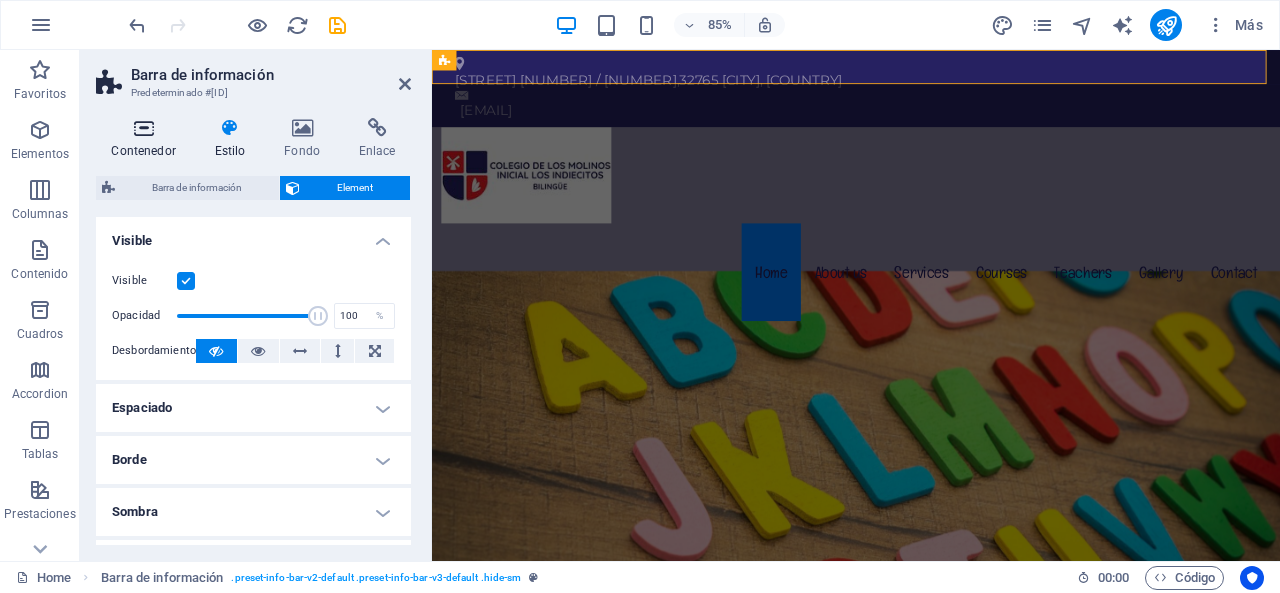 click at bounding box center (143, 128) 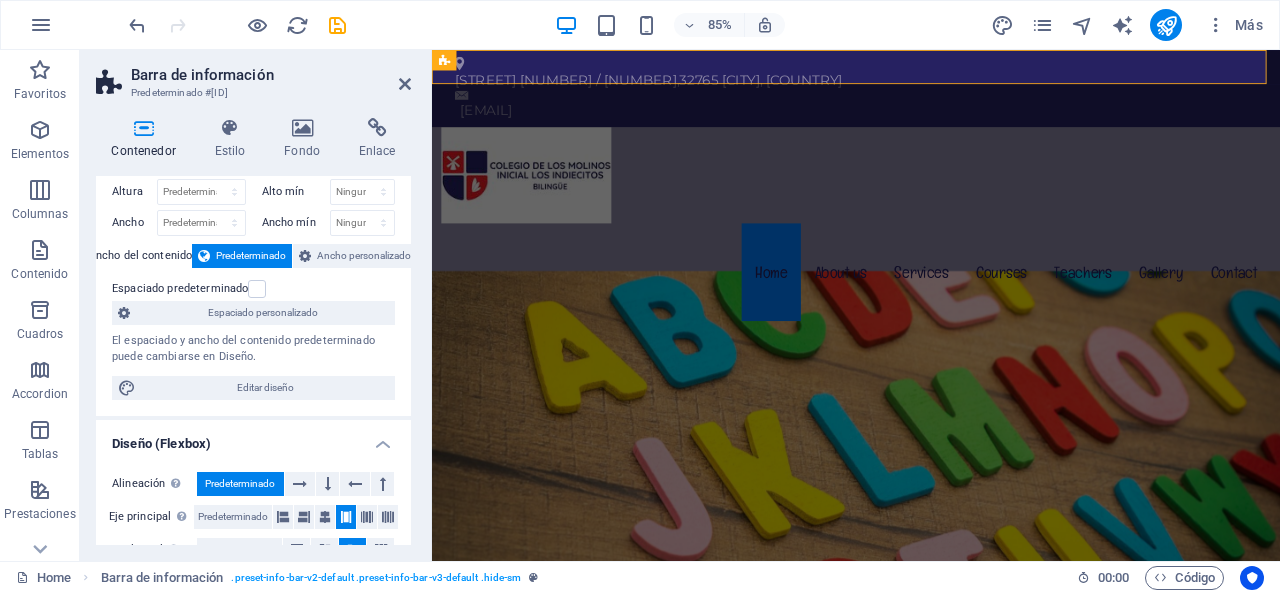 scroll, scrollTop: 0, scrollLeft: 0, axis: both 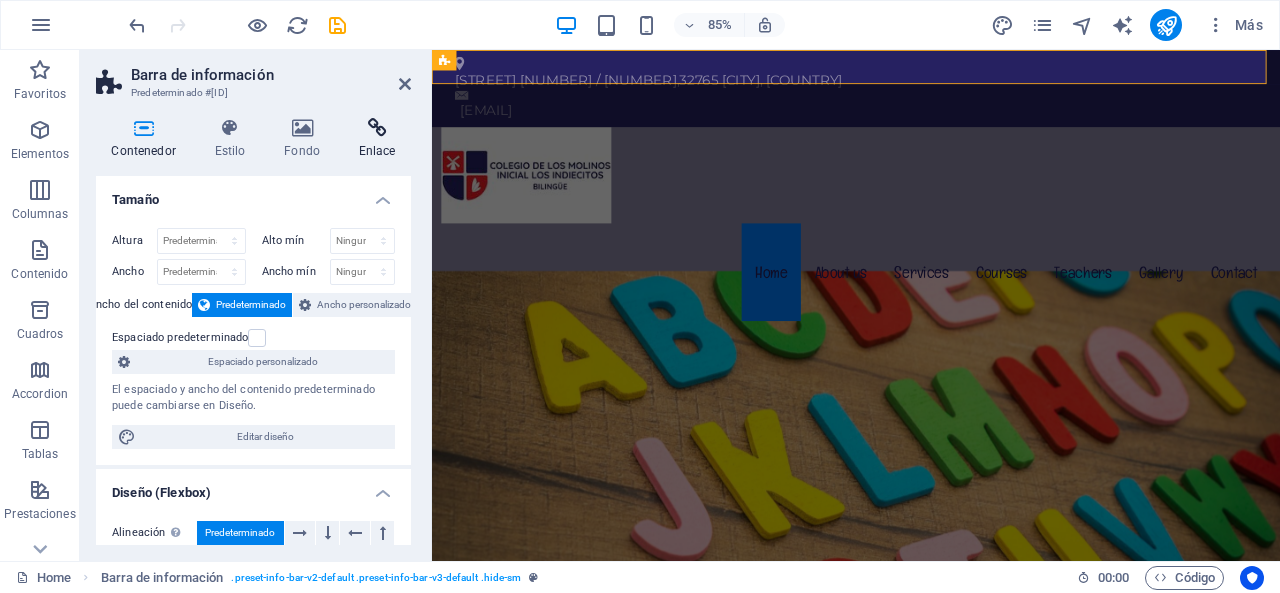 click at bounding box center [377, 128] 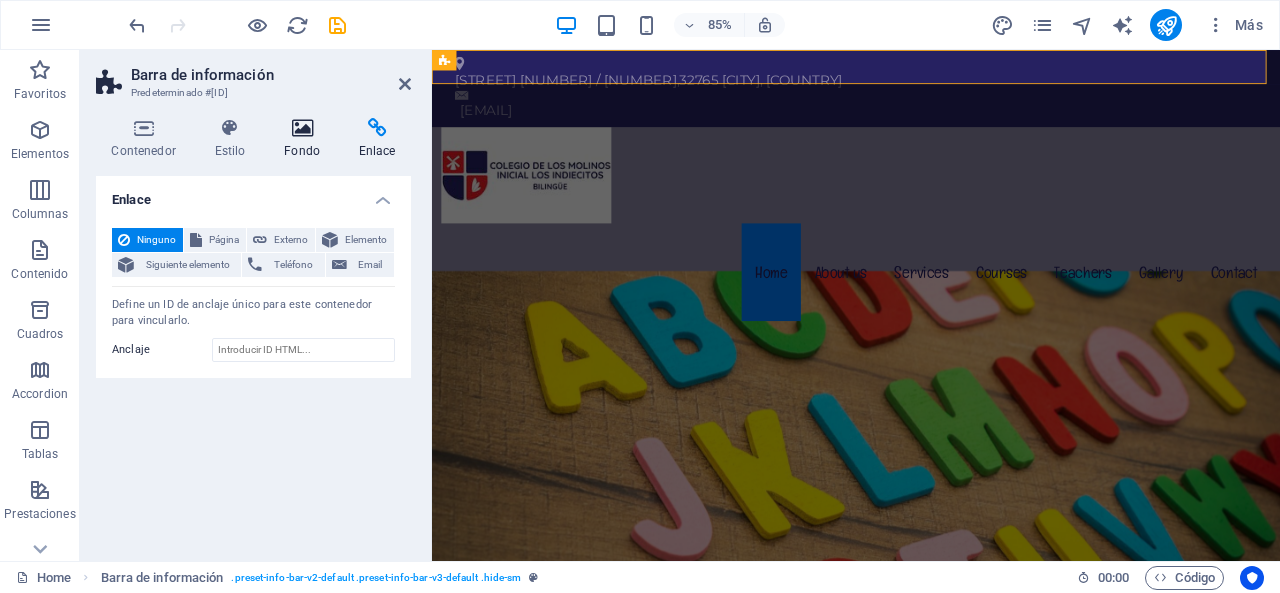 click at bounding box center [302, 128] 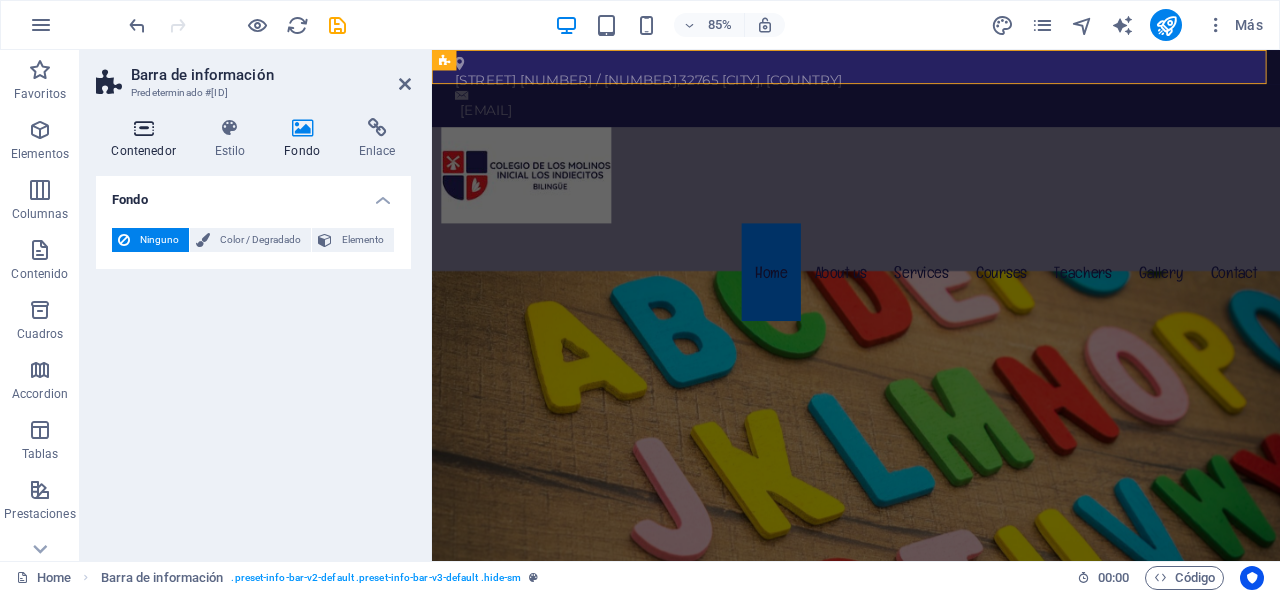click at bounding box center [143, 128] 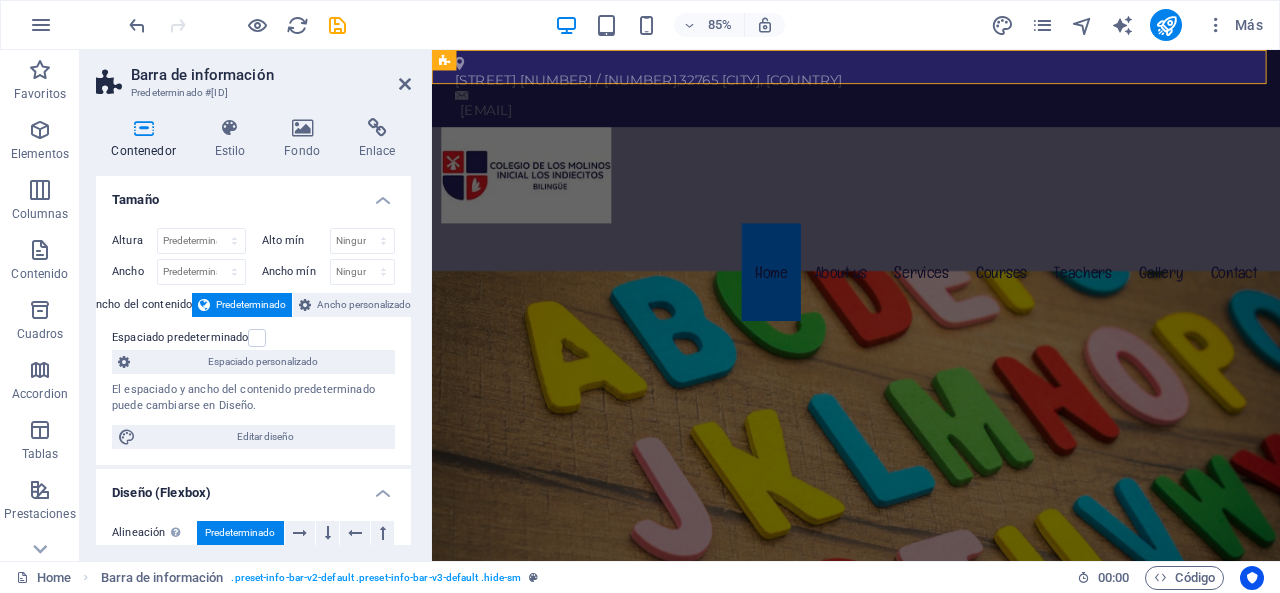 click on "Barra de información Predeterminado #[ID]" at bounding box center [253, 76] 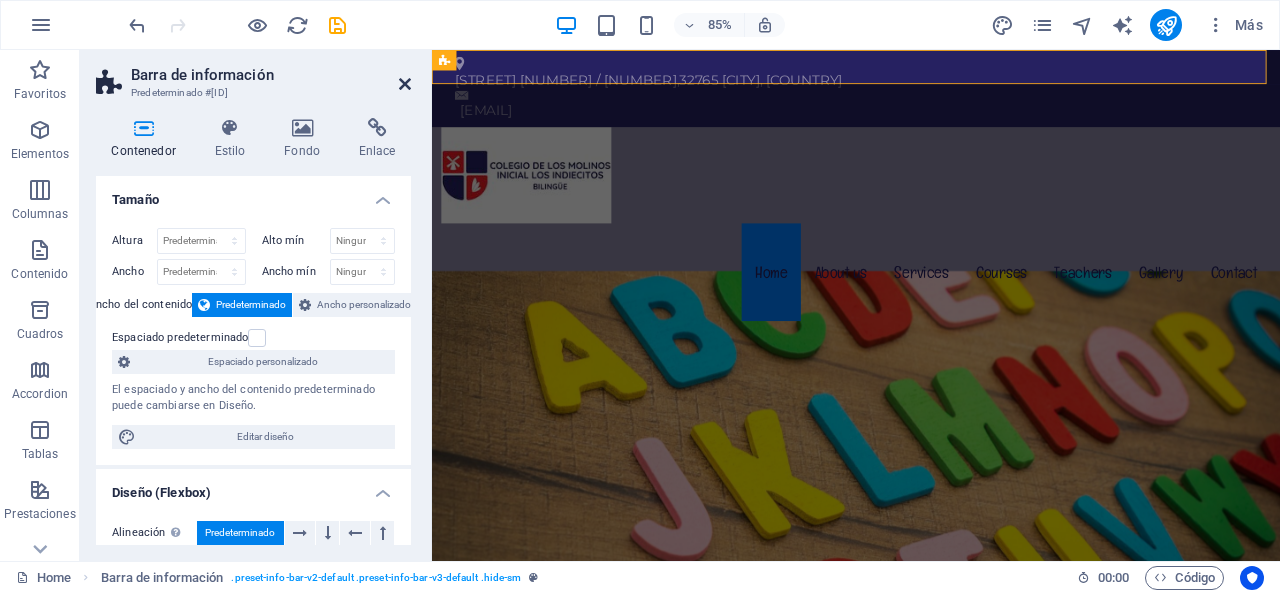click at bounding box center [405, 84] 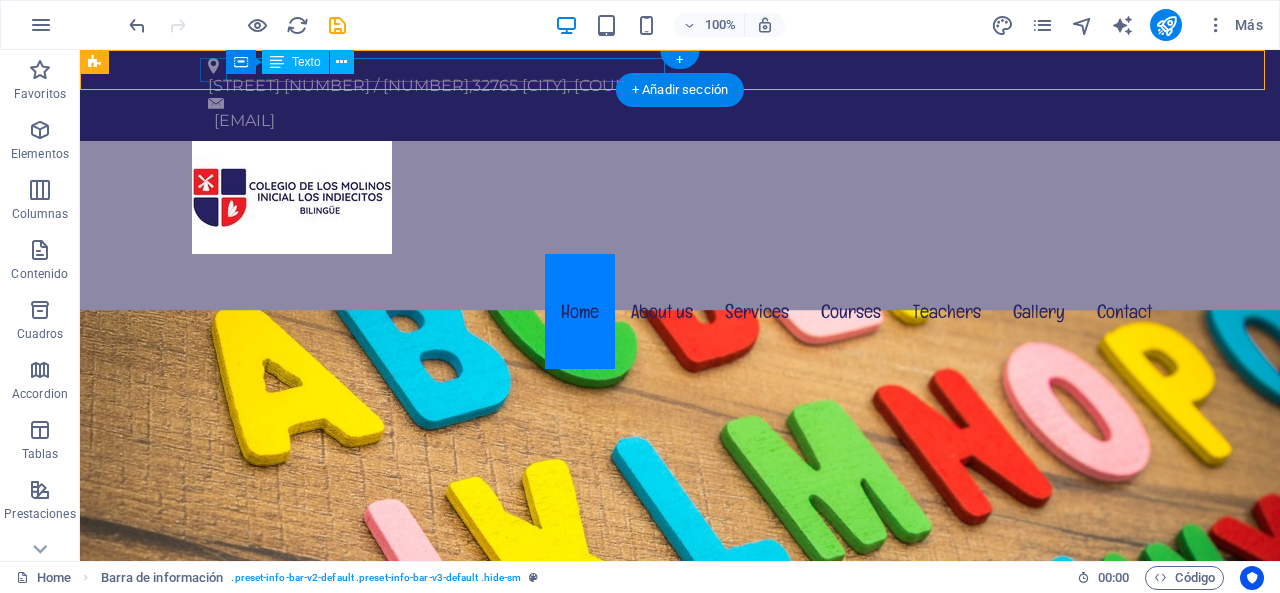 click on "[STREET] [NUMBER] / [NUMBER] ,  [POSTAL_CODE]   [CITY], [COUNTRY]" at bounding box center (672, 86) 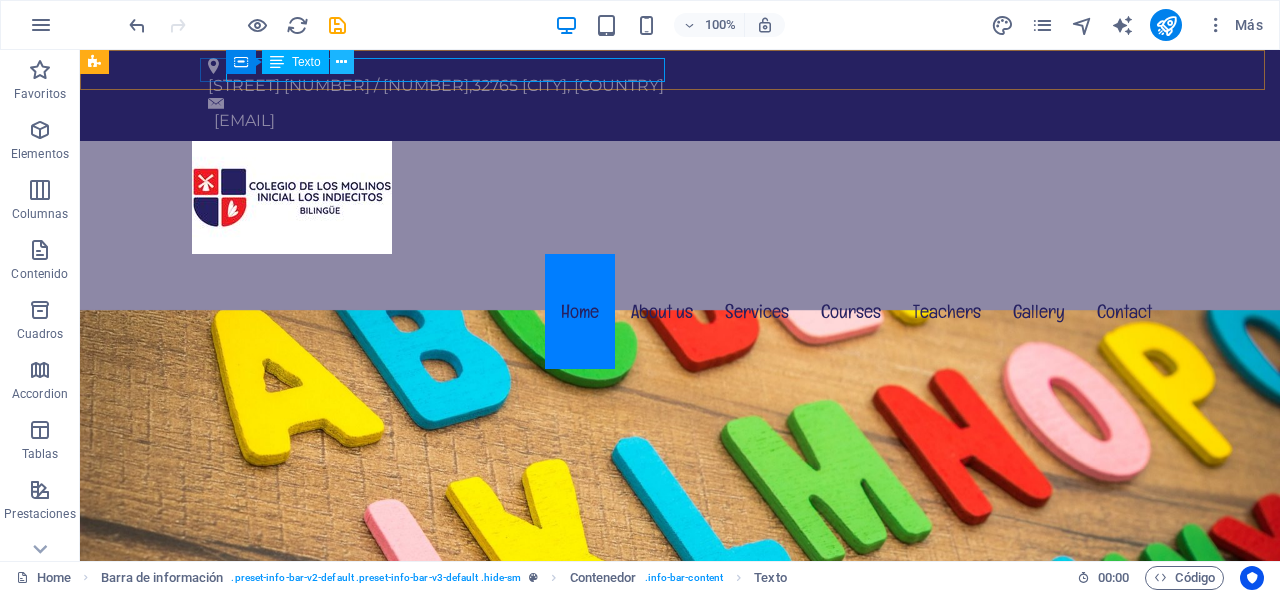 click at bounding box center (341, 62) 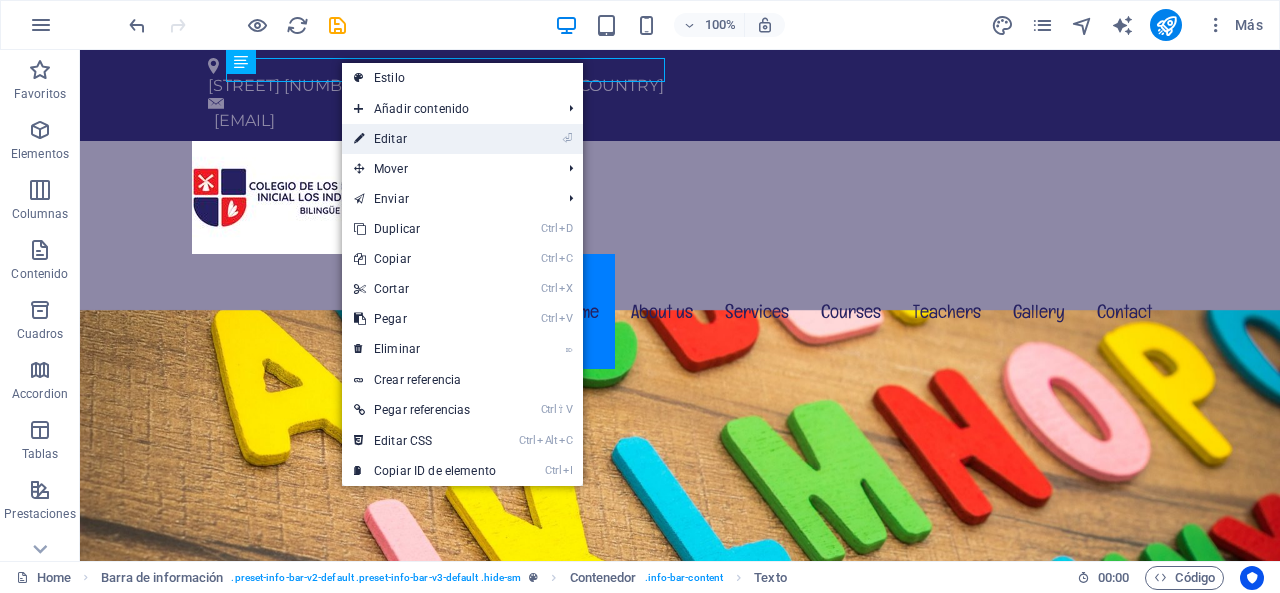 click on "⏎  Editar" at bounding box center (425, 139) 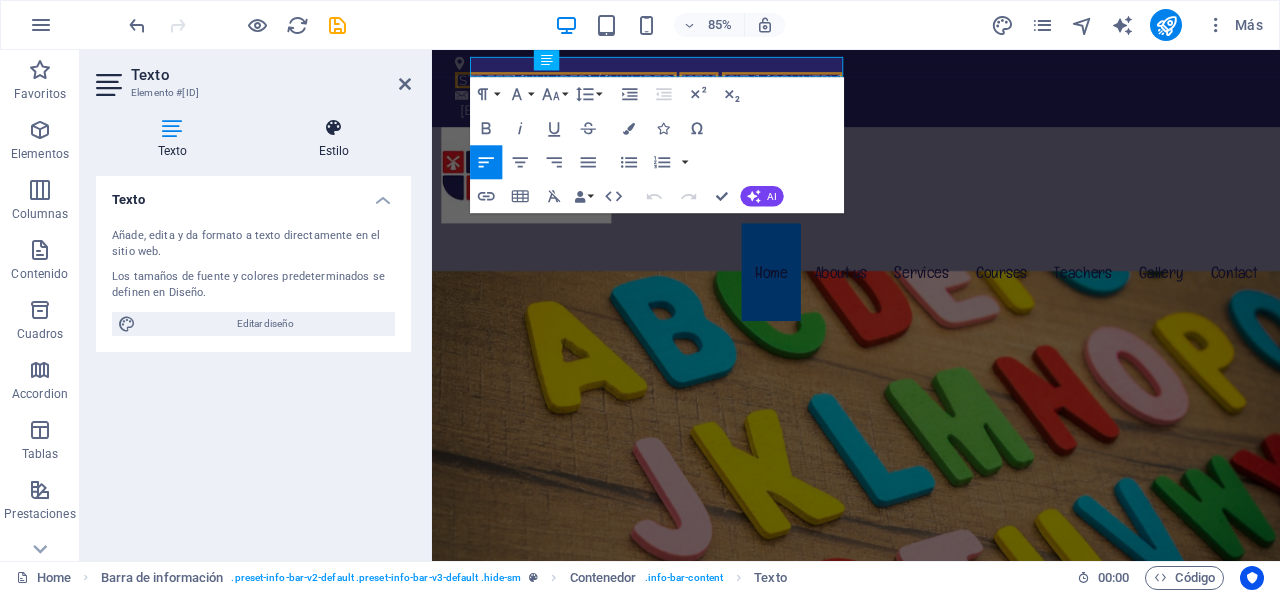 click at bounding box center (334, 128) 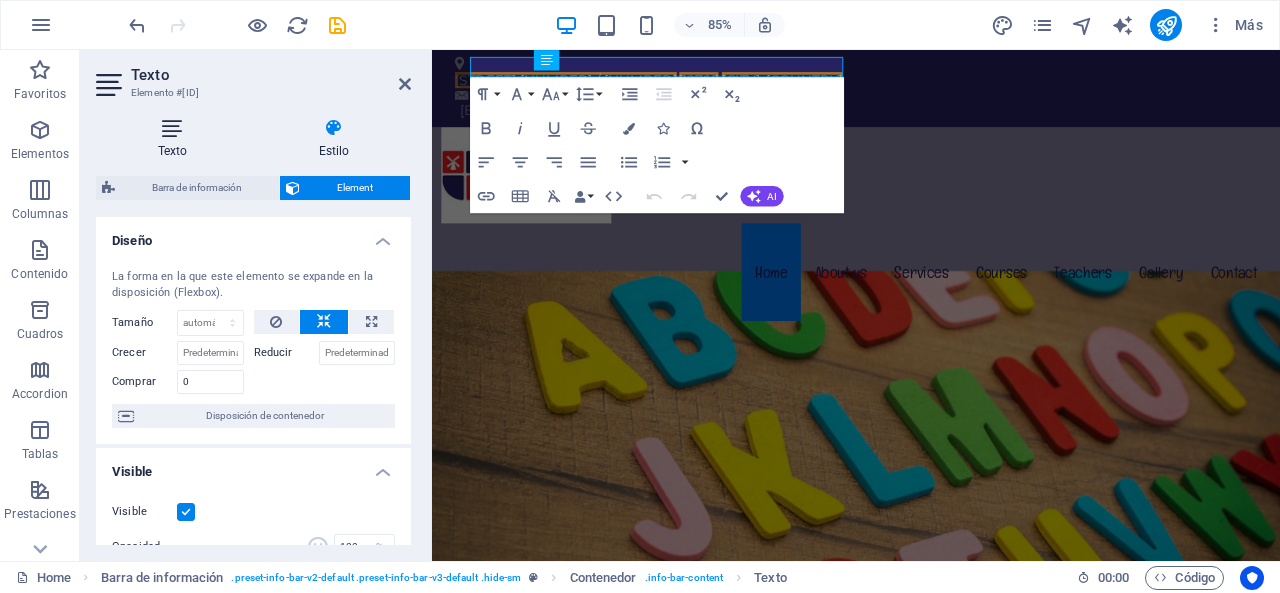click at bounding box center (172, 128) 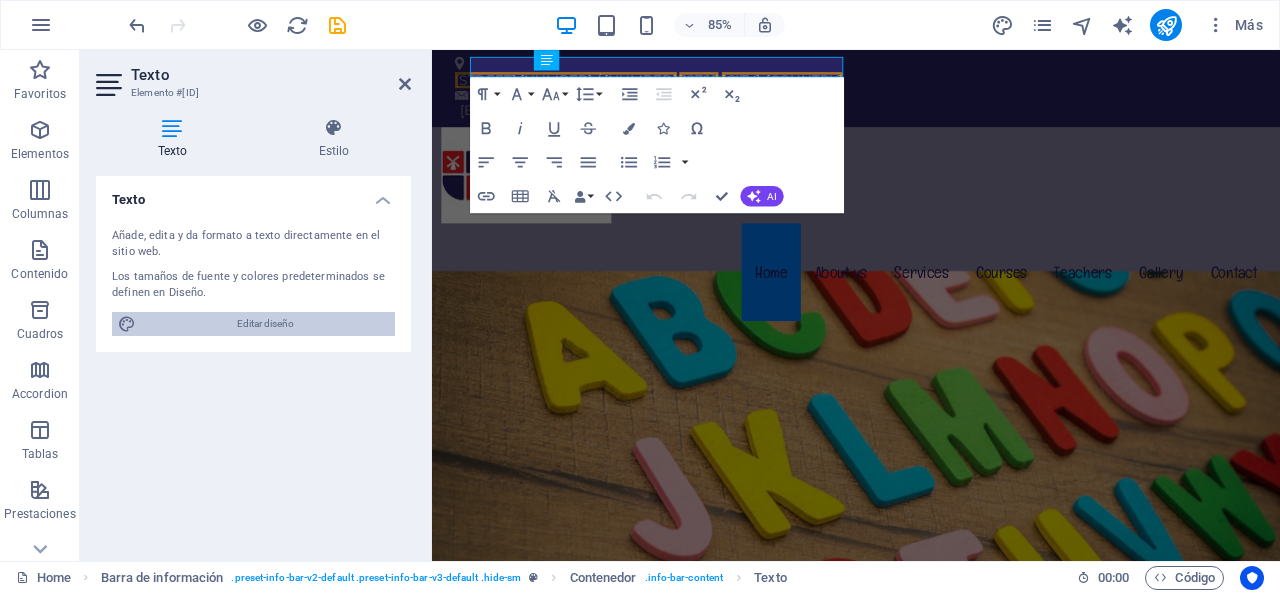 click on "Editar diseño" at bounding box center (265, 324) 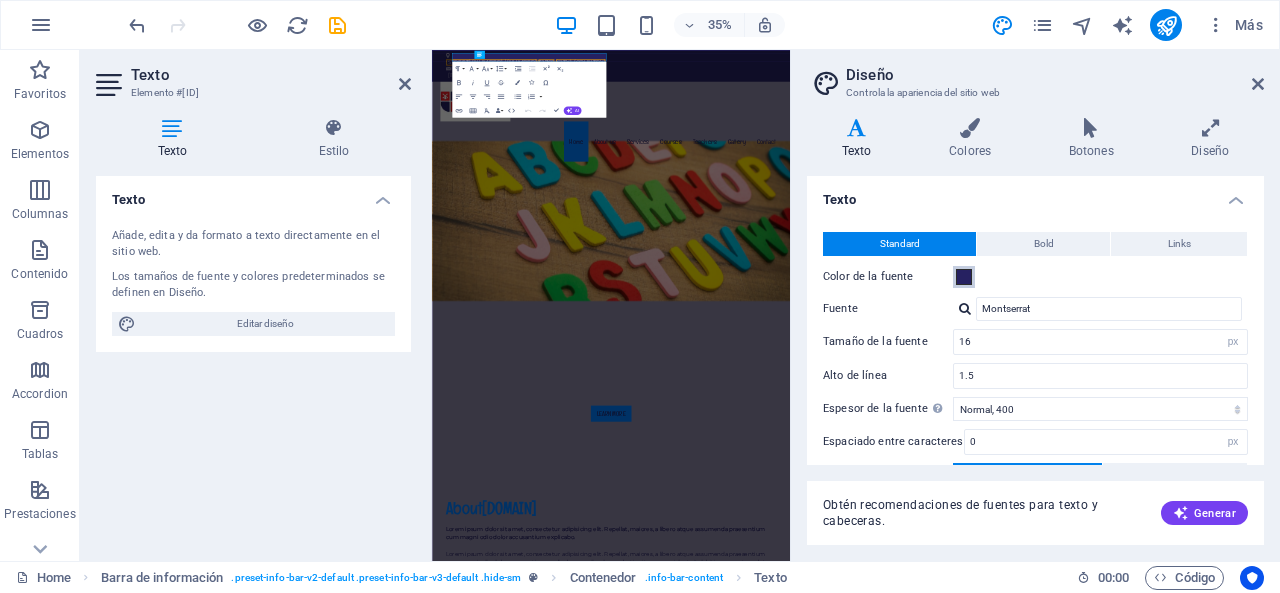 click at bounding box center (964, 277) 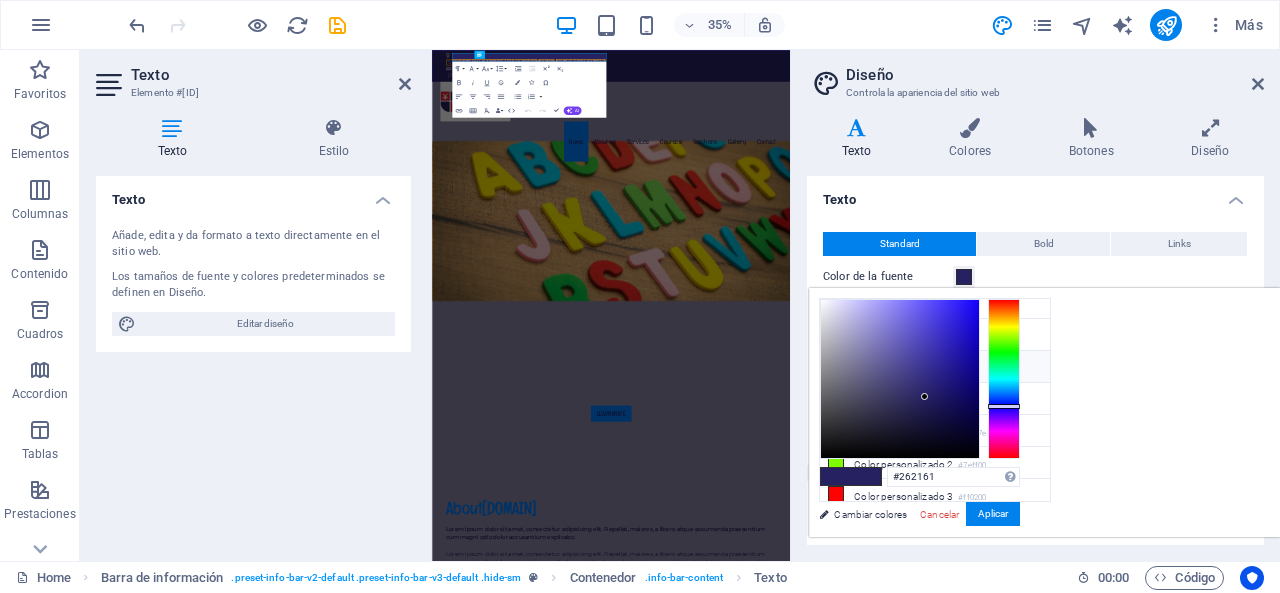 scroll, scrollTop: 0, scrollLeft: 0, axis: both 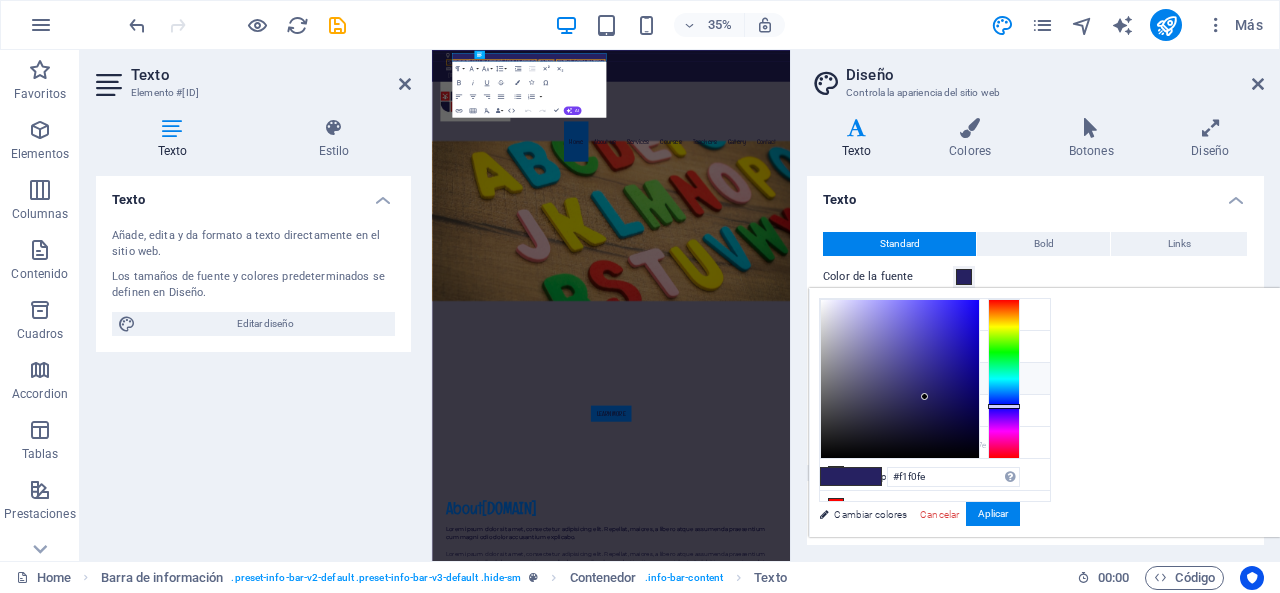 click at bounding box center (900, 379) 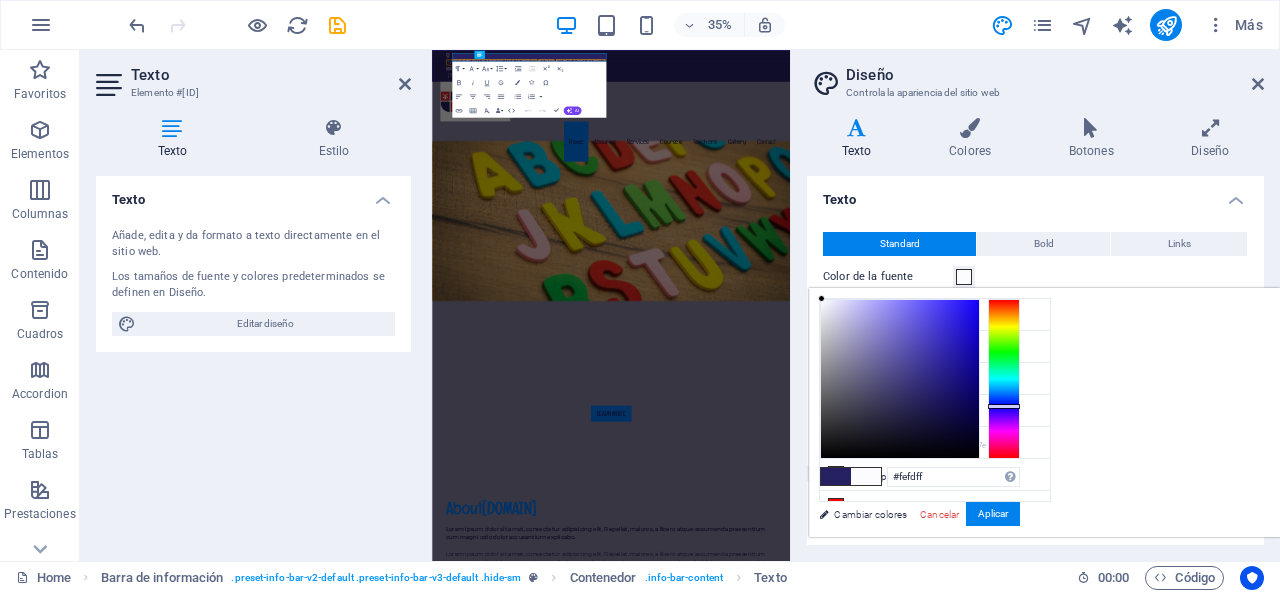 type on "#ffffff" 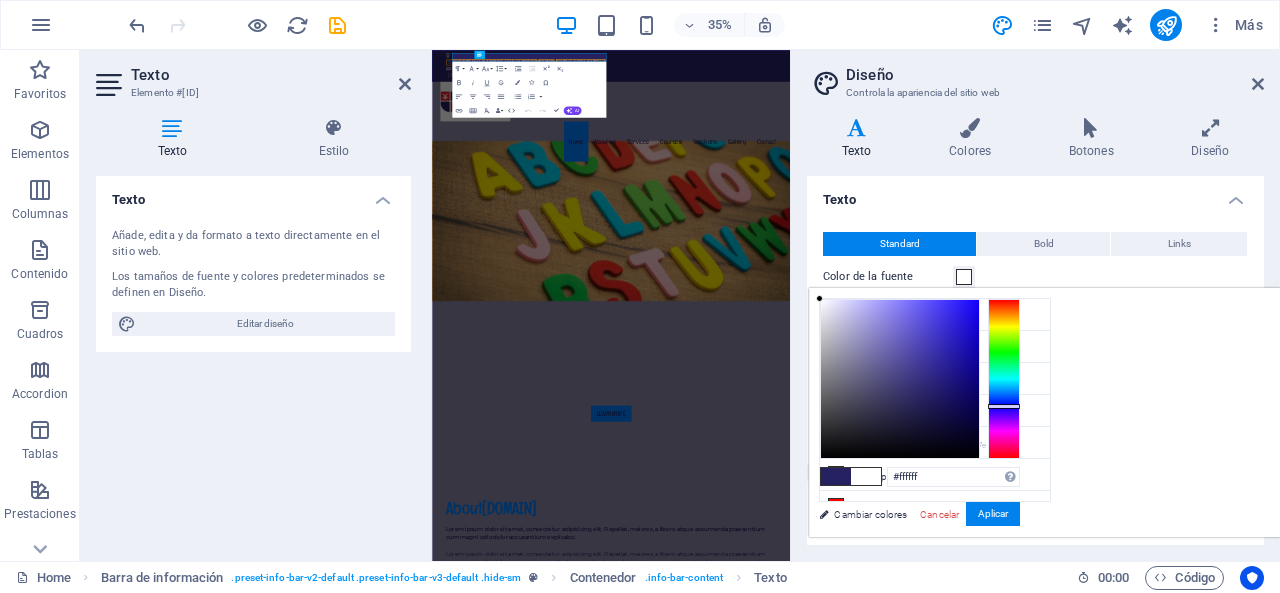 drag, startPoint x: 1078, startPoint y: 299, endPoint x: 1068, endPoint y: 295, distance: 10.770329 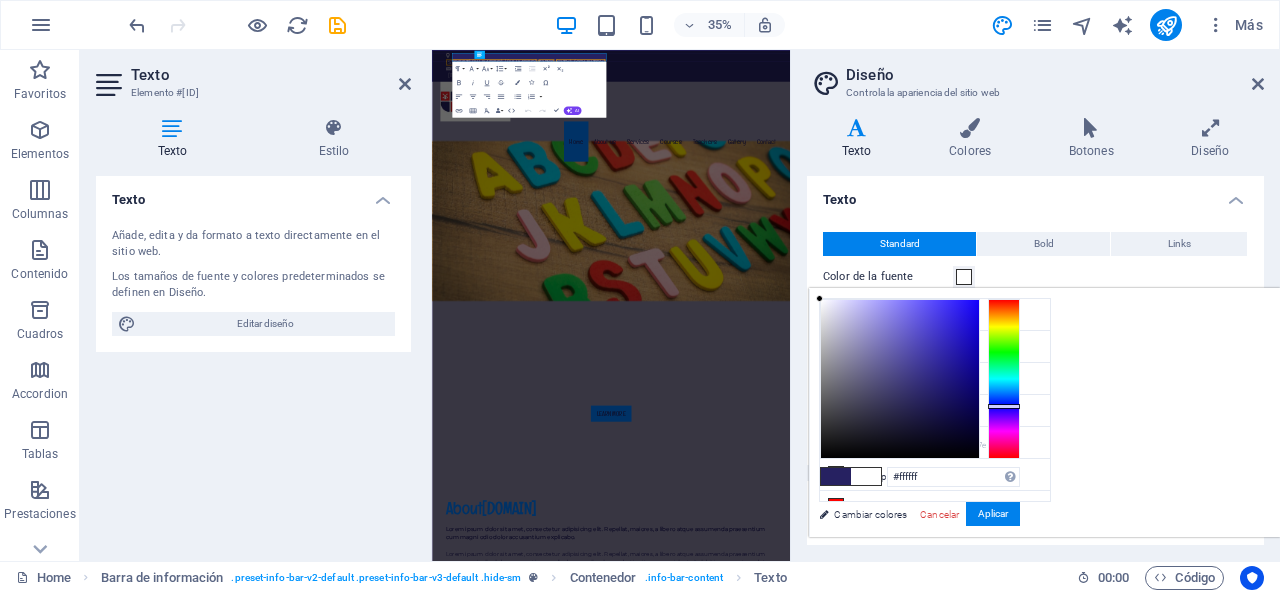 click at bounding box center [819, 298] 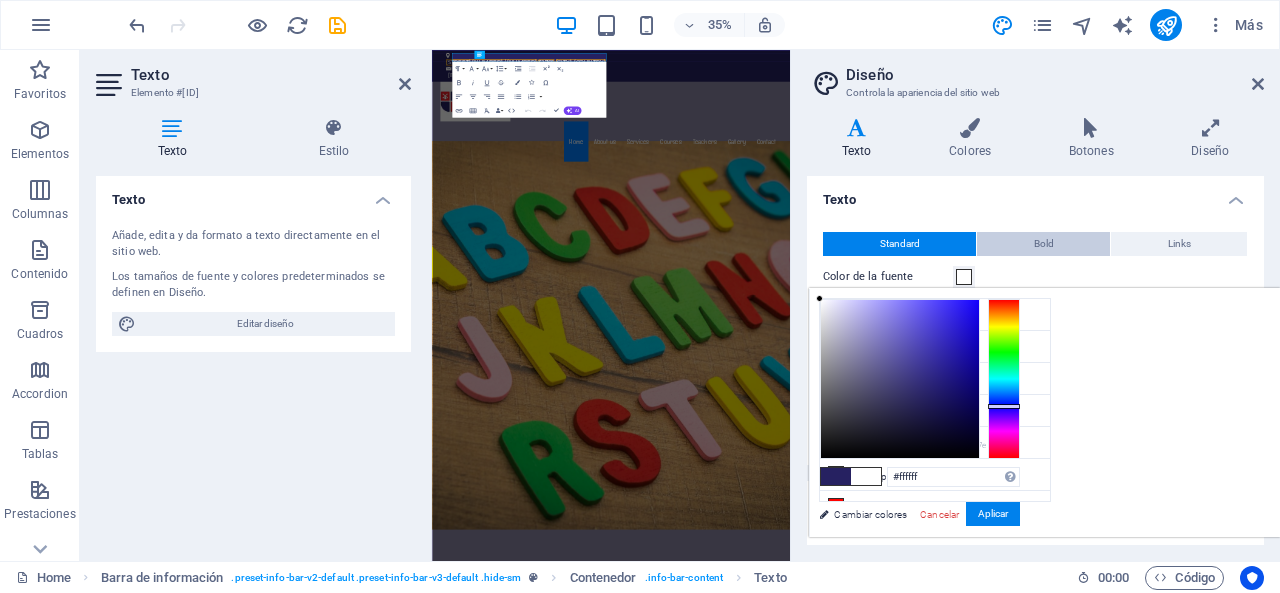 click on "Bold" at bounding box center (1043, 244) 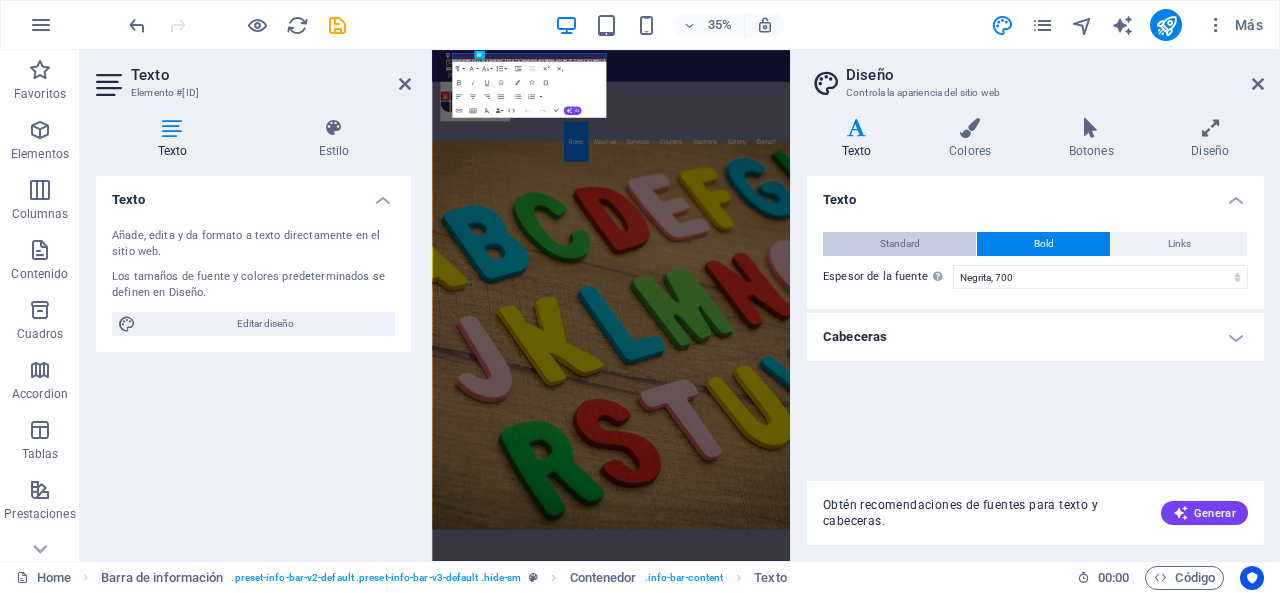 click on "Standard" at bounding box center [899, 244] 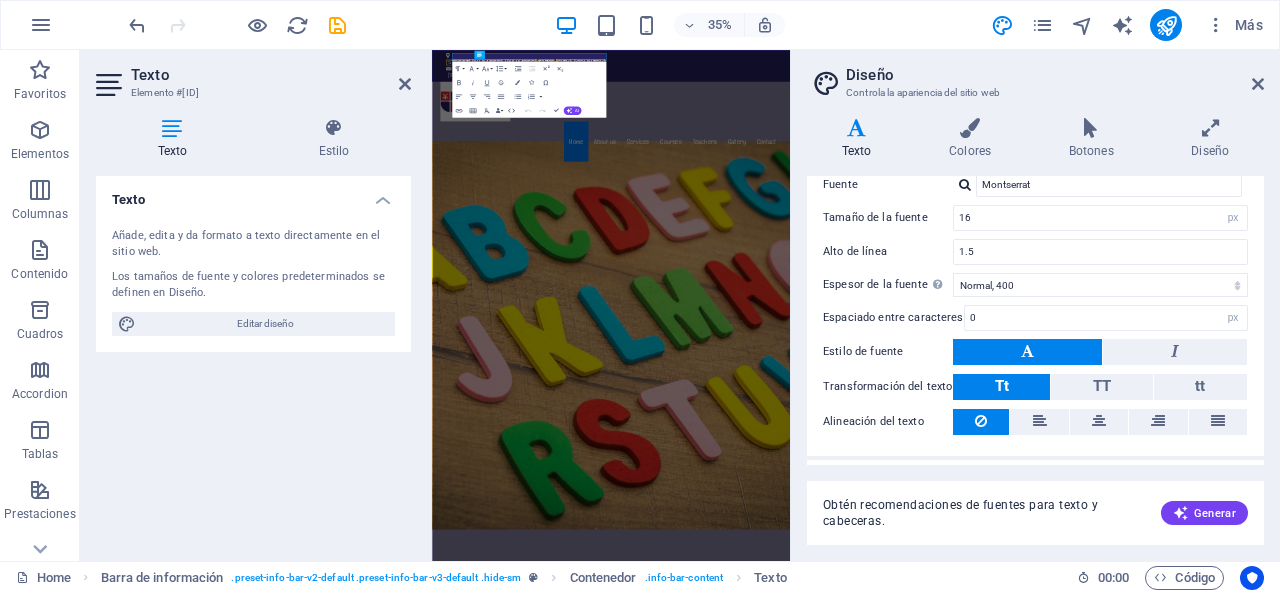 scroll, scrollTop: 162, scrollLeft: 0, axis: vertical 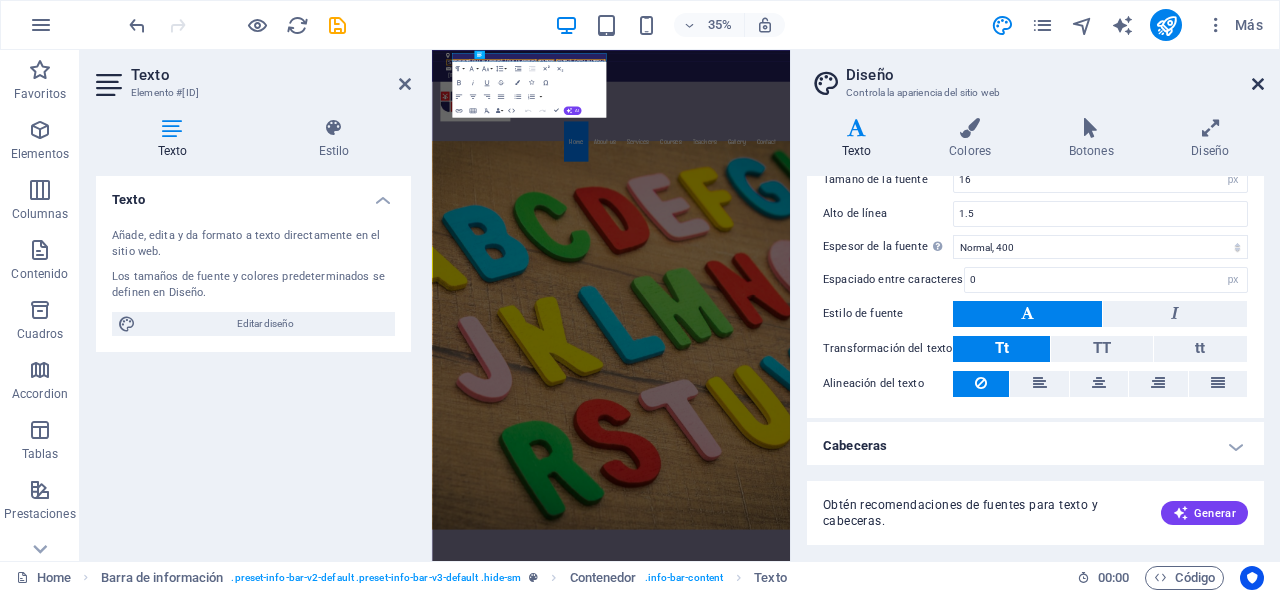 click at bounding box center (1258, 84) 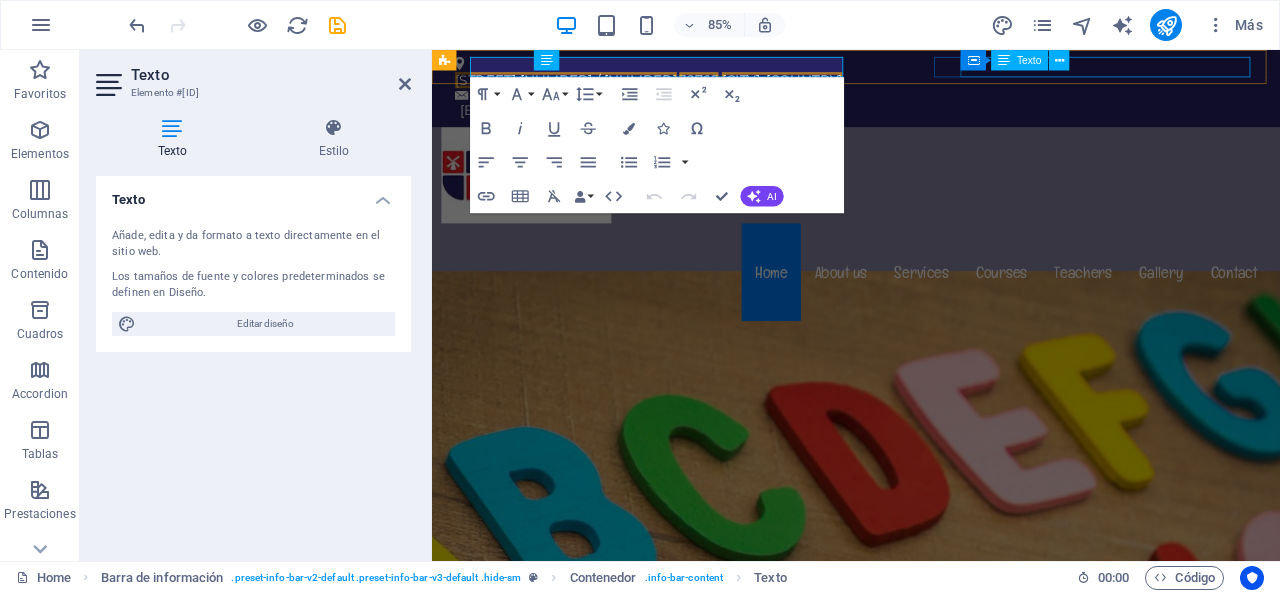 click on "[EMAIL]" at bounding box center [934, 121] 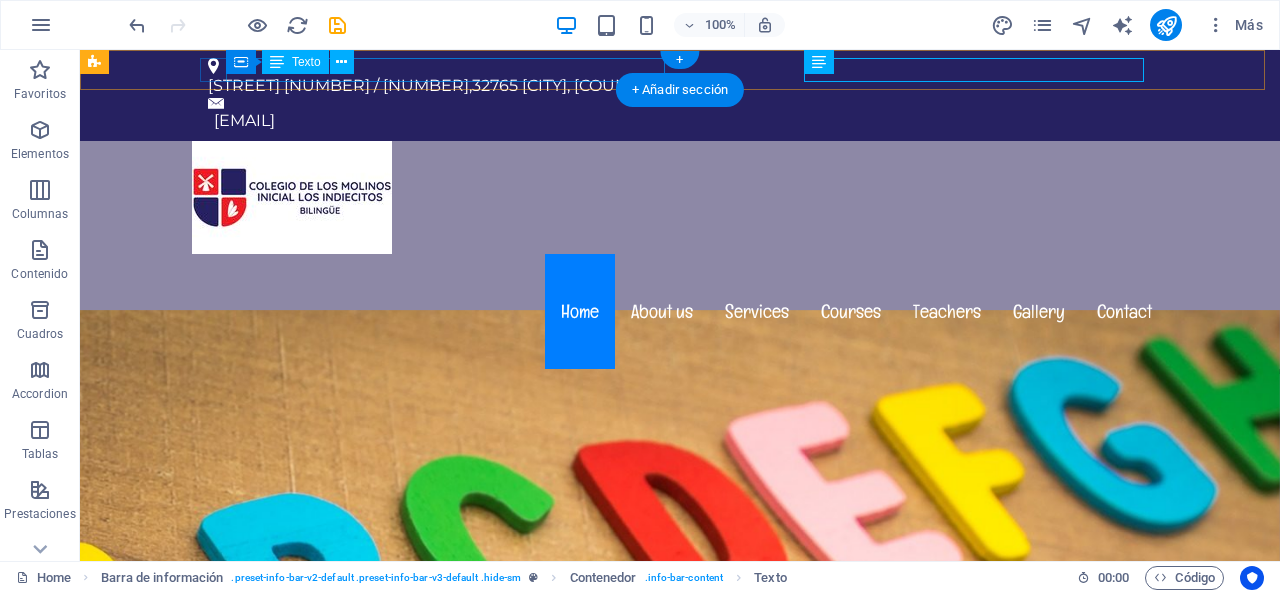click on "[STREET] [NUMBER] / [NUMBER] ,  [POSTAL_CODE]   [CITY], [COUNTRY]" at bounding box center (672, 86) 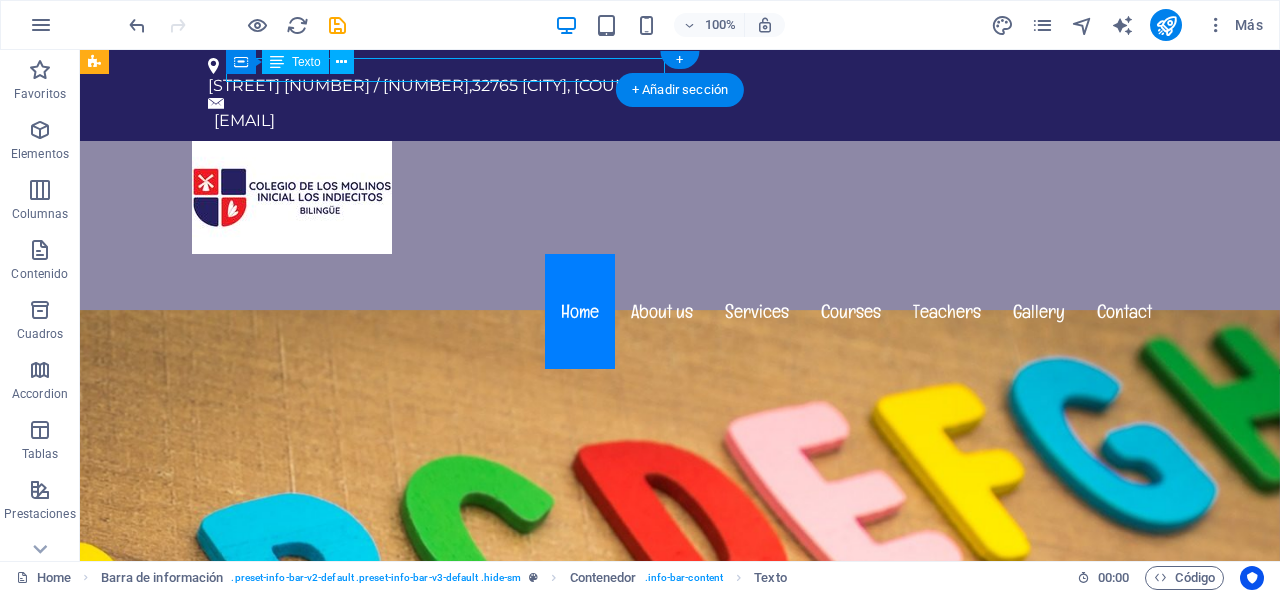 click on "[STREET] [NUMBER] / [NUMBER] ,  [POSTAL_CODE]   [CITY], [COUNTRY]" at bounding box center (672, 86) 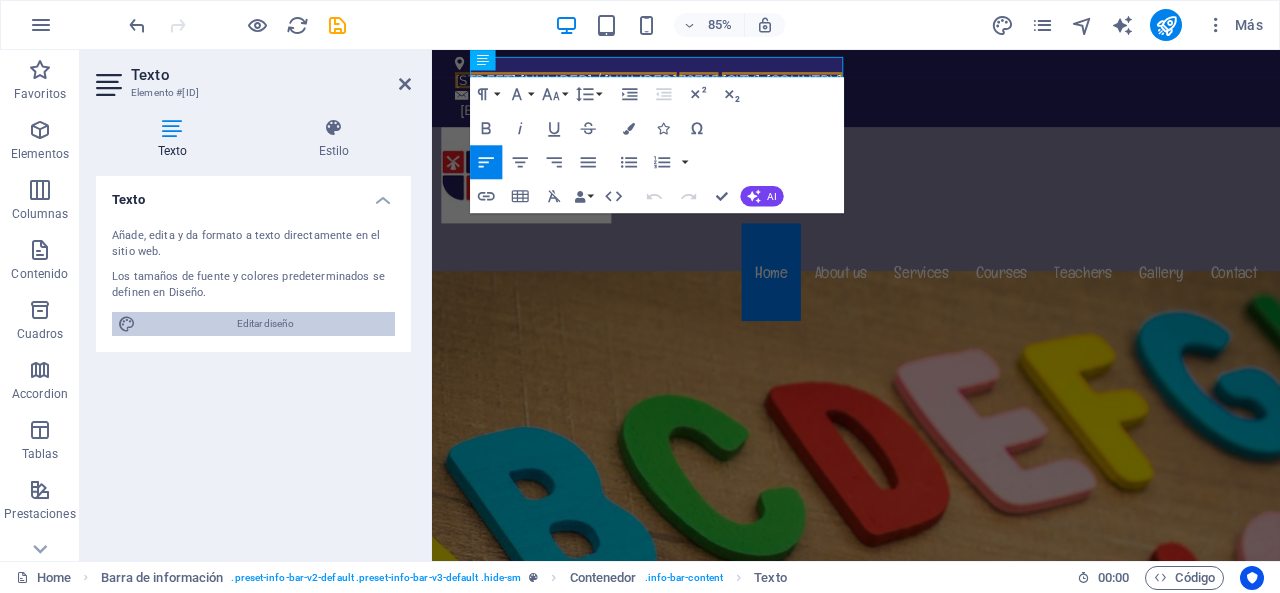 click on "Editar diseño" at bounding box center (265, 324) 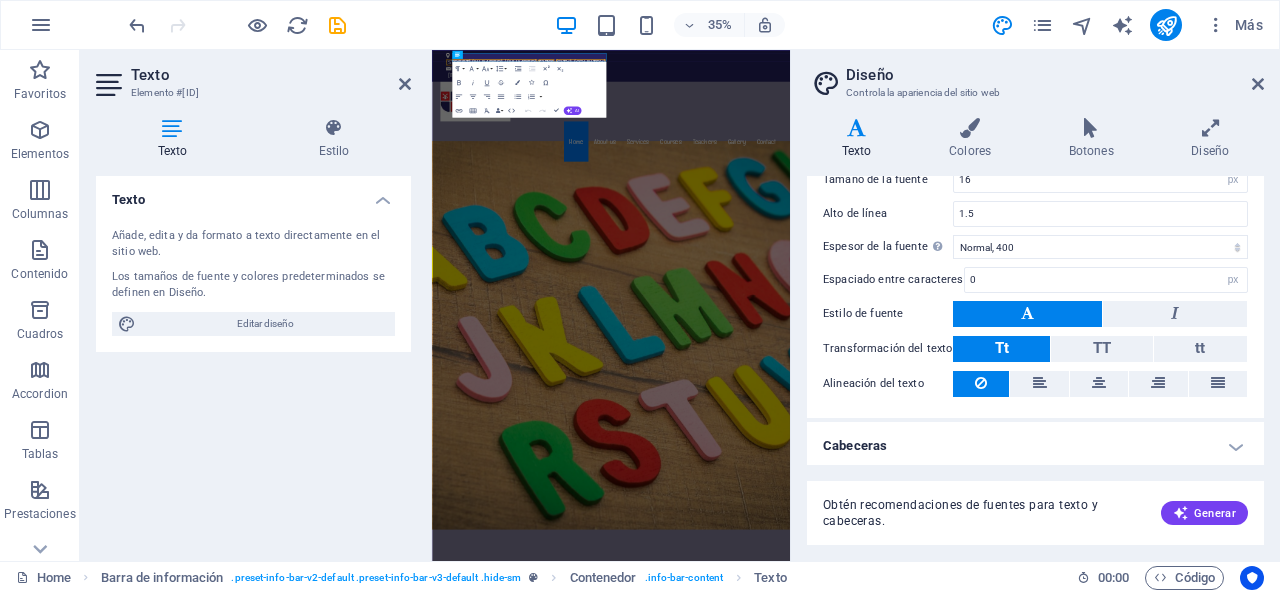 scroll, scrollTop: 0, scrollLeft: 0, axis: both 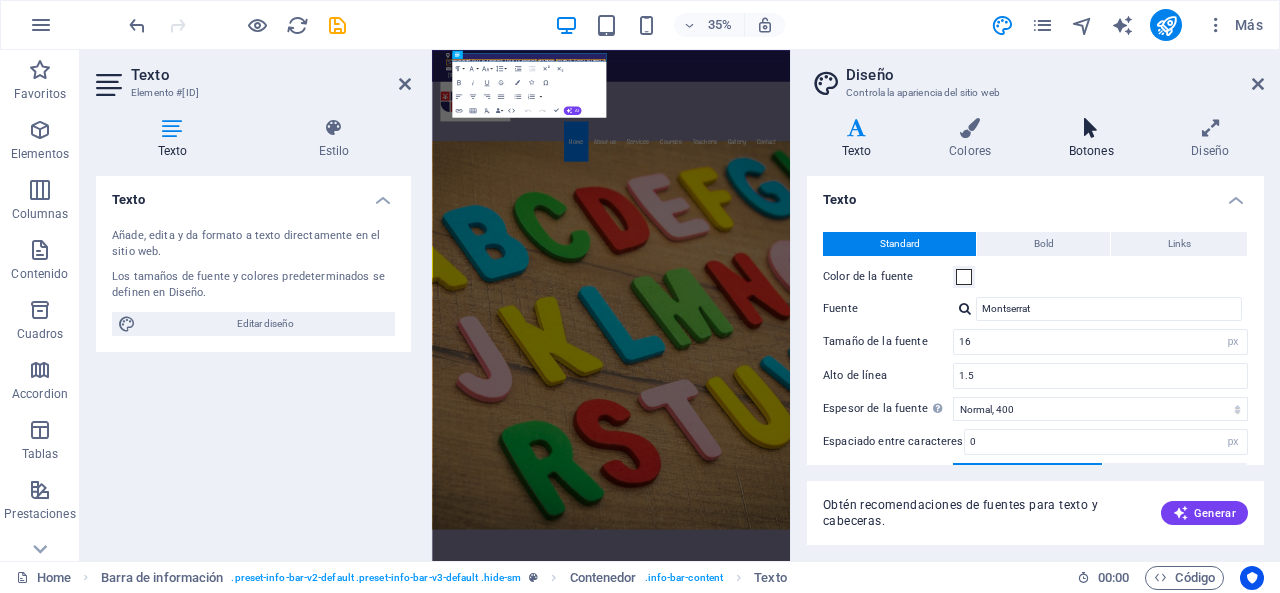 click at bounding box center (1091, 128) 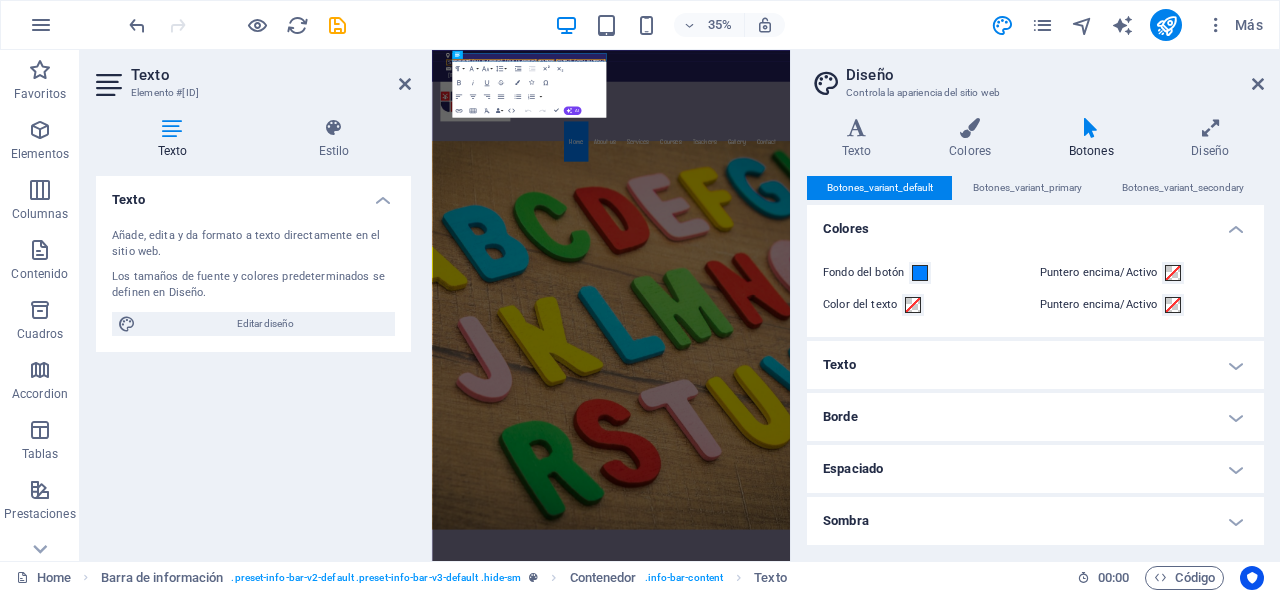 click on "Texto" at bounding box center [1035, 365] 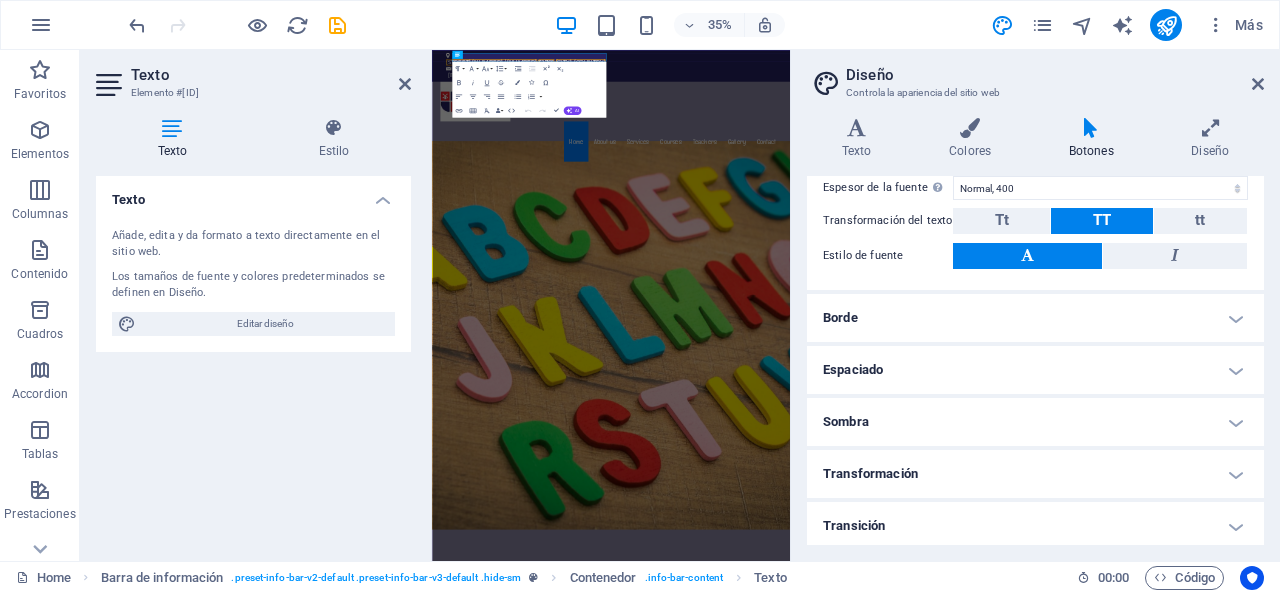 scroll, scrollTop: 75, scrollLeft: 0, axis: vertical 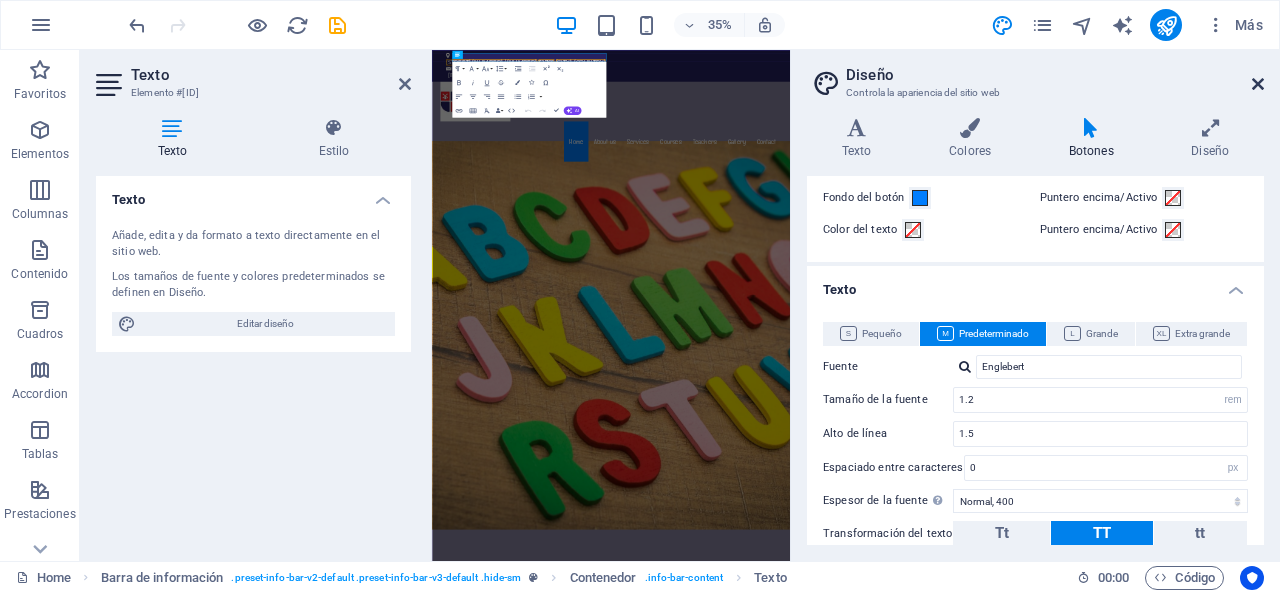 click at bounding box center (1258, 84) 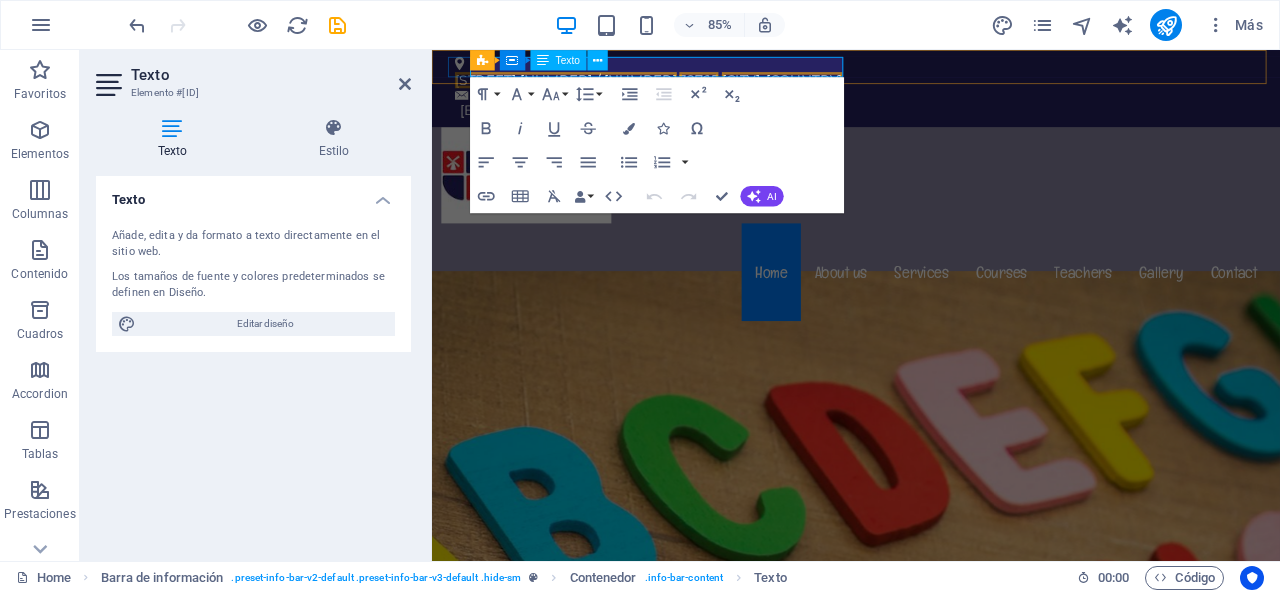 click on "32765" at bounding box center (746, 85) 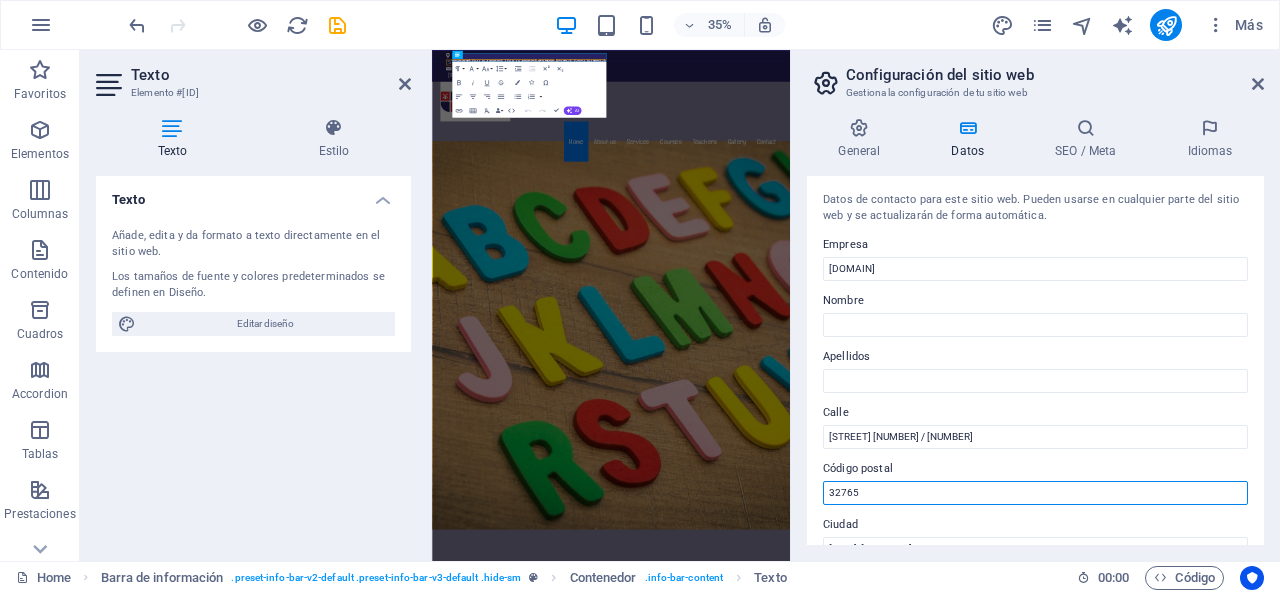 drag, startPoint x: 858, startPoint y: 488, endPoint x: 800, endPoint y: 489, distance: 58.00862 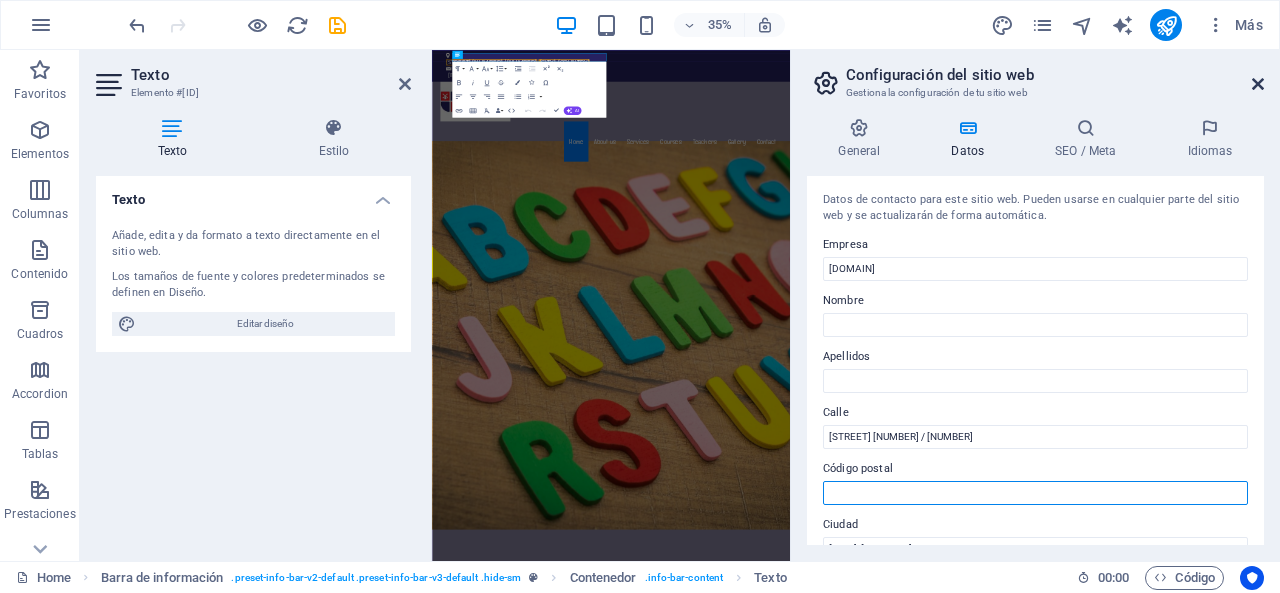 type 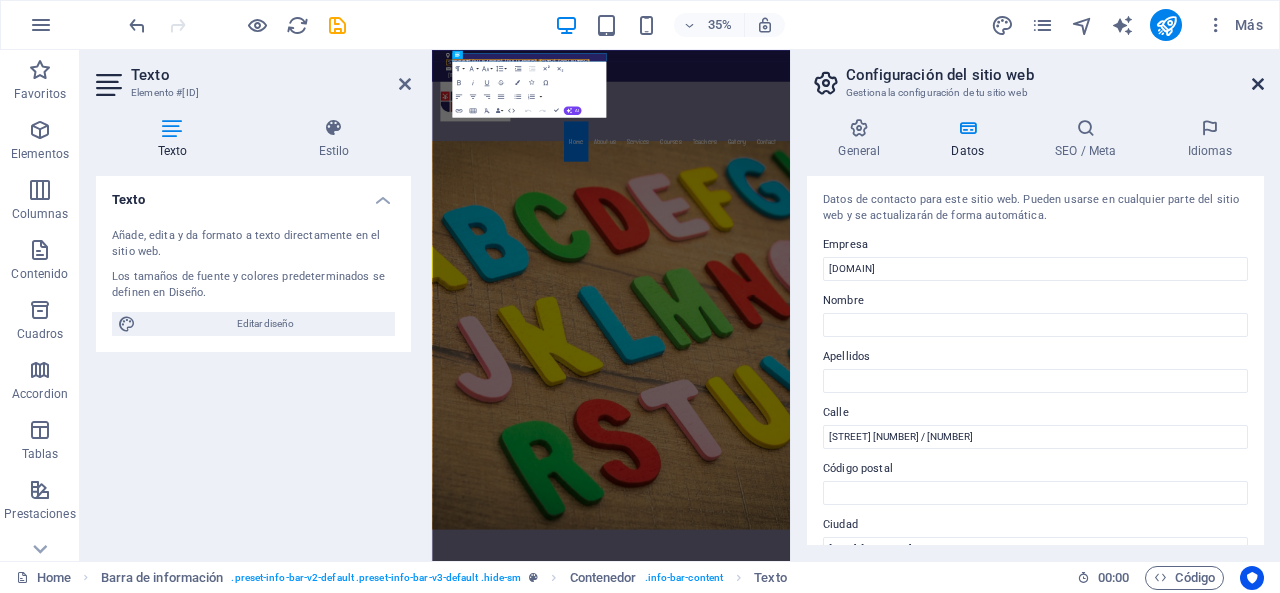 click at bounding box center [1258, 84] 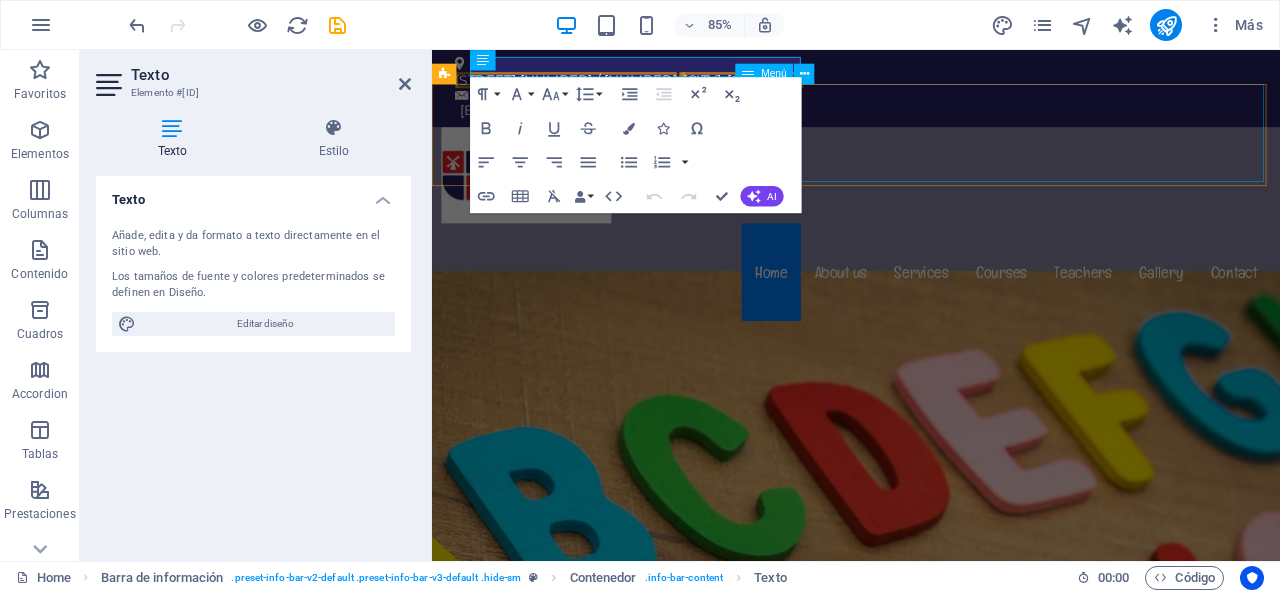 click on "Home About us Services Courses Teachers Gallery Contact" at bounding box center (931, 311) 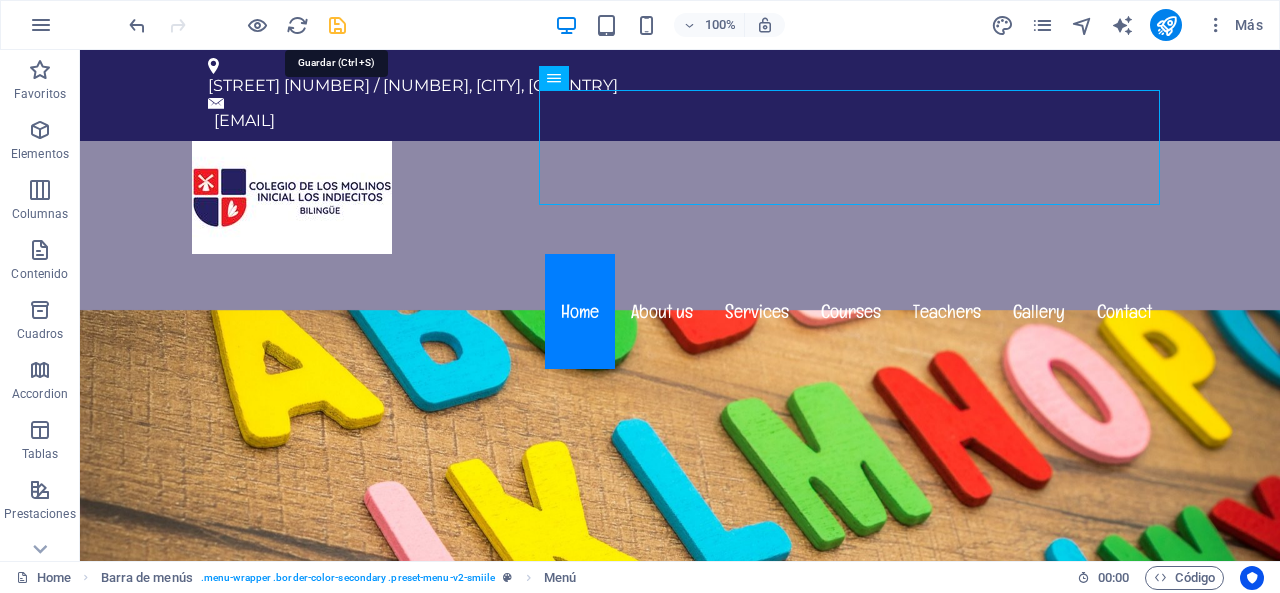click at bounding box center [337, 25] 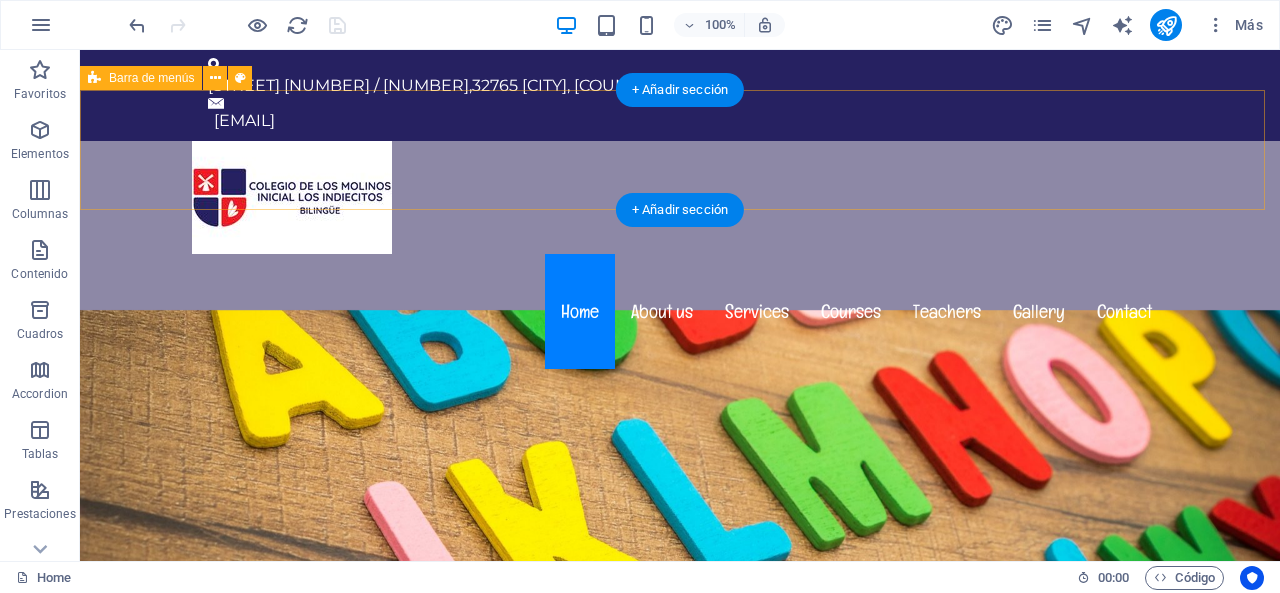 click on "Menu Home About us Services Courses Teachers Gallery Contact" at bounding box center [680, 257] 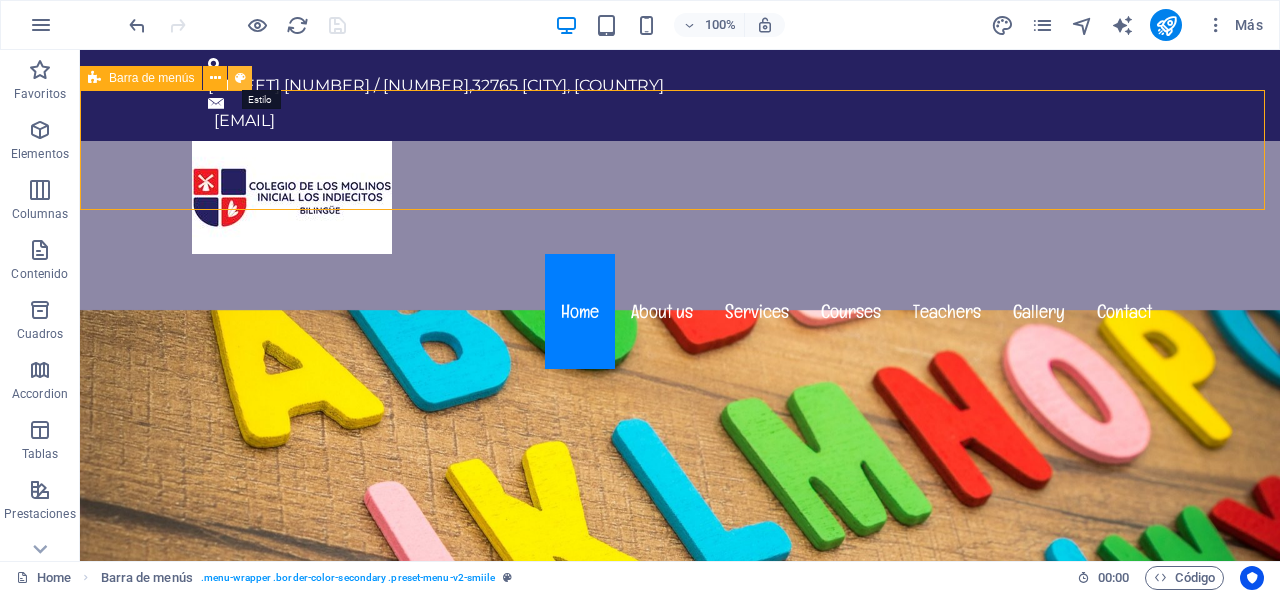 click at bounding box center (240, 78) 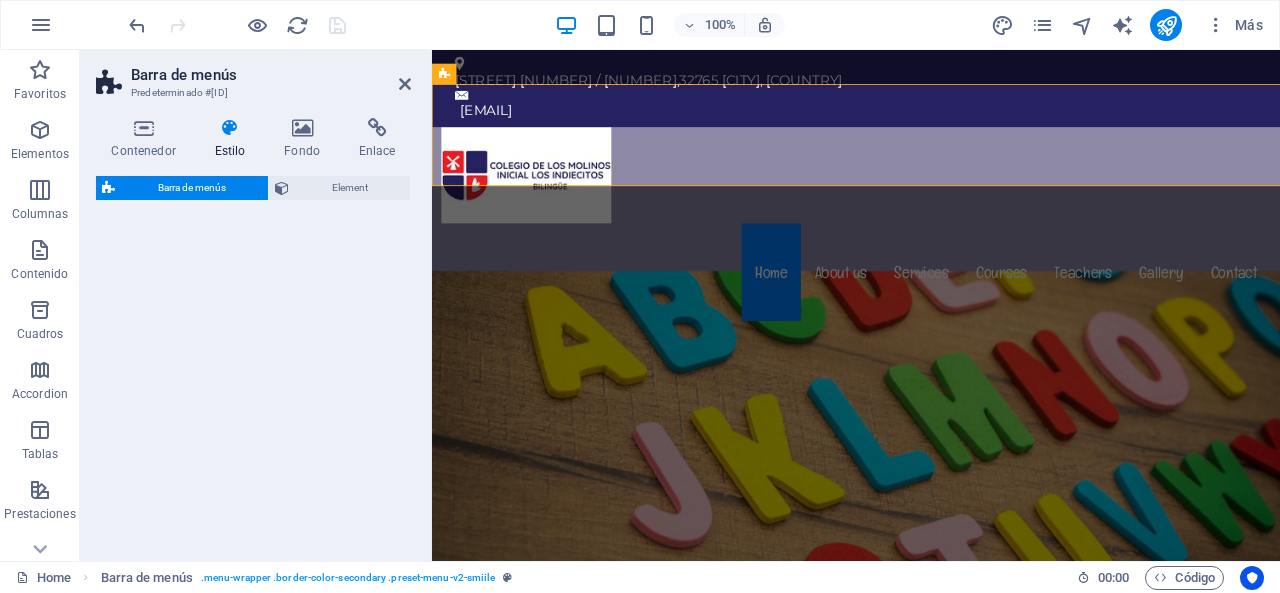 select on "rem" 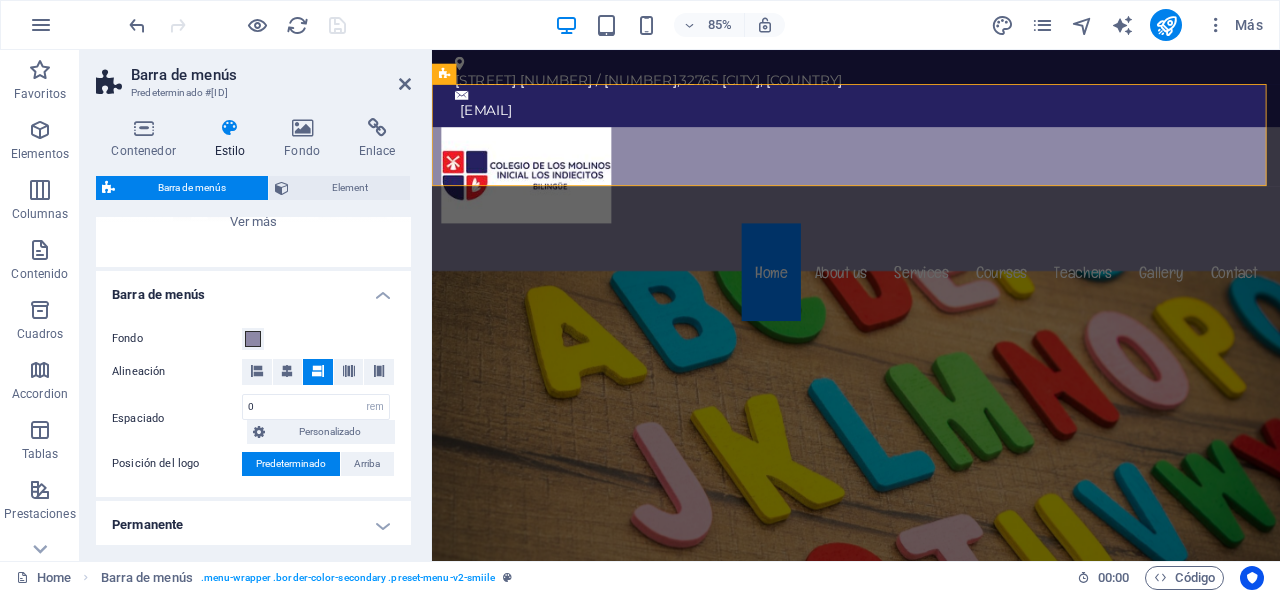 scroll, scrollTop: 0, scrollLeft: 0, axis: both 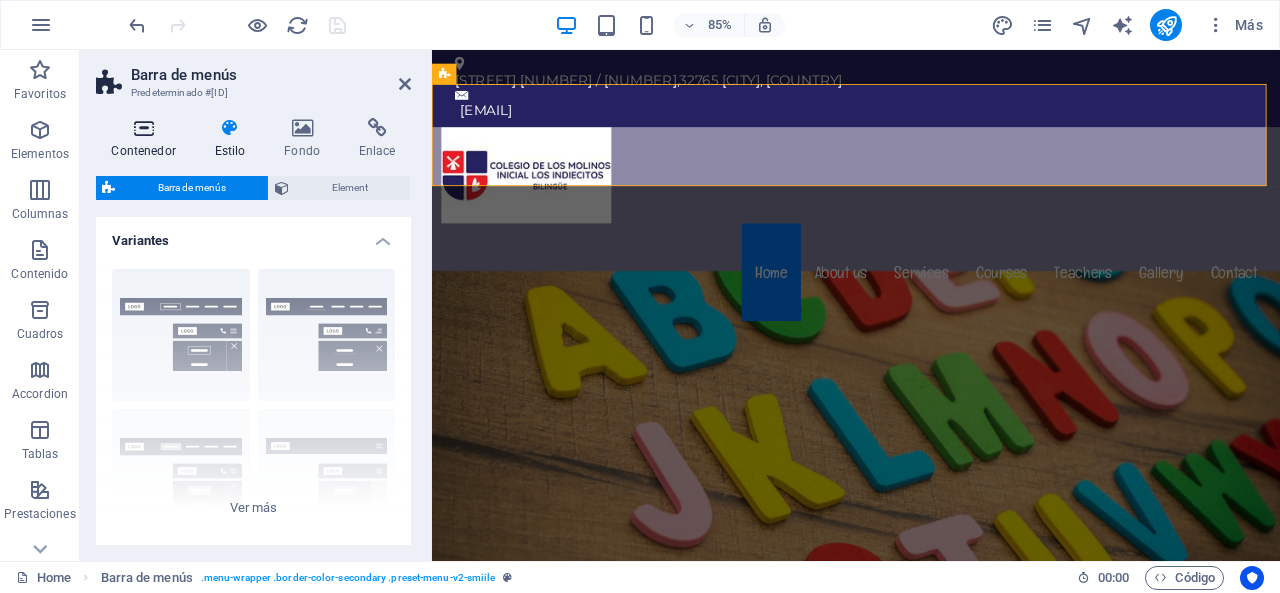 click on "Contenedor" at bounding box center [147, 139] 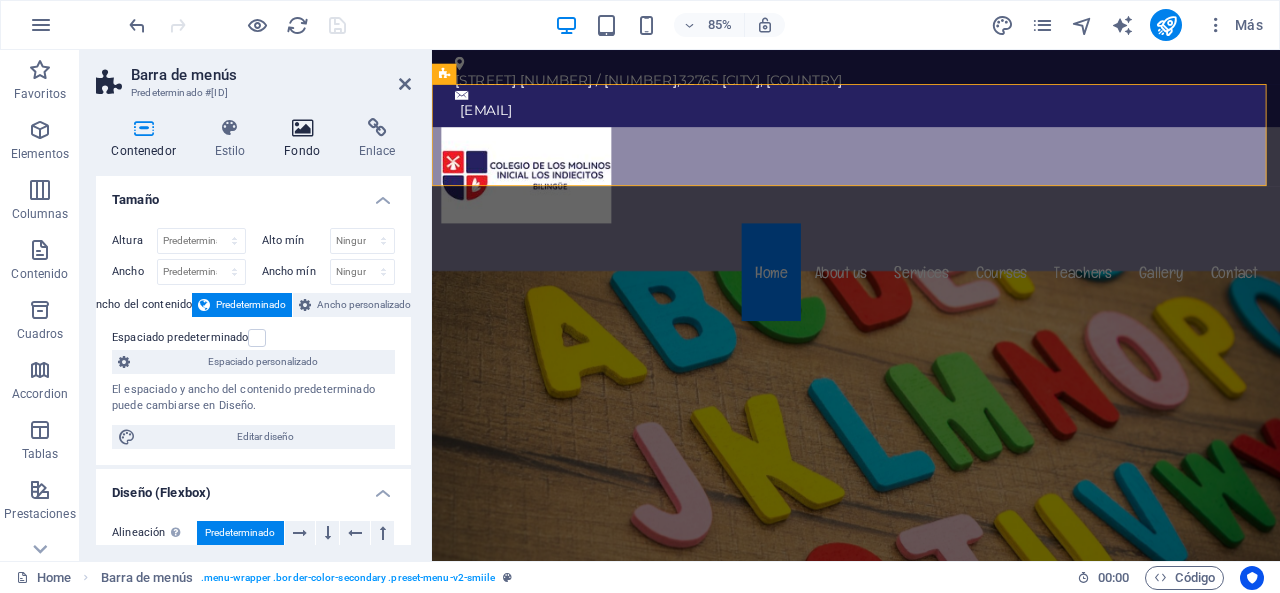 click at bounding box center [302, 128] 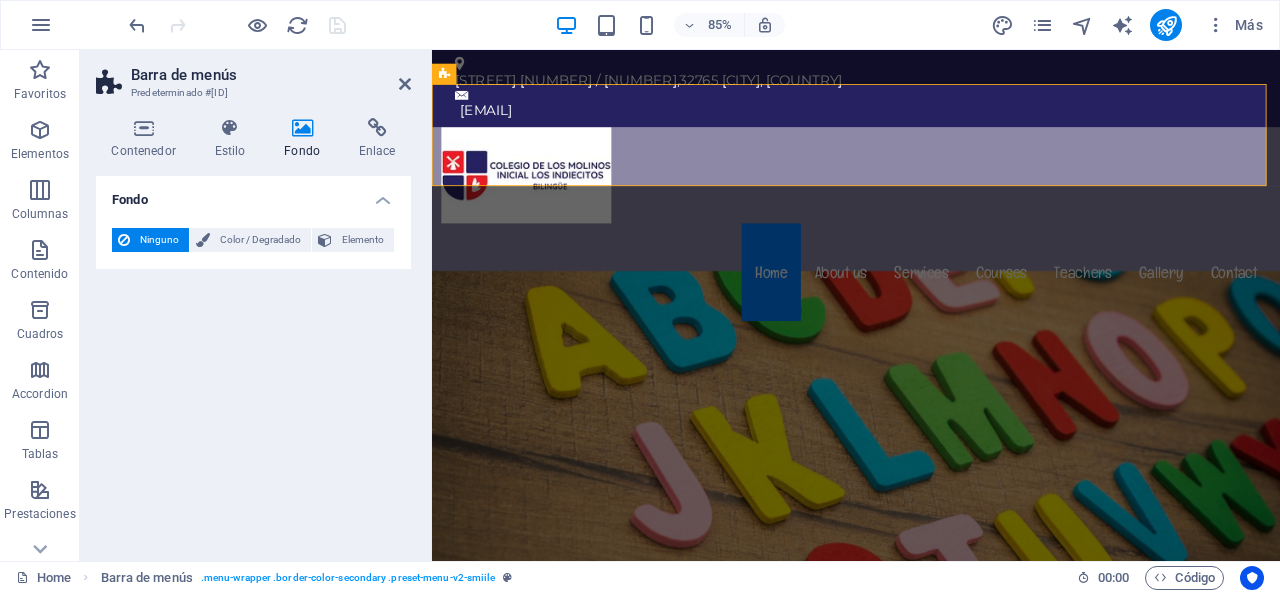 click on "Contenedor Estilo Fondo Enlace Tamaño Altura Predeterminado px rem % vh vw Alto mín Ninguno px rem % vh vw Ancho Predeterminado px rem % em vh vw Ancho mín Ninguno px rem % vh vw Ancho del contenido Predeterminado Ancho personalizado Ancho Predeterminado px rem % em vh vw Ancho mín Ninguno px rem % vh vw Espaciado predeterminado Espaciado personalizado El espaciado y ancho del contenido predeterminado puede cambiarse en Diseño. Editar diseño Diseño (Flexbox) Alineación Determina flex-direction. Predeterminado Eje principal Determina la forma en la que los elementos deberían comportarse por el eje principal en este contenedor (contenido justificado). Predeterminado Eje lateral Controla la dirección vertical del elemento en el contenedor (alinear elementos). Predeterminado Ajuste Predeterminado Habilitado Deshabilitado Relleno Controla las distancias y la dirección de los elementos en el eje Y en varias líneas (alinear contenido). Predeterminado Accesibilidad Rol Ninguno Alert Timer" at bounding box center (253, 331) 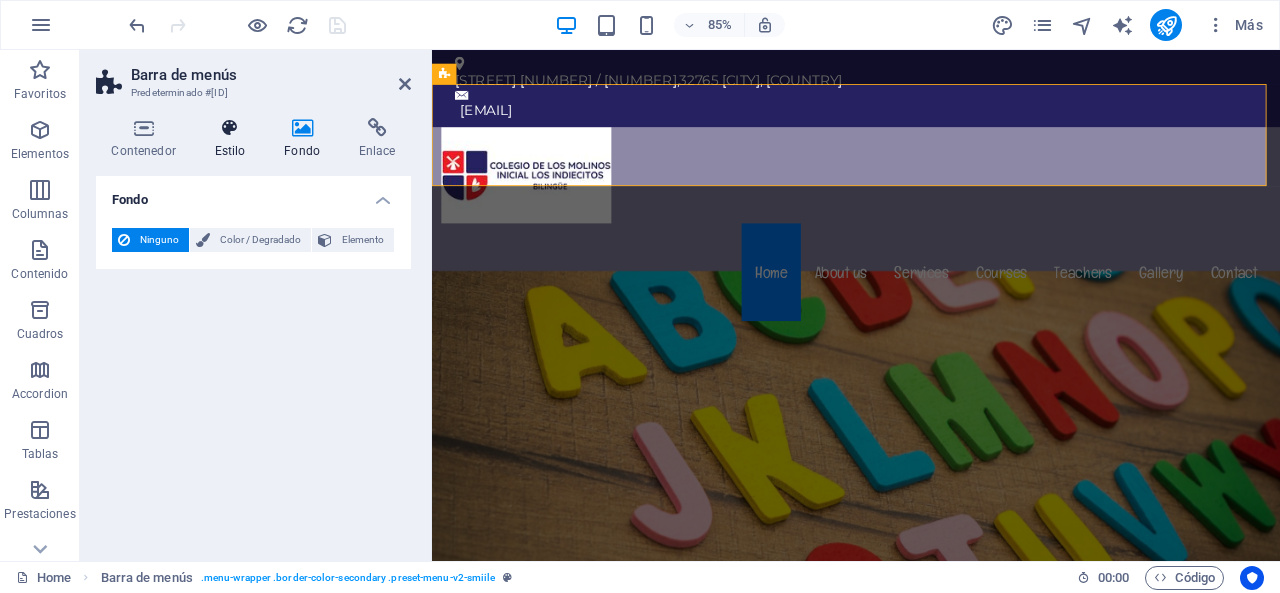 click at bounding box center (230, 128) 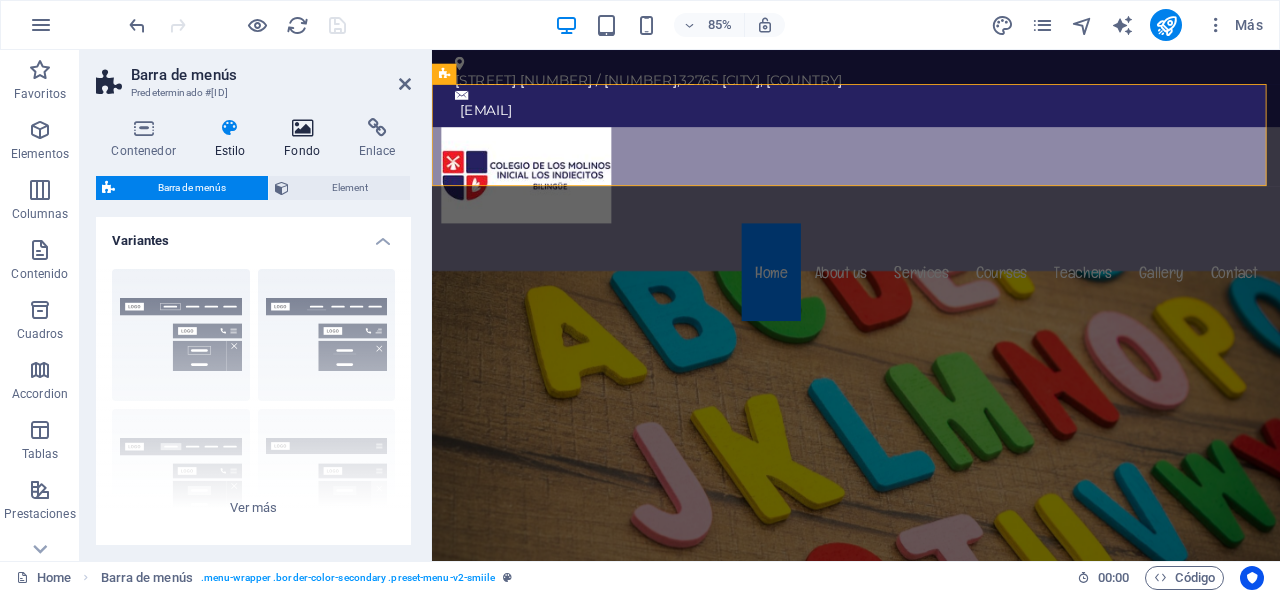 click at bounding box center (302, 128) 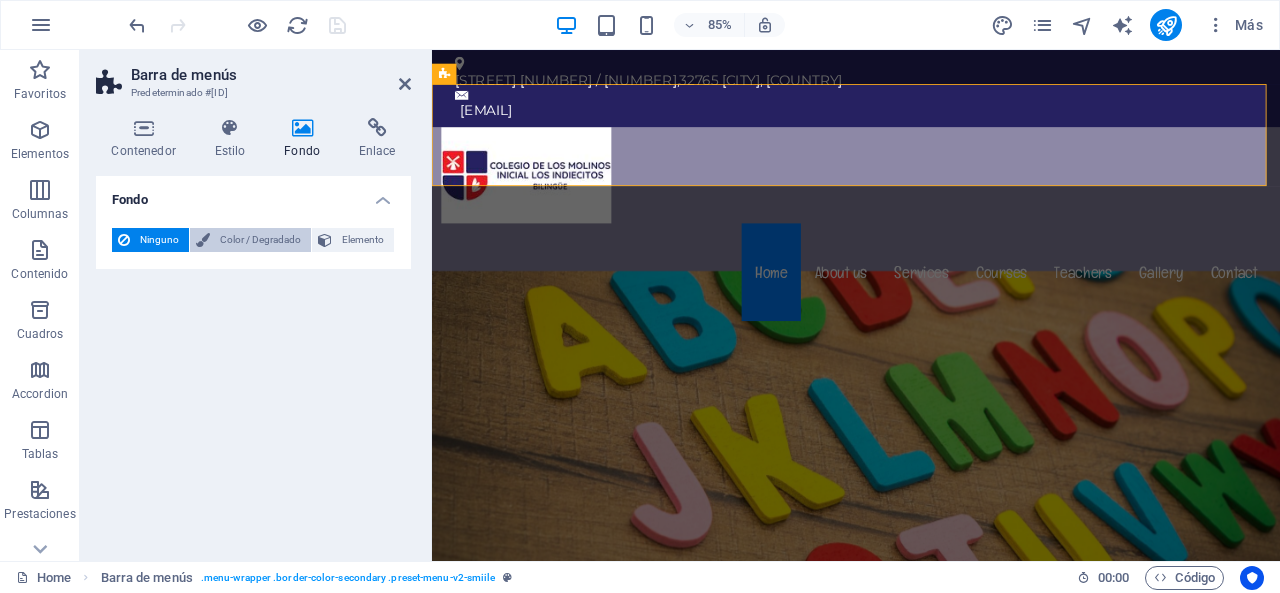 click on "Color / Degradado" at bounding box center (260, 240) 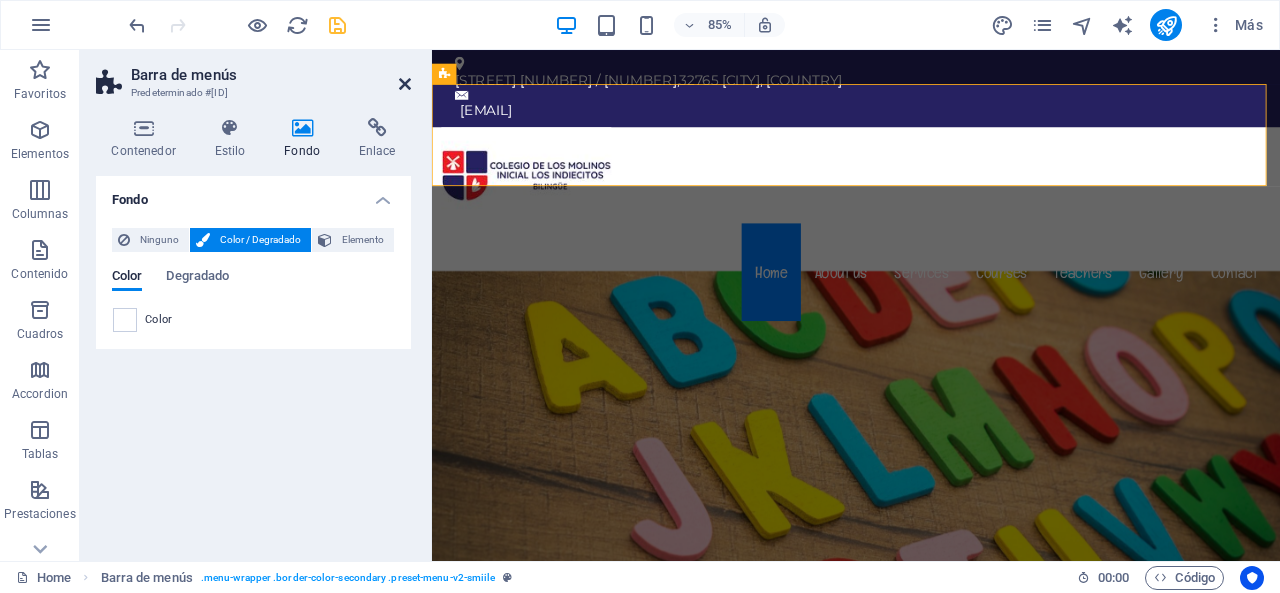 click at bounding box center (405, 84) 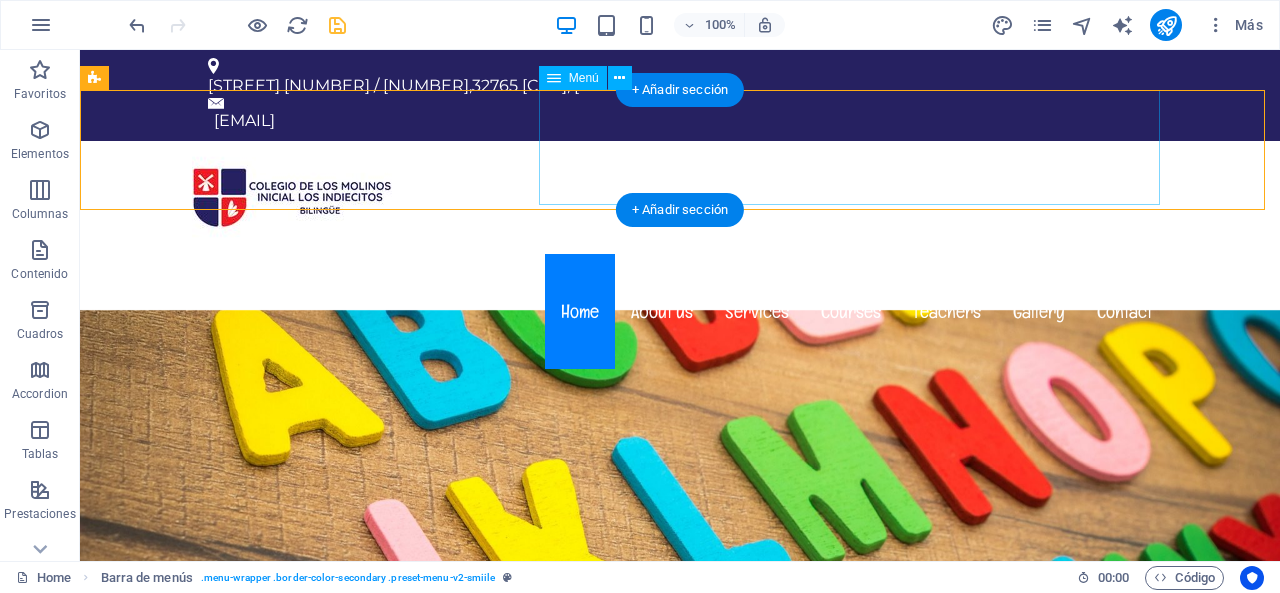 click on "Home About us Services Courses Teachers Gallery Contact" at bounding box center [680, 311] 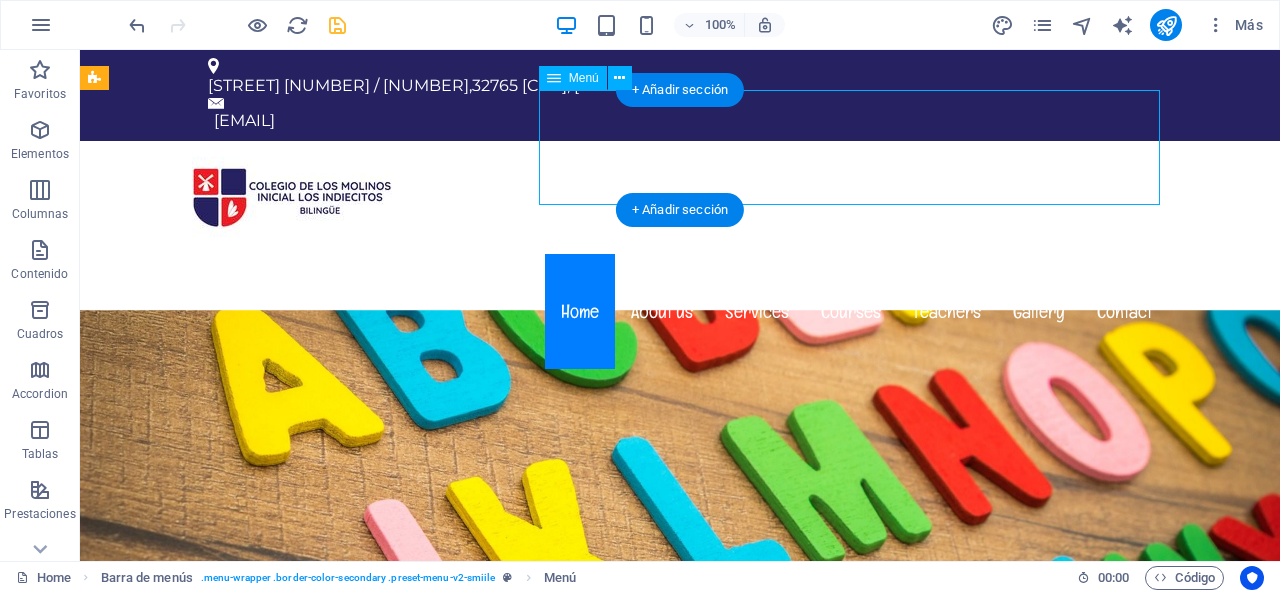 click on "Home About us Services Courses Teachers Gallery Contact" at bounding box center [680, 311] 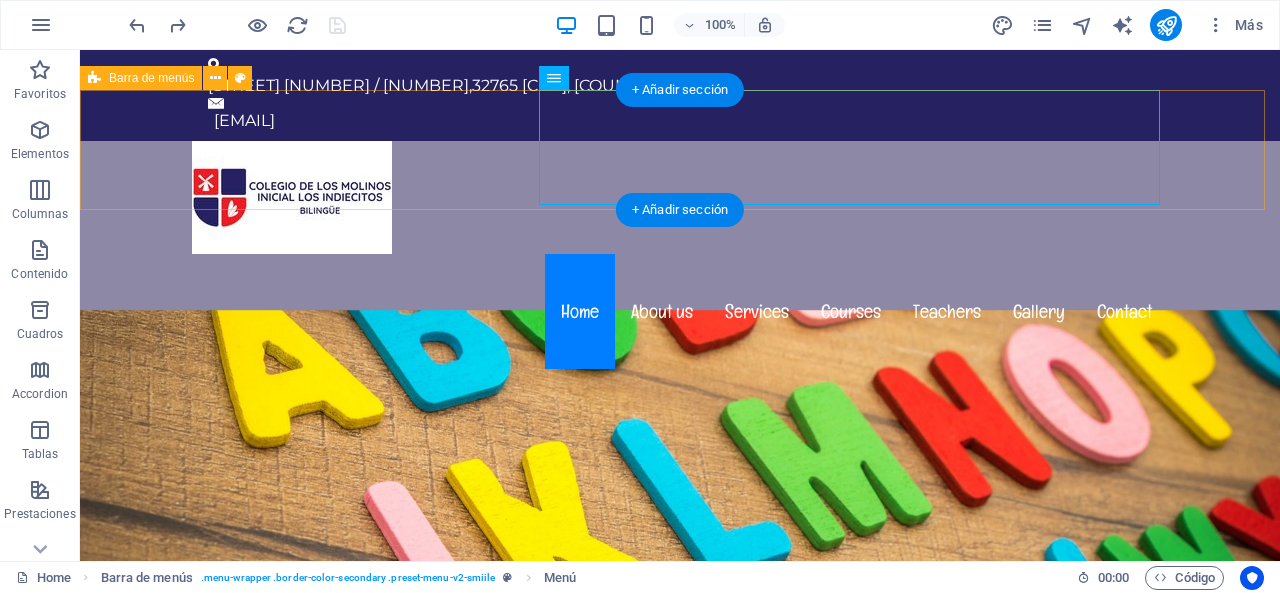 click on "Menu Home About us Services Courses Teachers Gallery Contact" at bounding box center (680, 257) 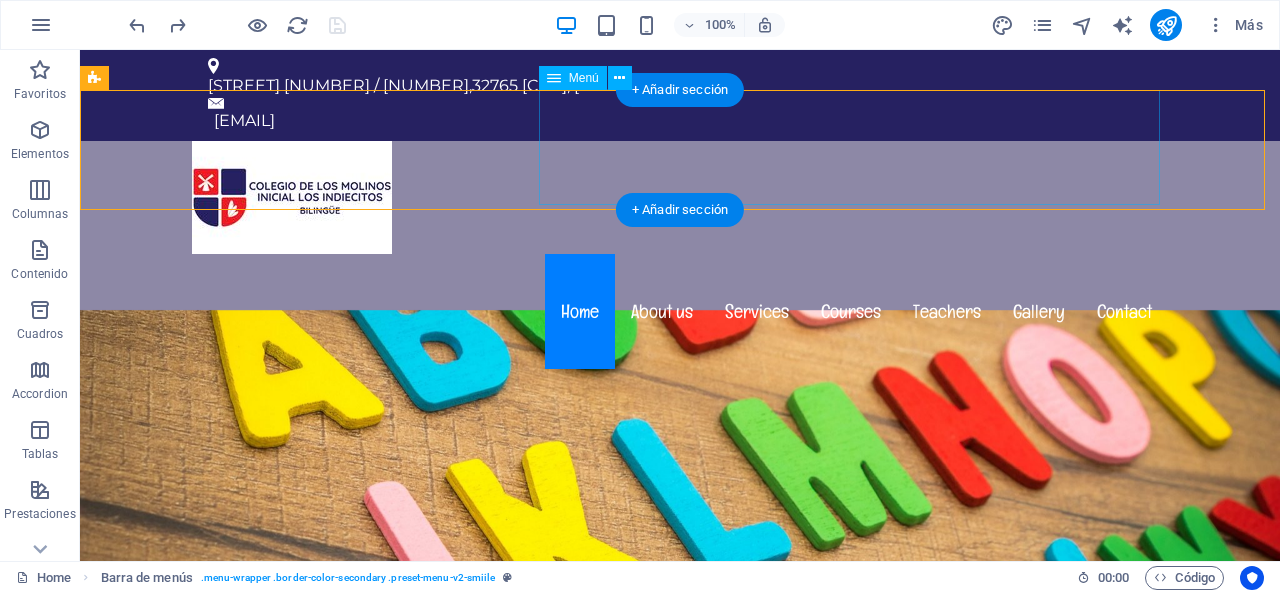 click on "Home About us Services Courses Teachers Gallery Contact" at bounding box center (680, 311) 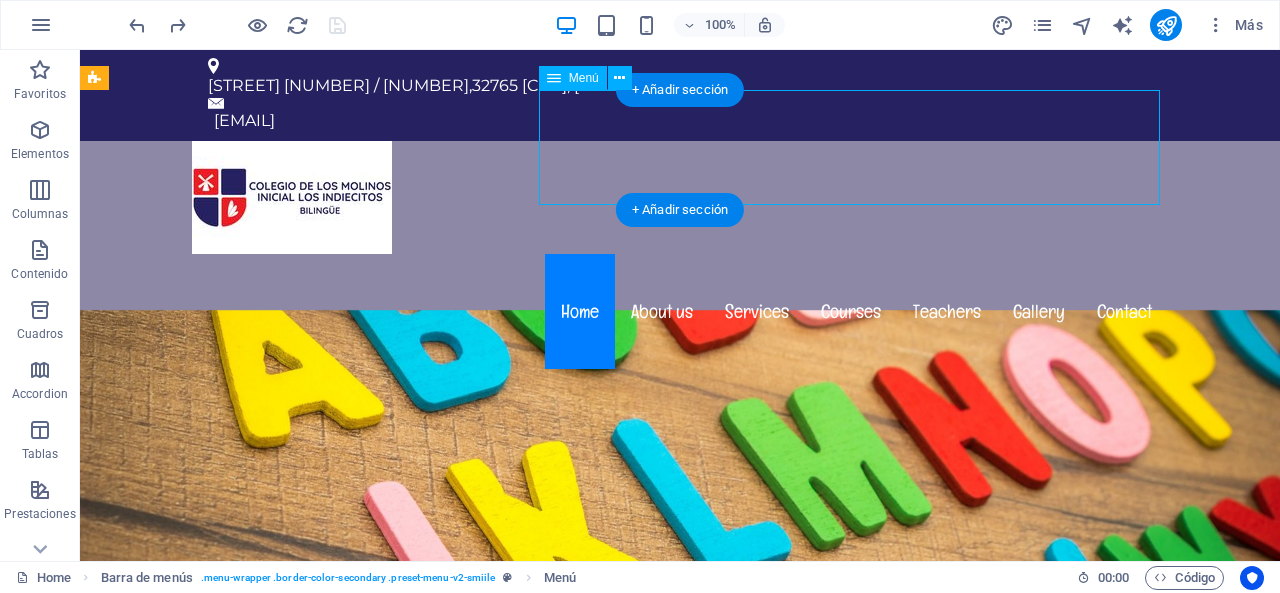click on "Home About us Services Courses Teachers Gallery Contact" at bounding box center [680, 311] 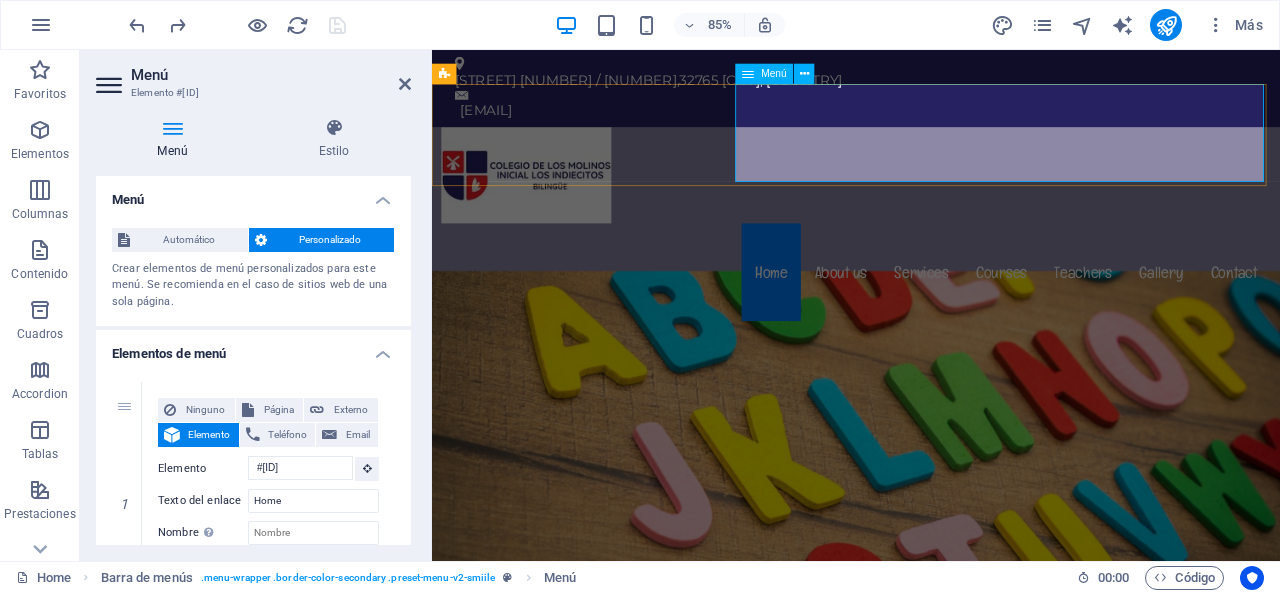 click on "Home About us Services Courses Teachers Gallery Contact" at bounding box center (931, 311) 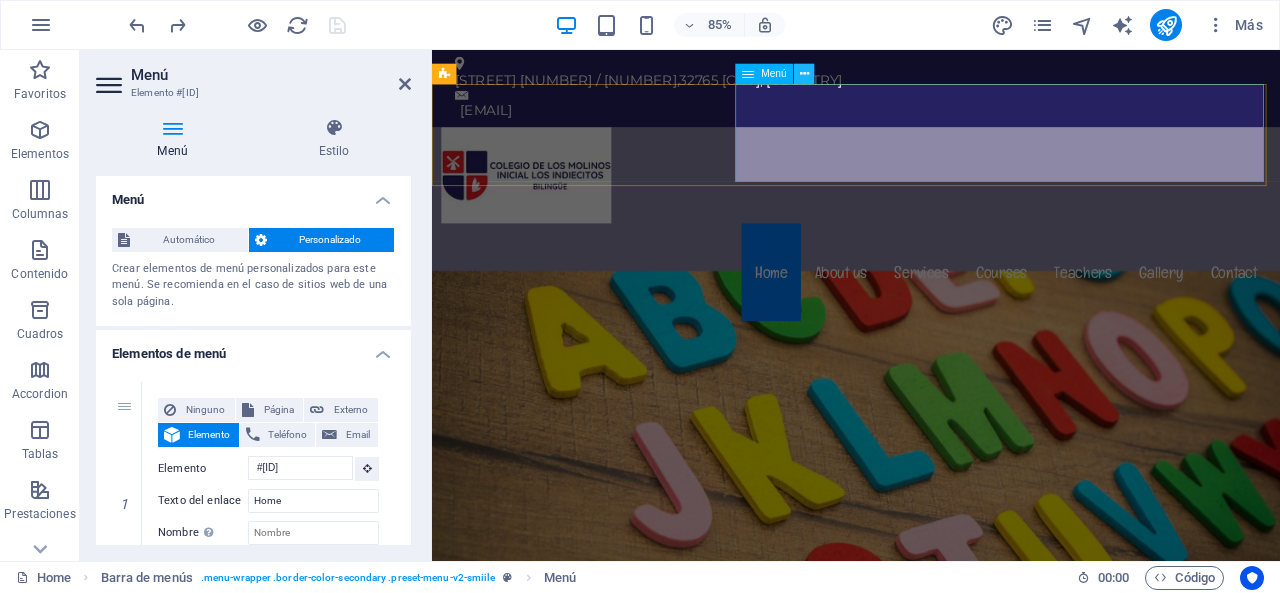 click at bounding box center [804, 74] 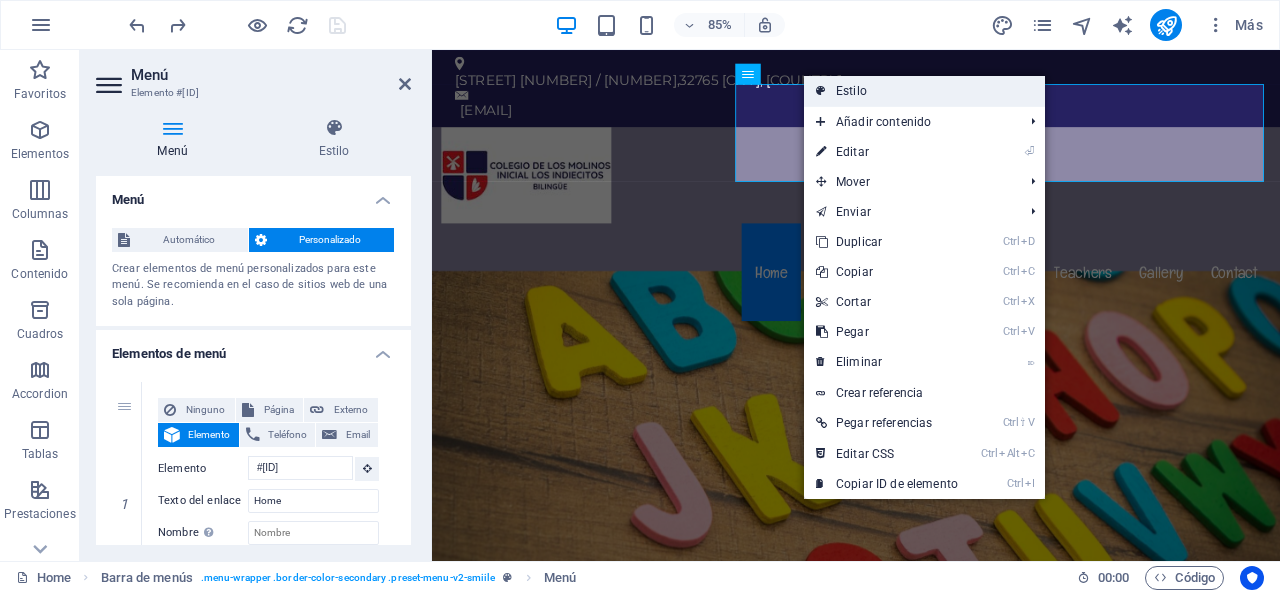 click on "Estilo" at bounding box center [924, 91] 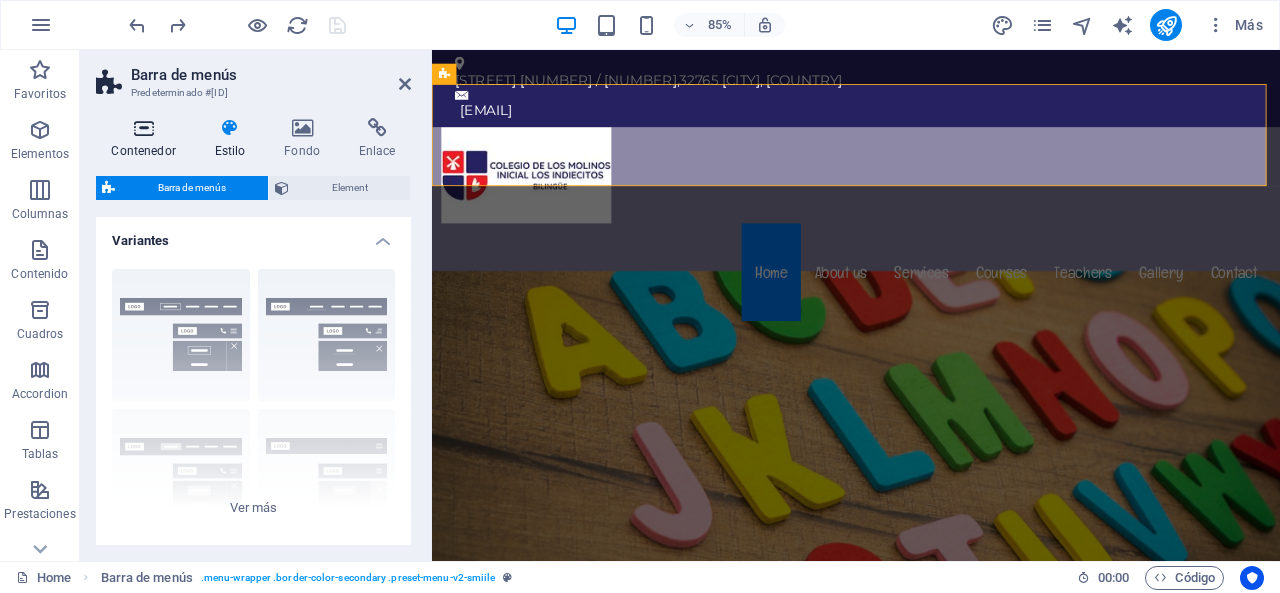 click on "Contenedor" at bounding box center (147, 139) 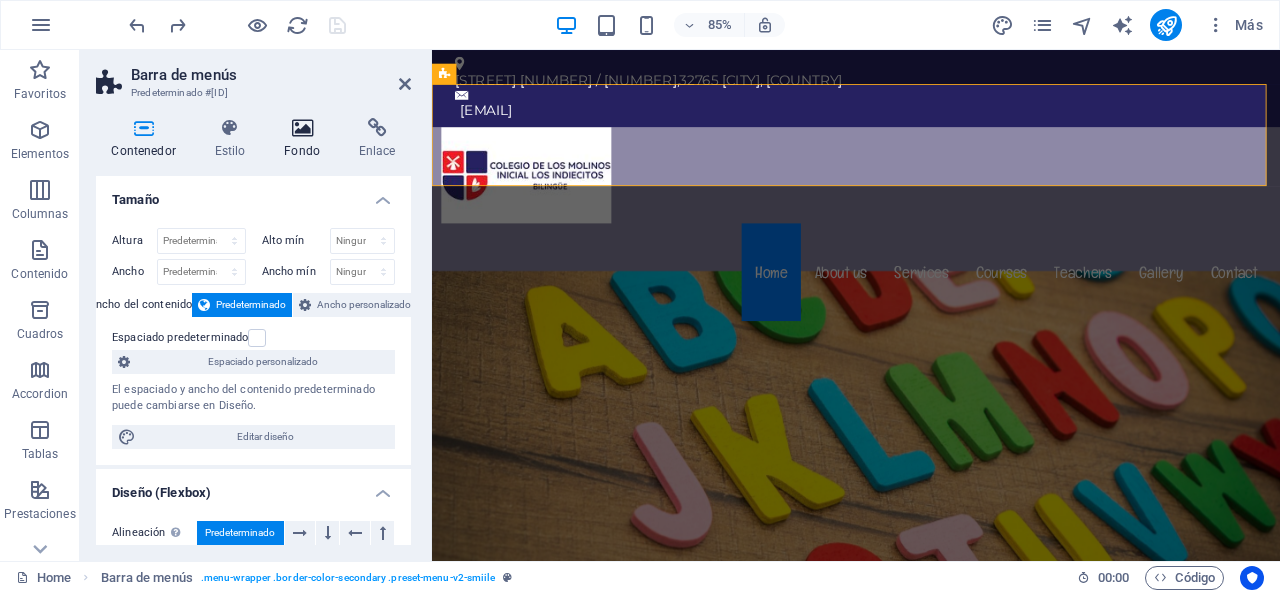 click on "Fondo" at bounding box center (306, 139) 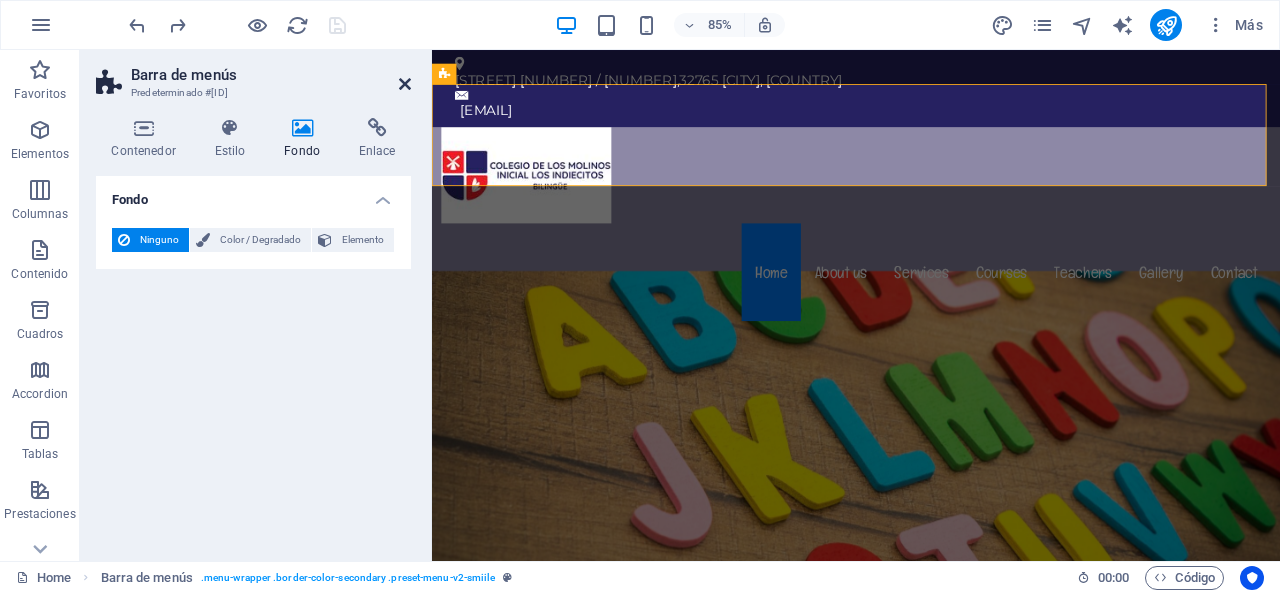 click at bounding box center (405, 84) 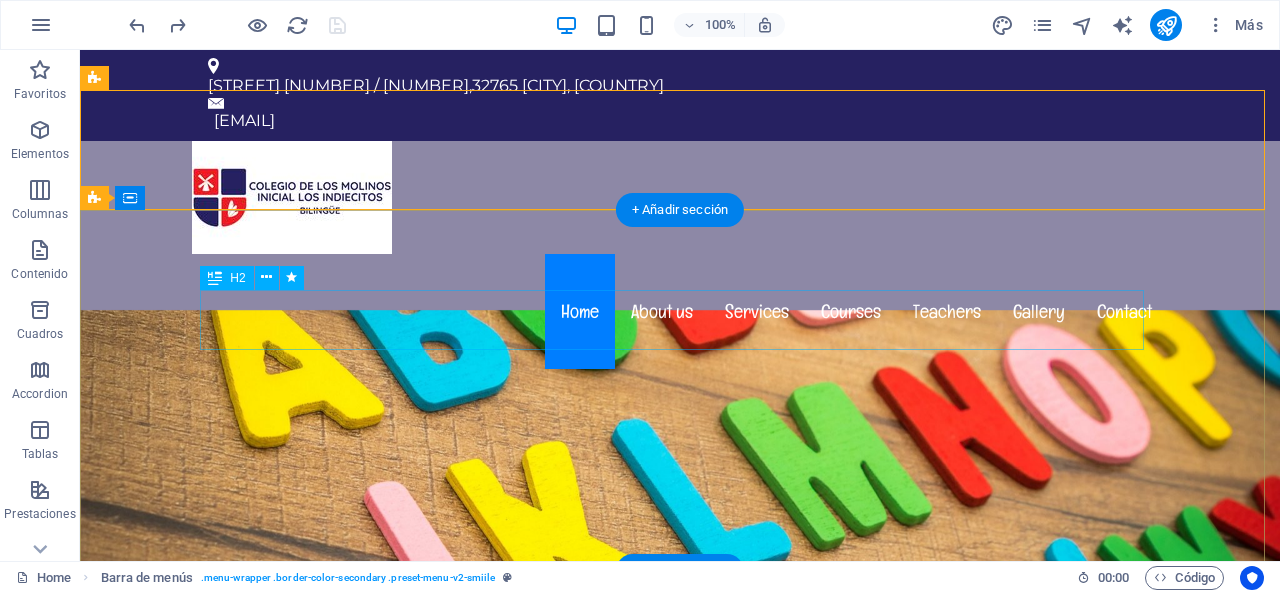 click on "Welcome to  [DOMAIN]" at bounding box center [680, 905] 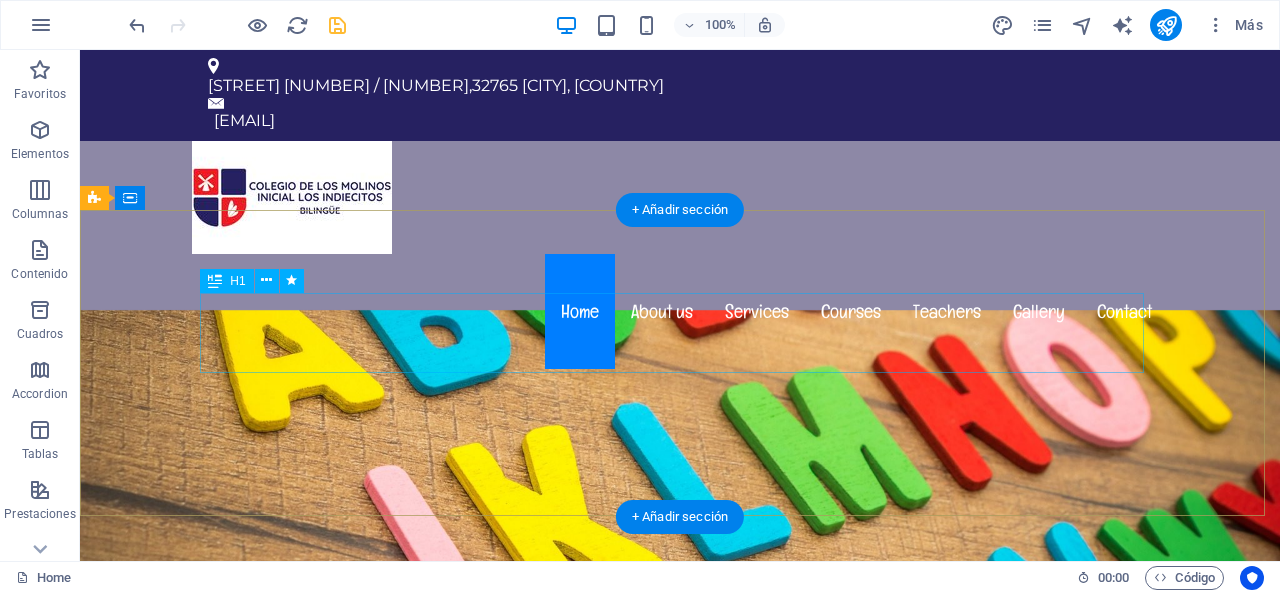 click on "The friendly kindergarten in [STATE]" at bounding box center [680, 883] 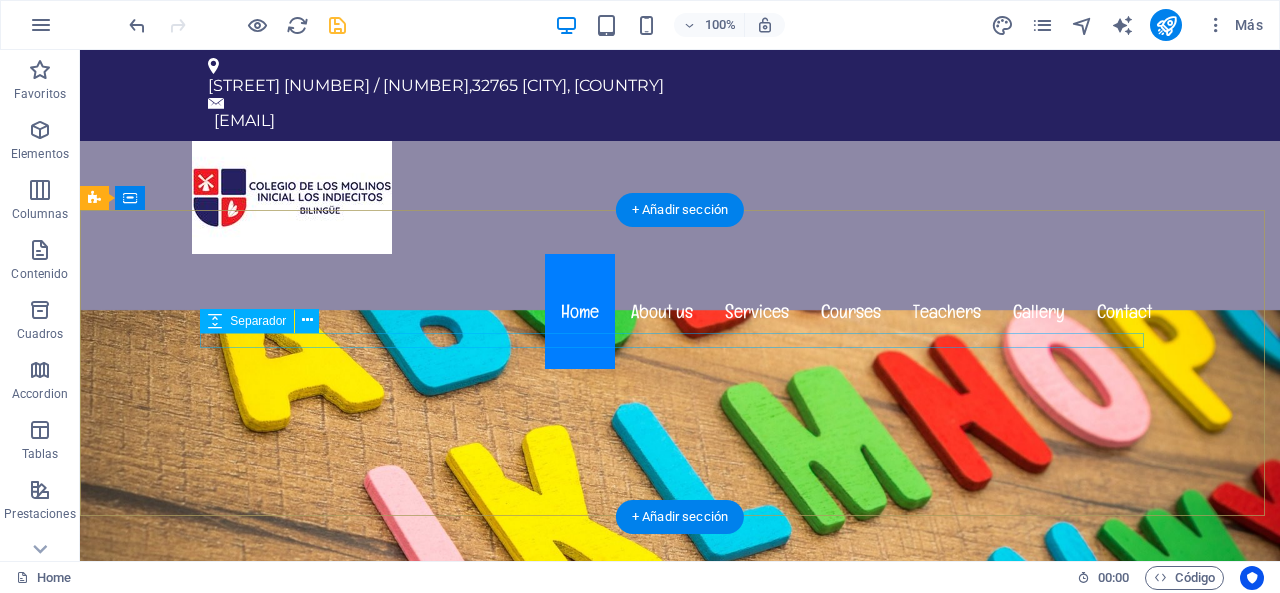 click at bounding box center (680, 850) 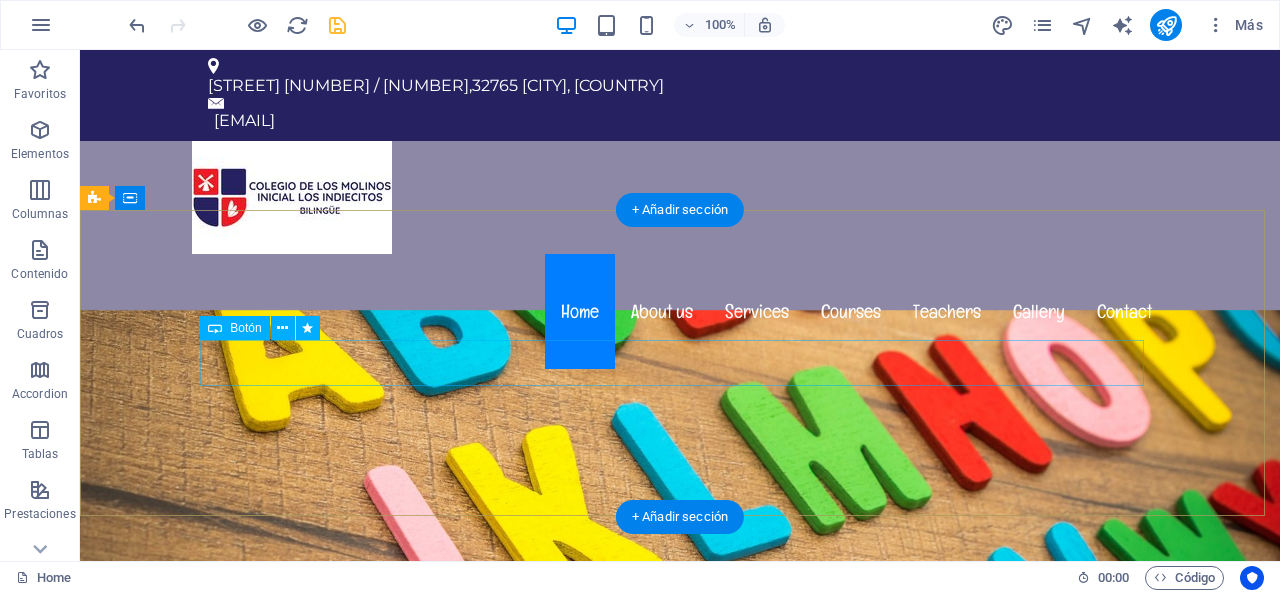 click on "Learn more" at bounding box center (680, 866) 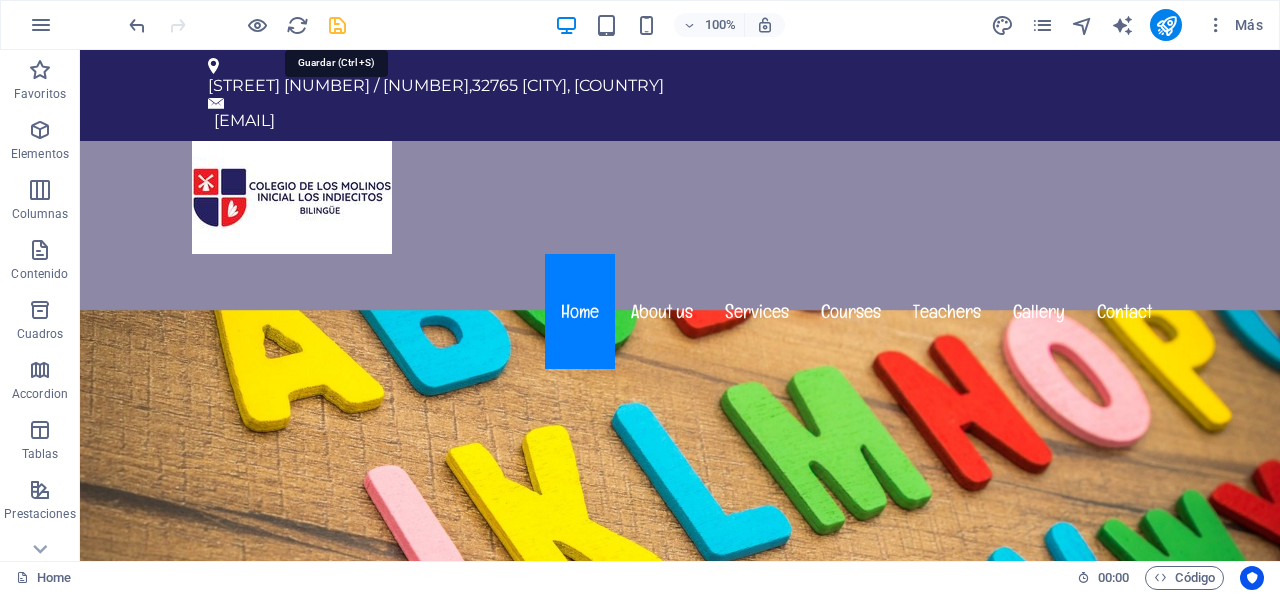 click at bounding box center (337, 25) 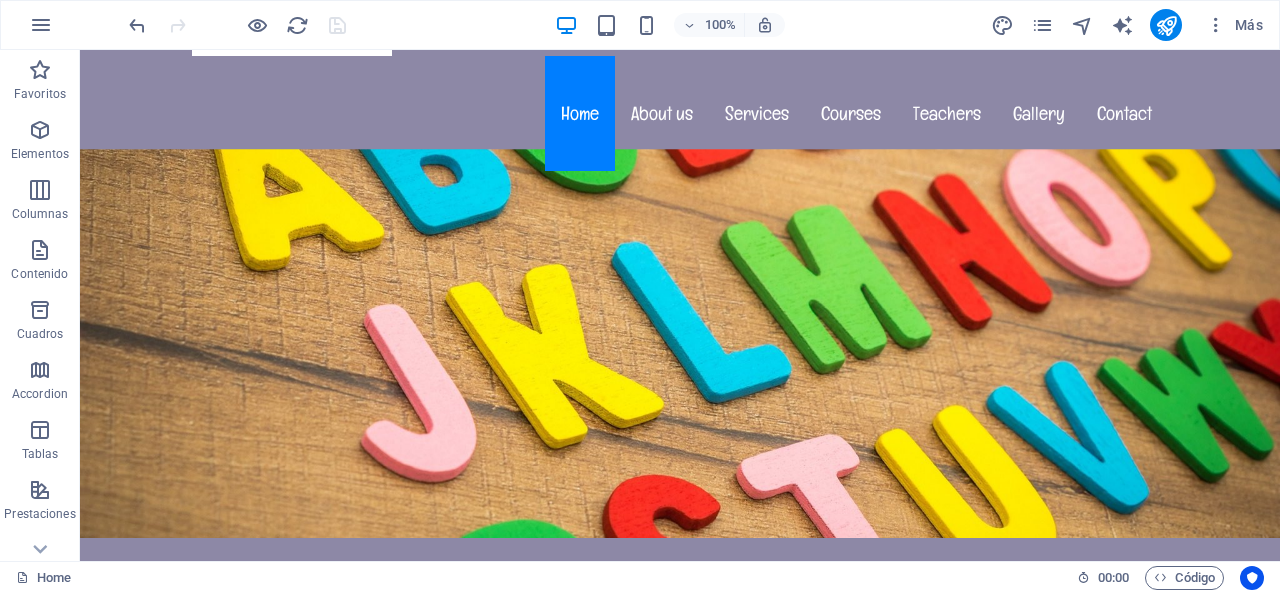 scroll, scrollTop: 0, scrollLeft: 0, axis: both 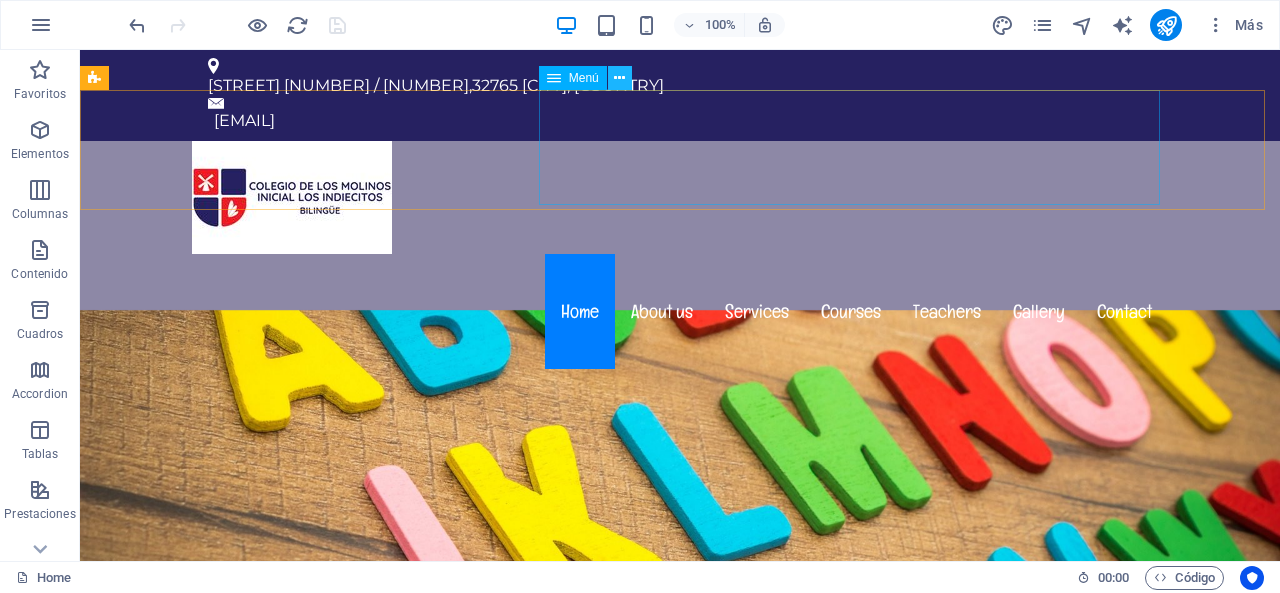 click at bounding box center [619, 78] 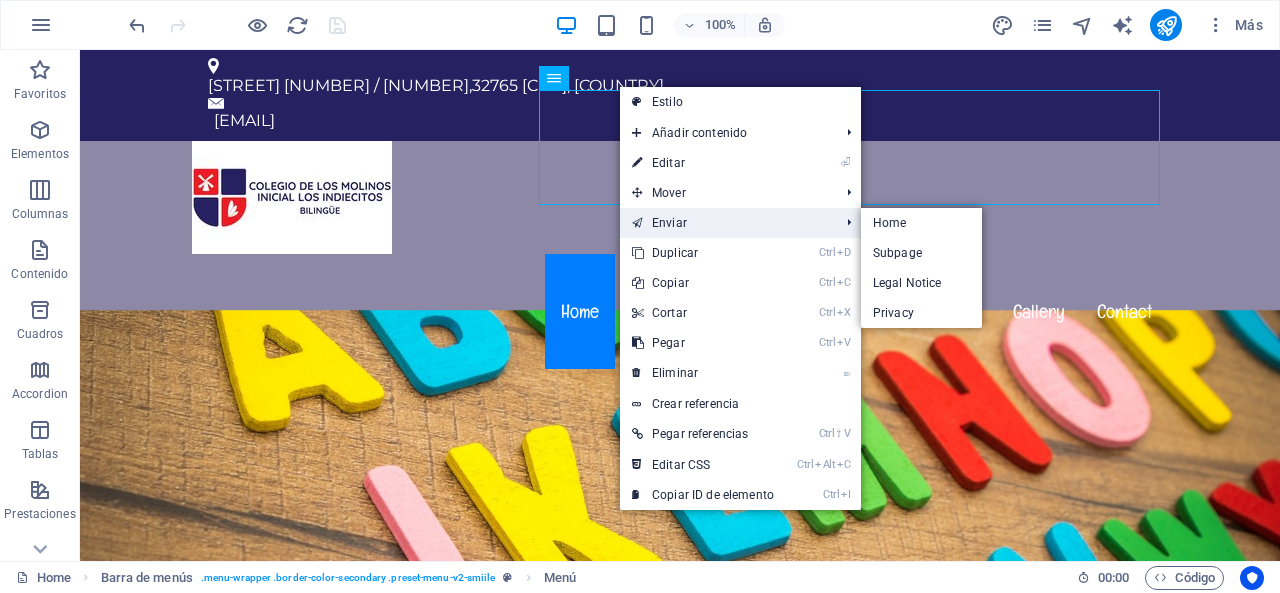 click on "Enviar" at bounding box center [725, 223] 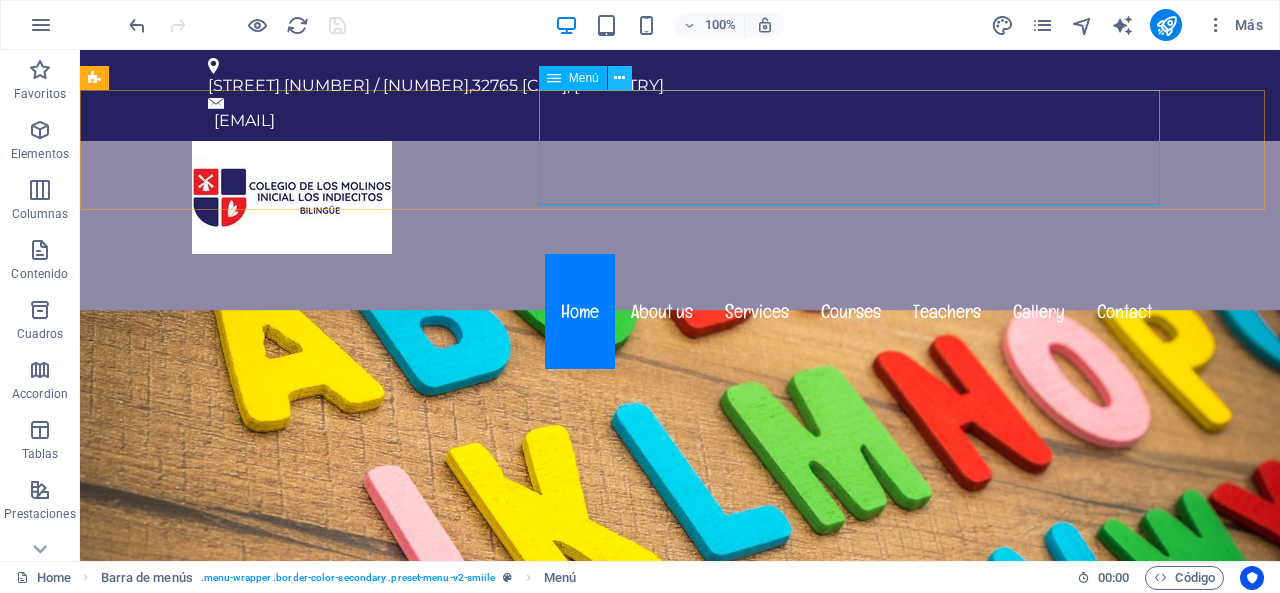 click at bounding box center (619, 78) 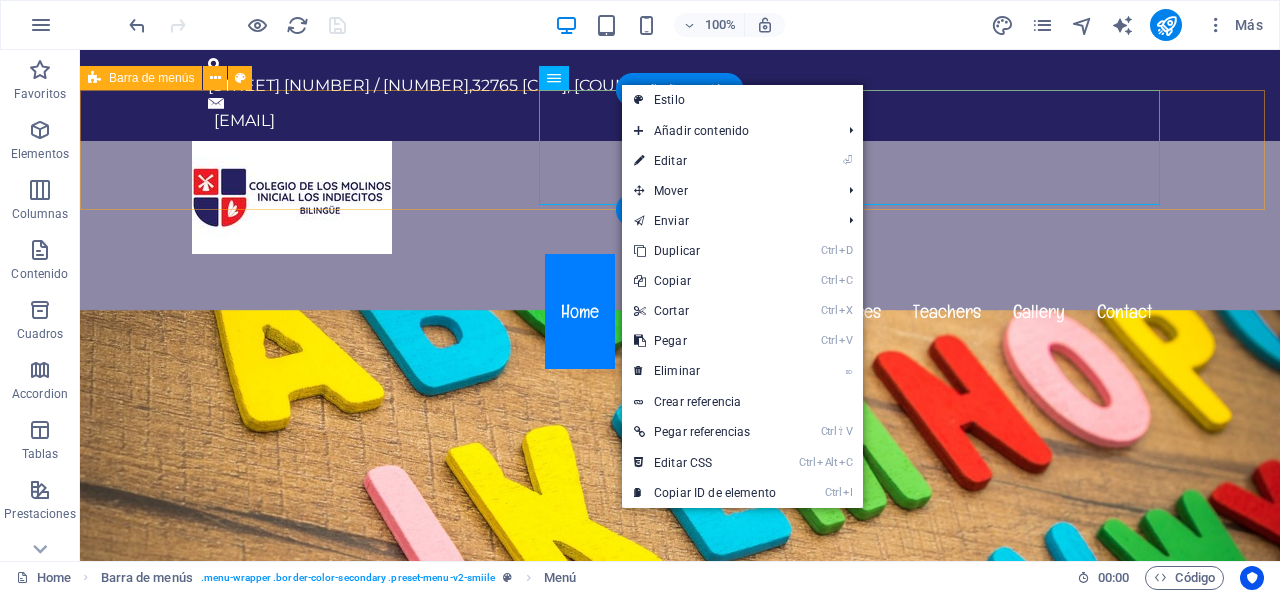 click on "Menu Home About us Services Courses Teachers Gallery Contact" at bounding box center (680, 257) 